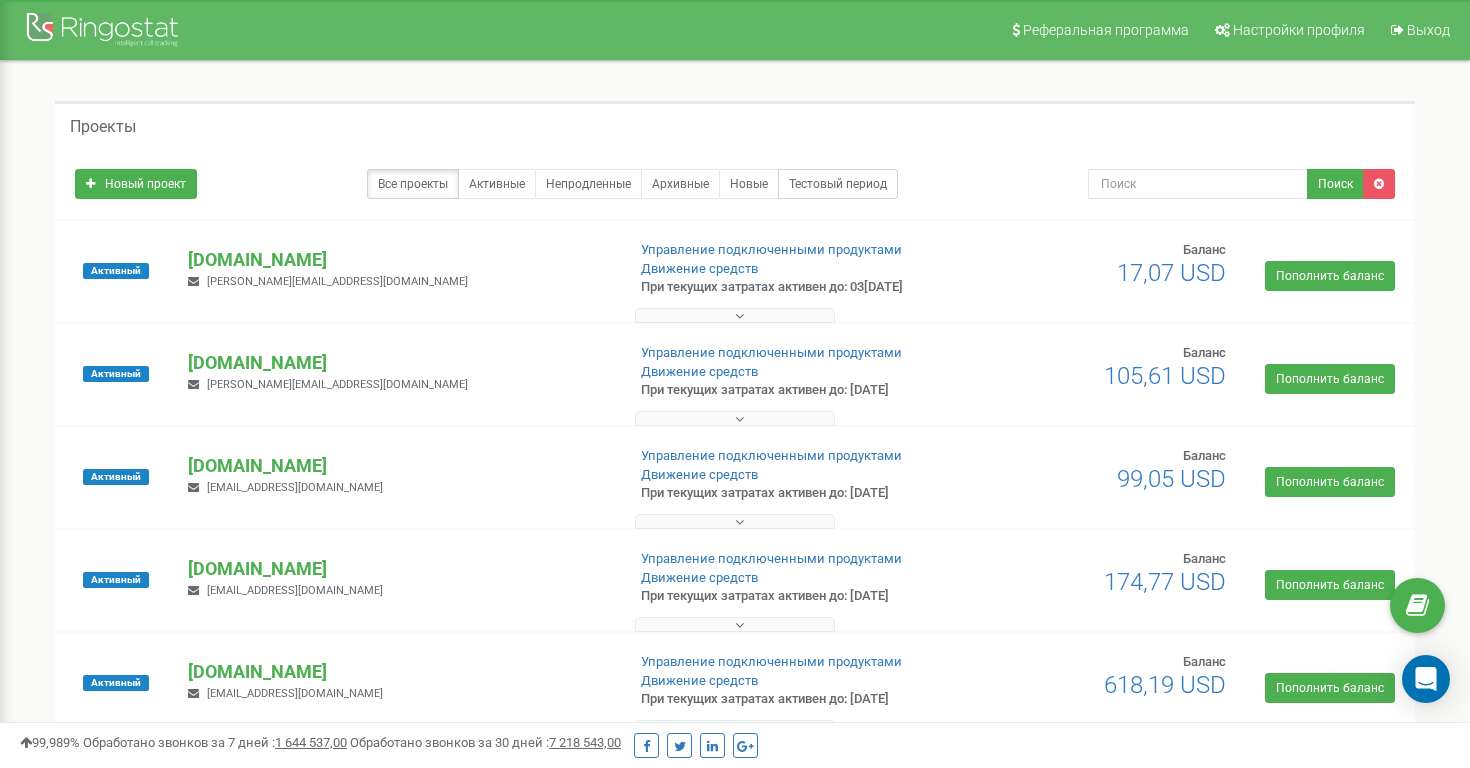 scroll, scrollTop: 0, scrollLeft: 0, axis: both 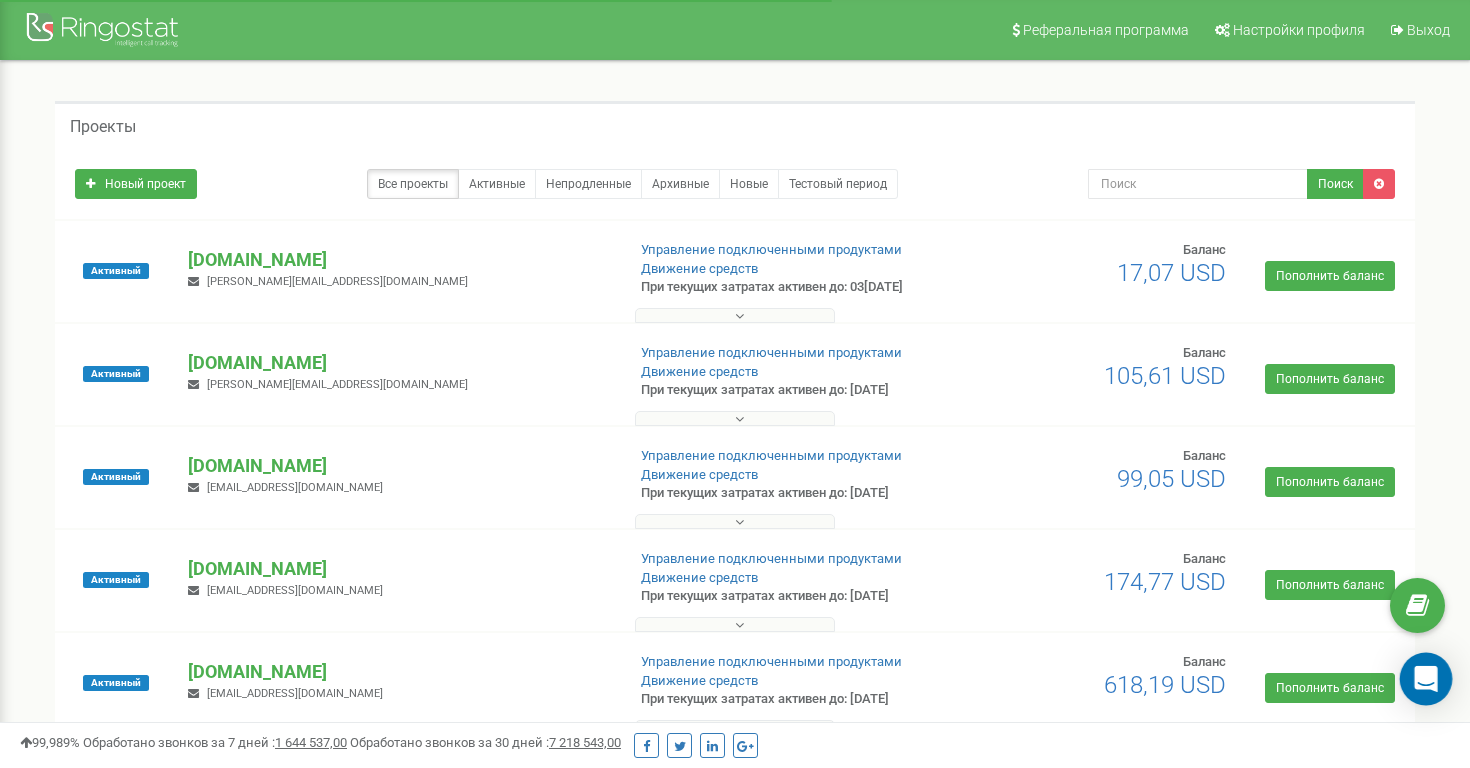 click 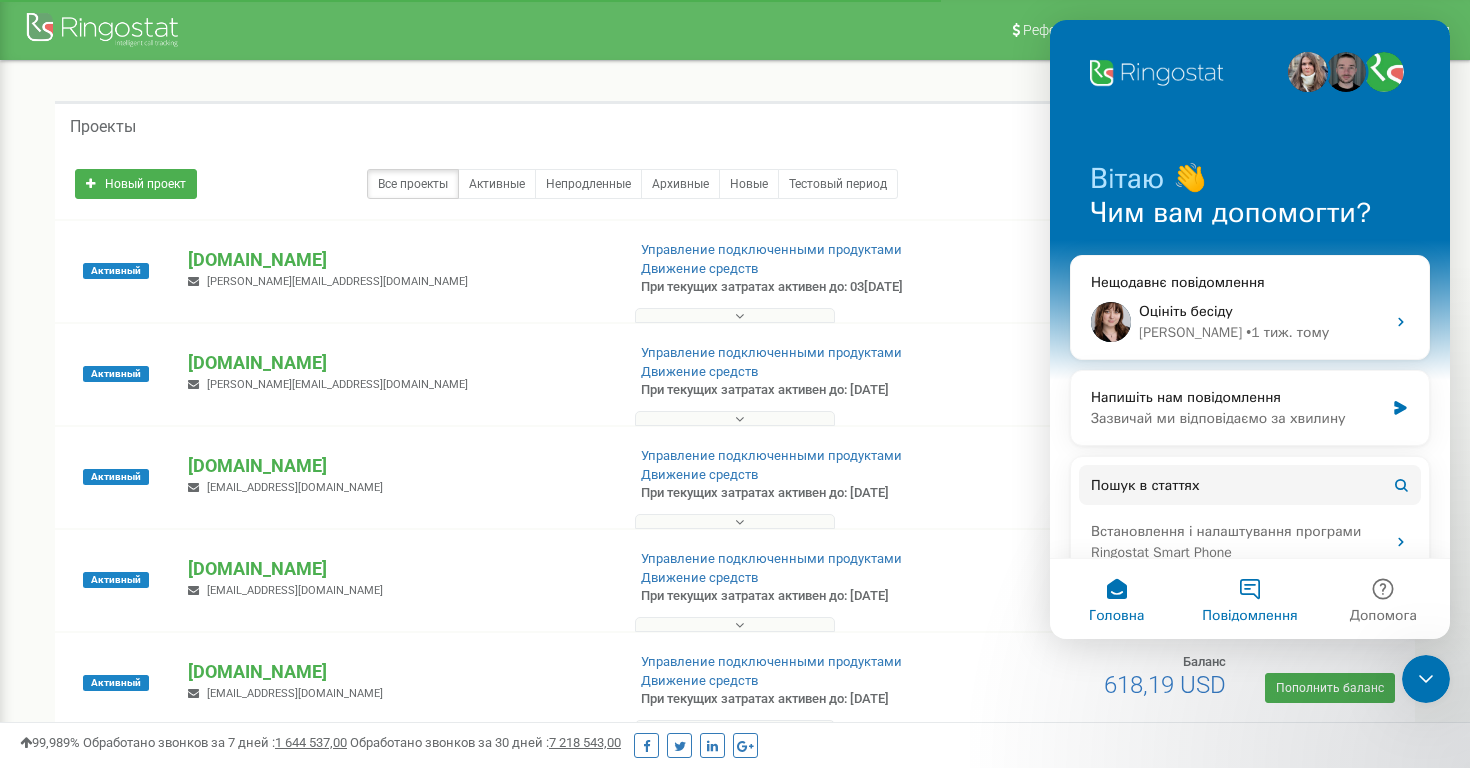 scroll, scrollTop: 0, scrollLeft: 0, axis: both 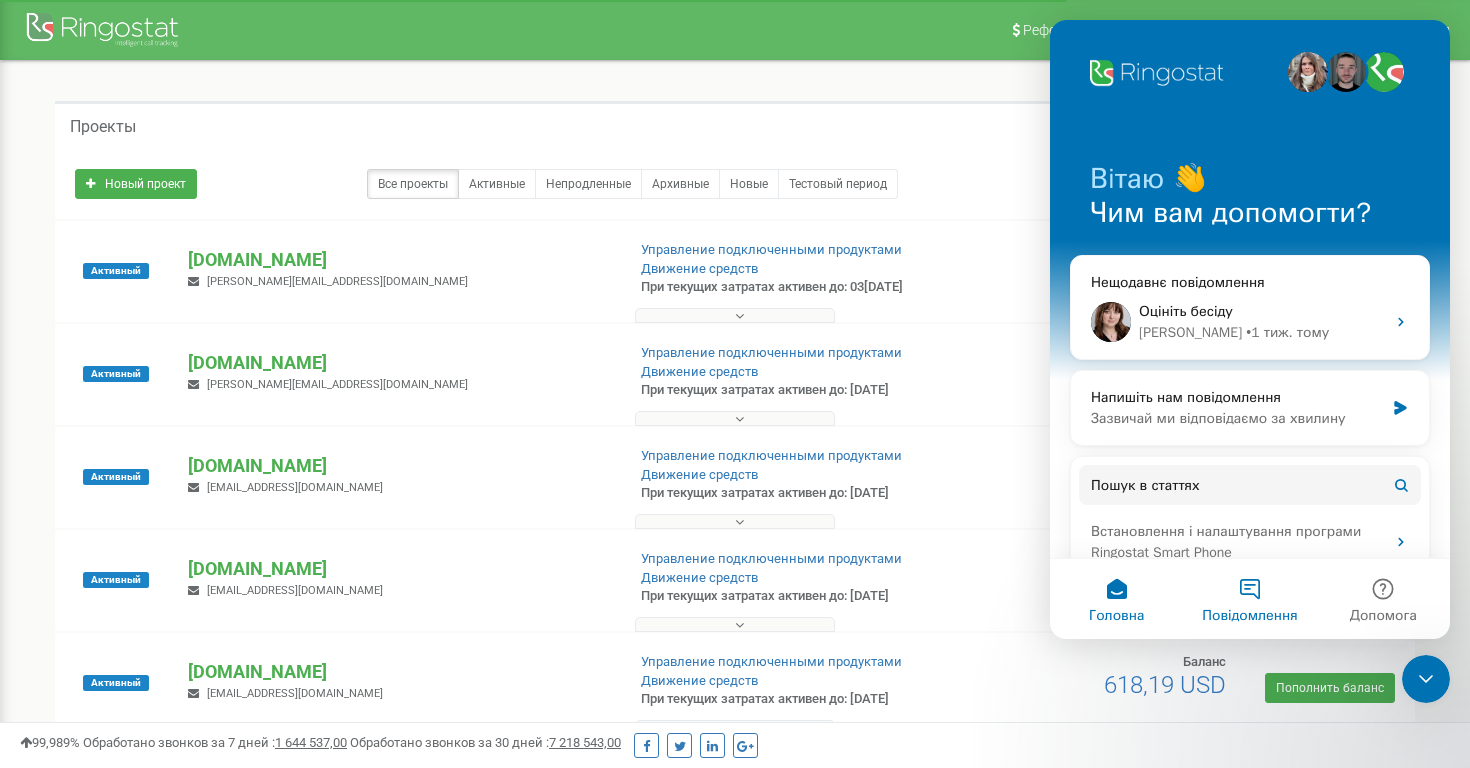 click on "Повідомлення" at bounding box center [1249, 599] 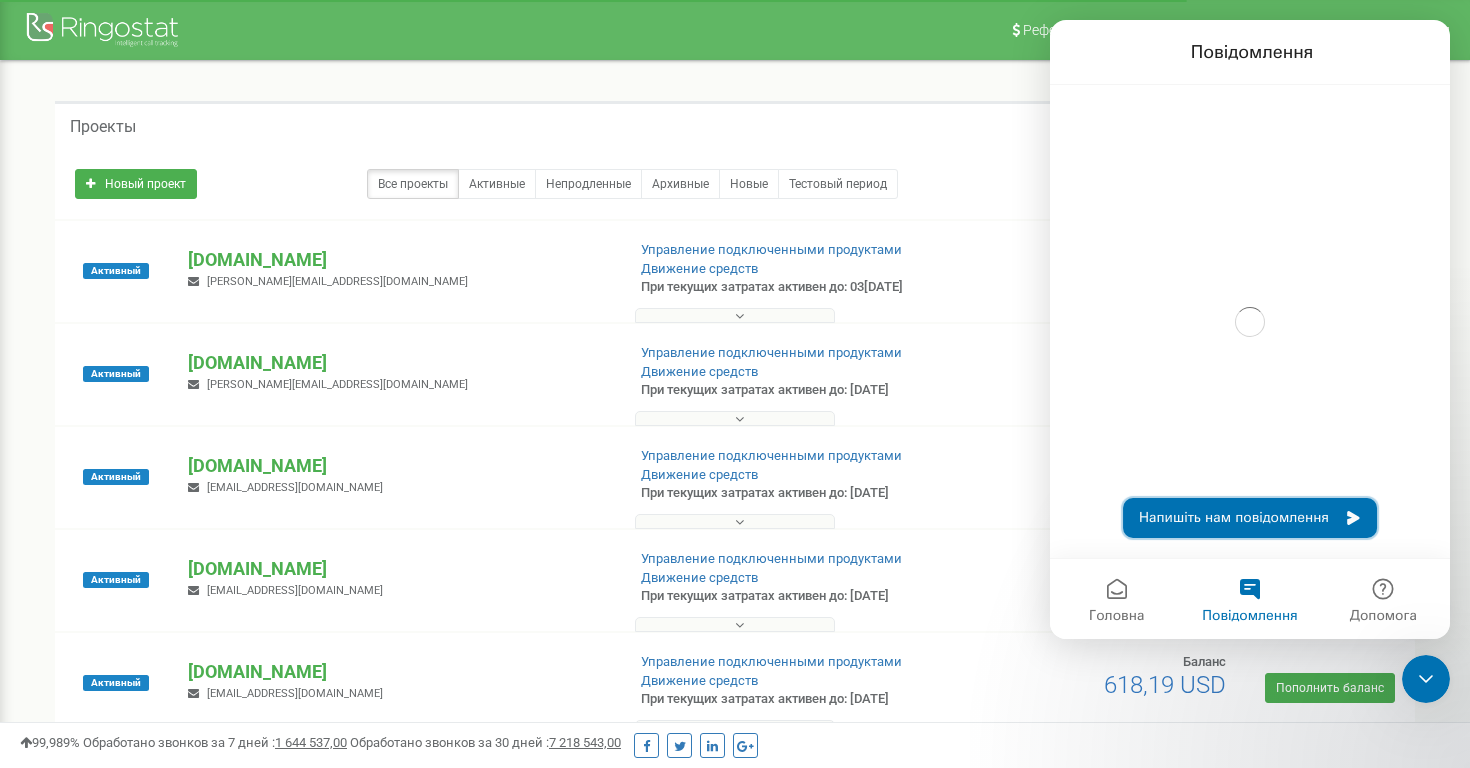 click on "Напишіть нам повідомлення" at bounding box center (1250, 518) 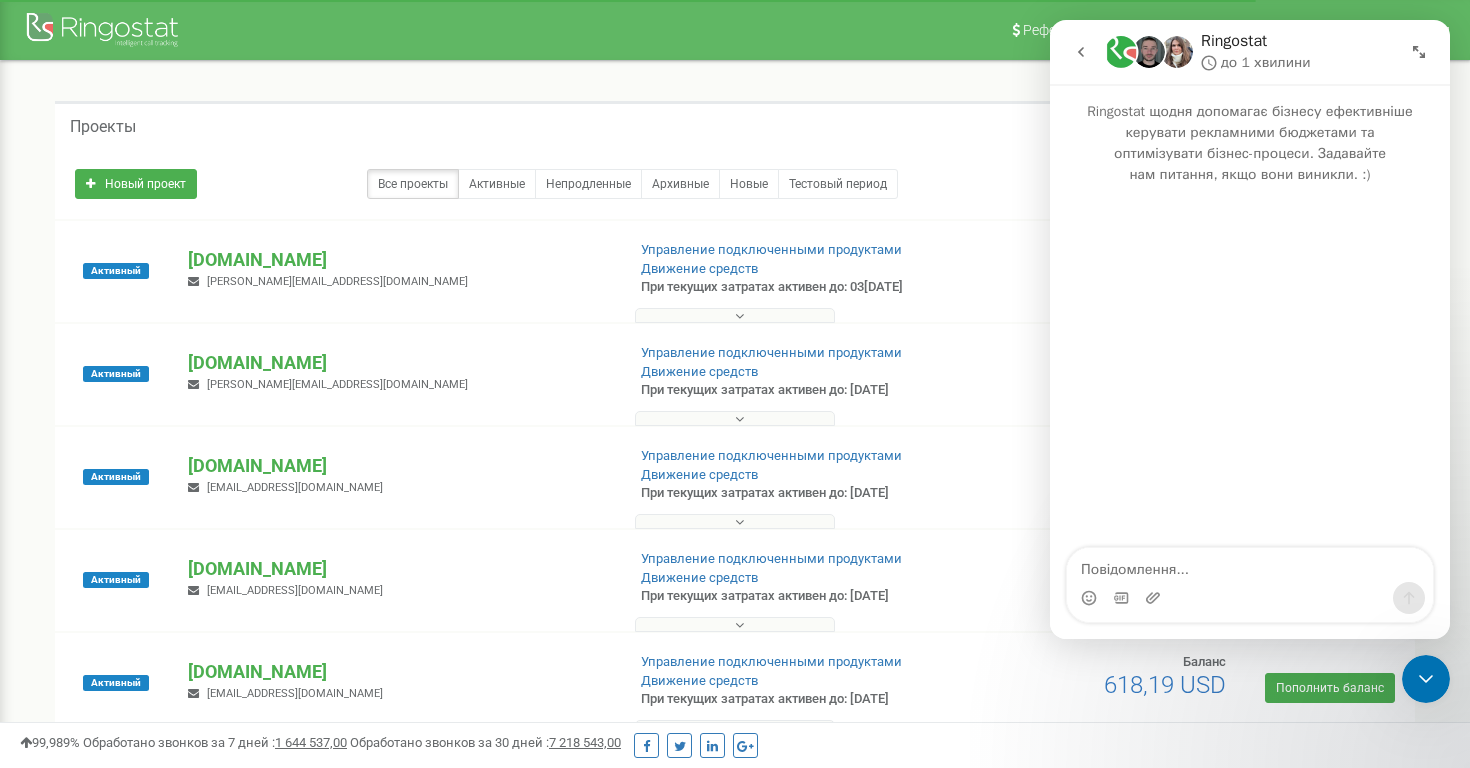 click at bounding box center (1250, 565) 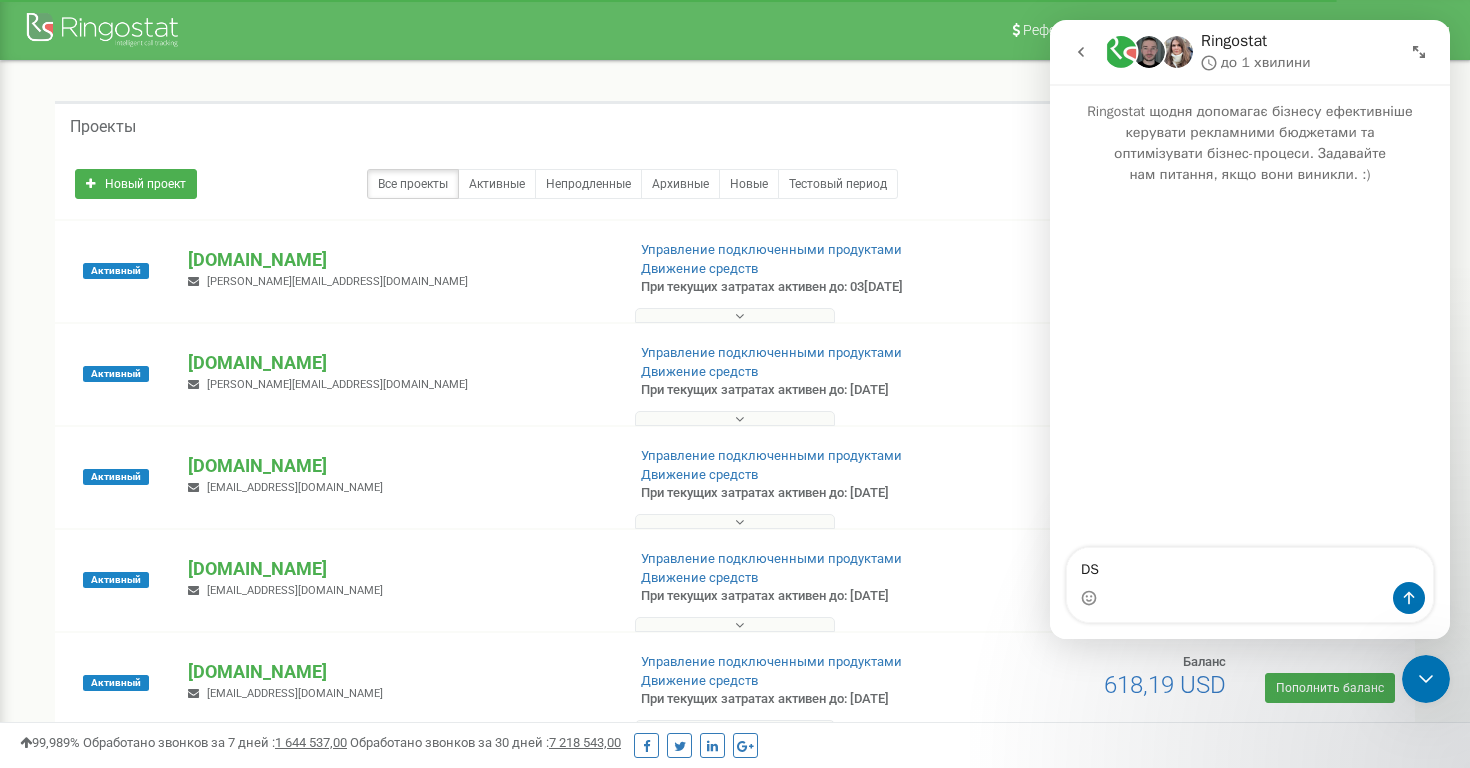 type on "D" 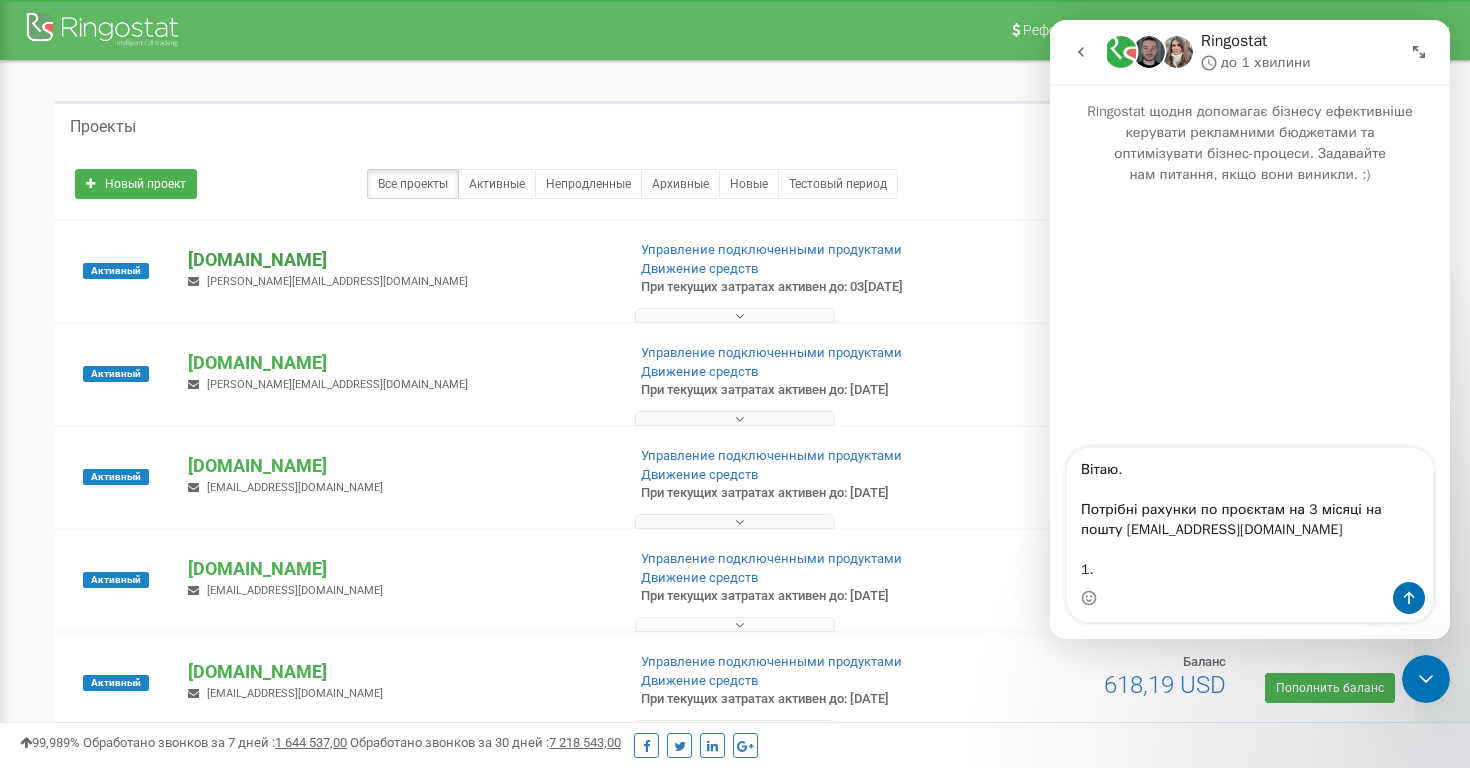 copy on "[DOMAIN_NAME]" 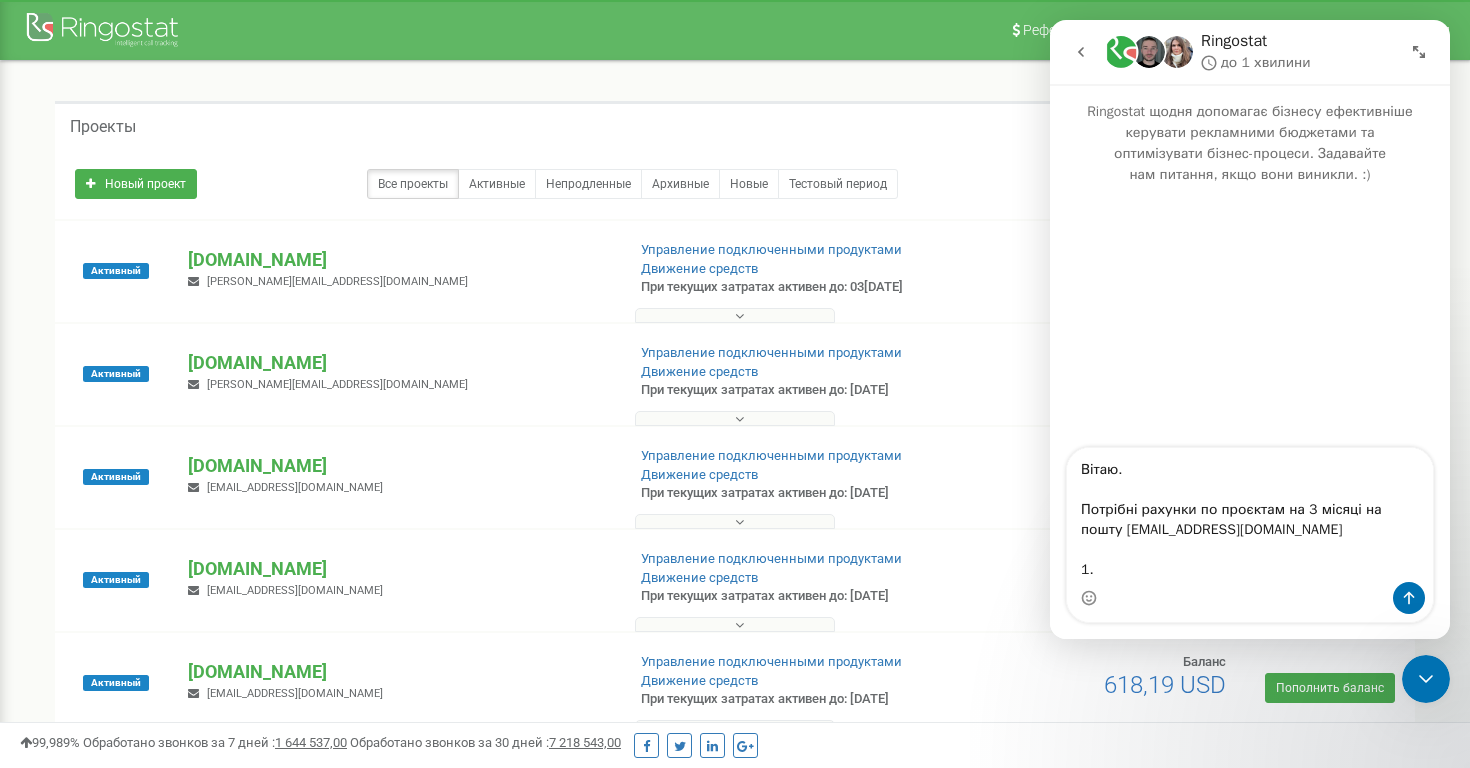 drag, startPoint x: 333, startPoint y: 257, endPoint x: 1043, endPoint y: 468, distance: 740.6895 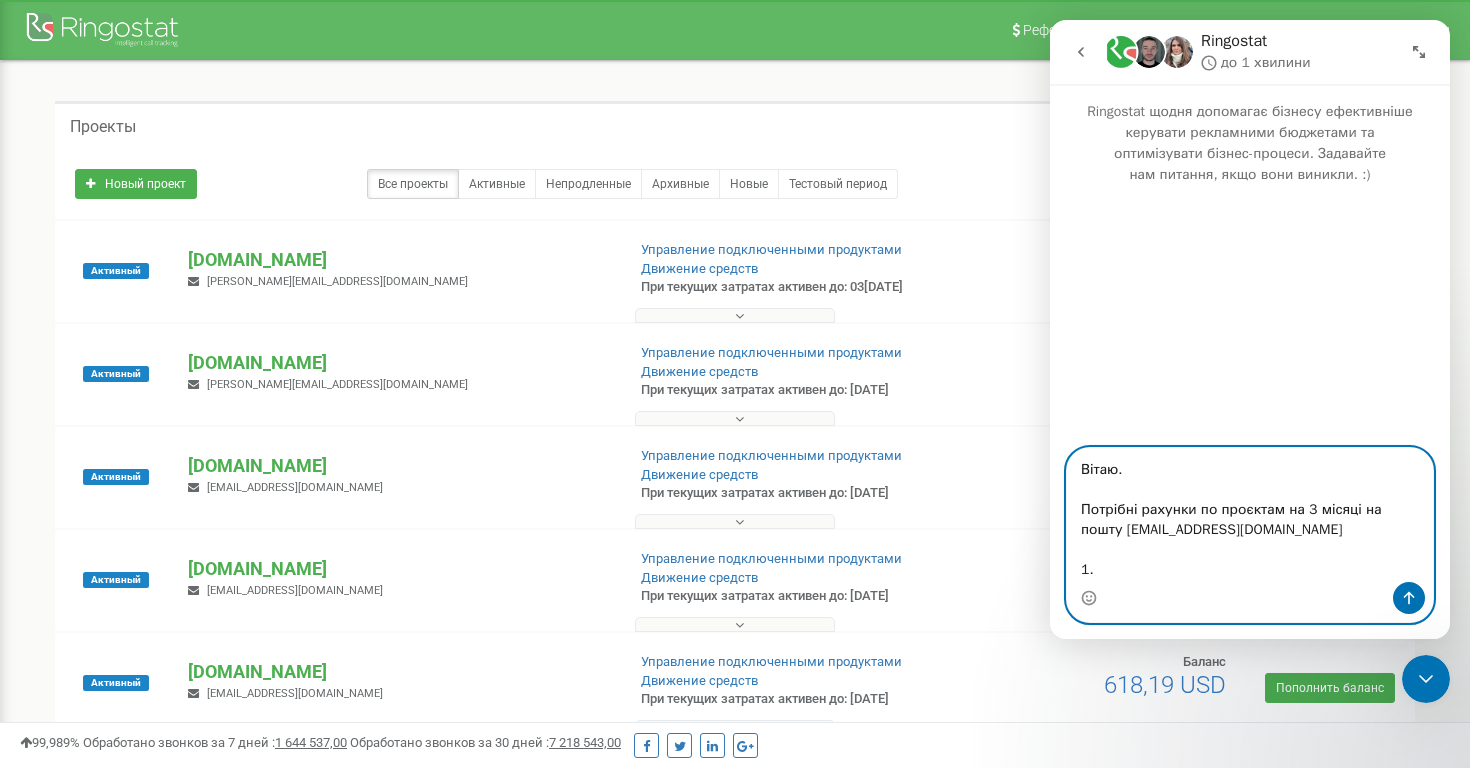 click on "Вітаю.
Потрібні рахунки по проєктам на 3 місяці на пошту [EMAIL_ADDRESS][DOMAIN_NAME]
1." at bounding box center (1250, 515) 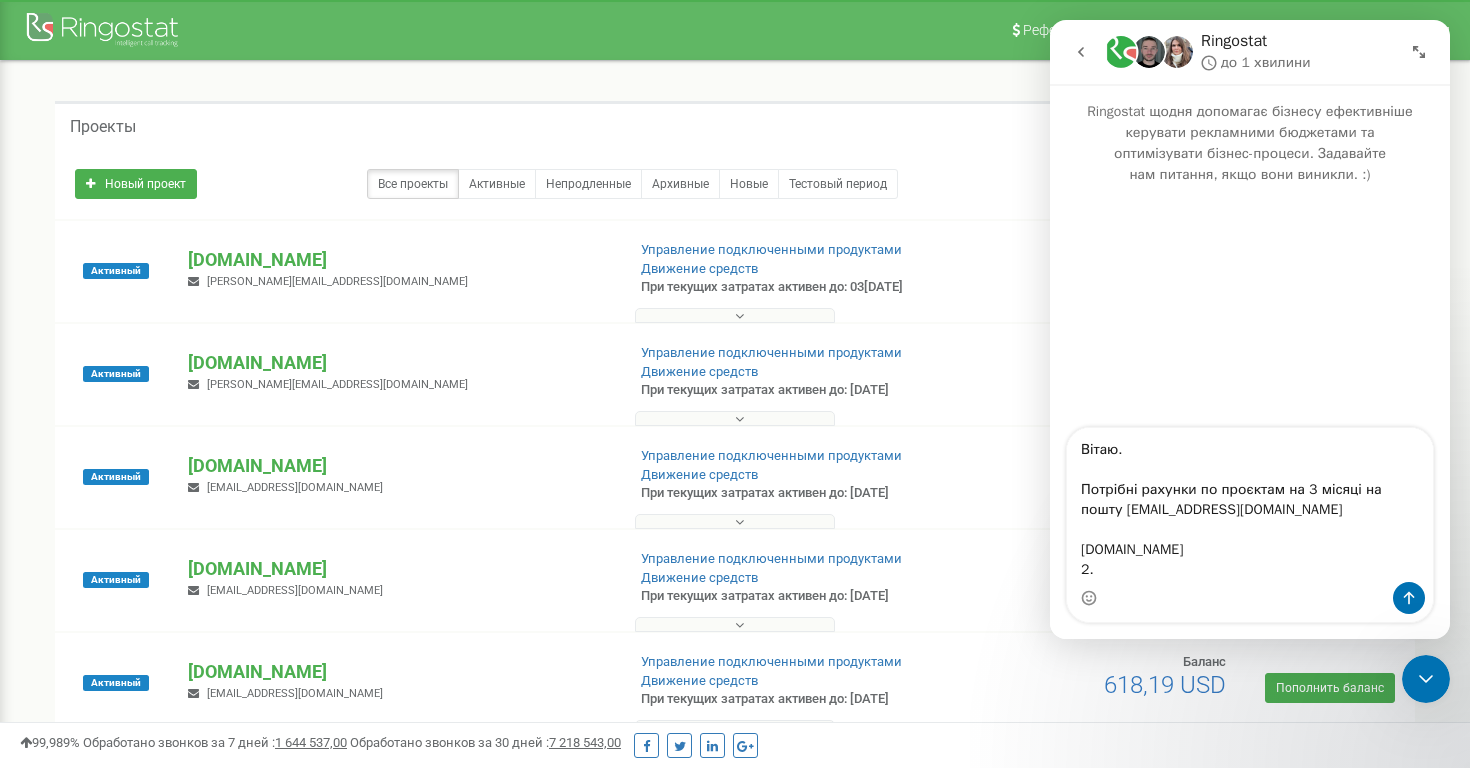 click on "Проекты
Новый проект
Все проекты
Активные
Непродленные
Архивные
Новые
Тестовый период
Поиск
[GEOGRAPHIC_DATA]" at bounding box center (735, 563) 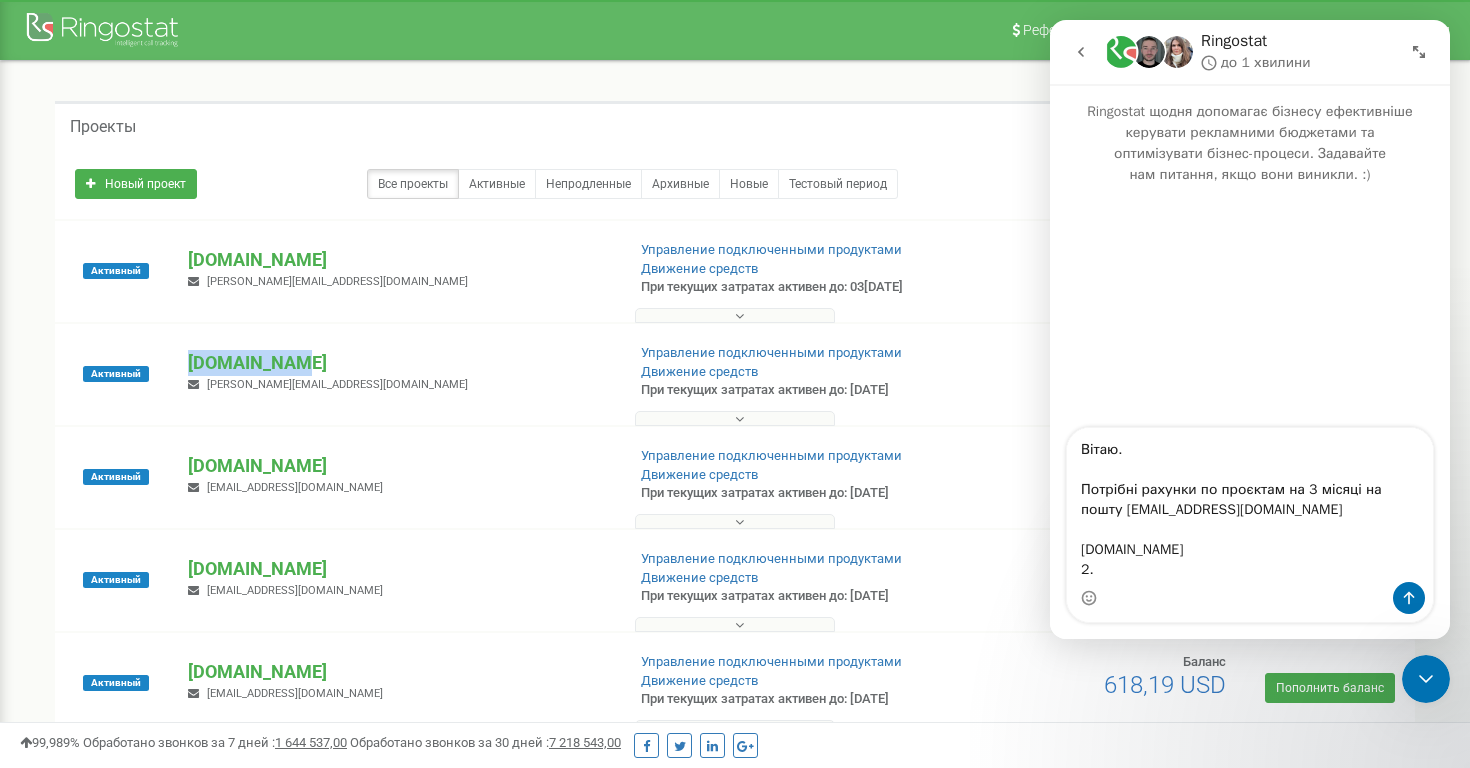 drag, startPoint x: 321, startPoint y: 359, endPoint x: 173, endPoint y: 356, distance: 148.0304 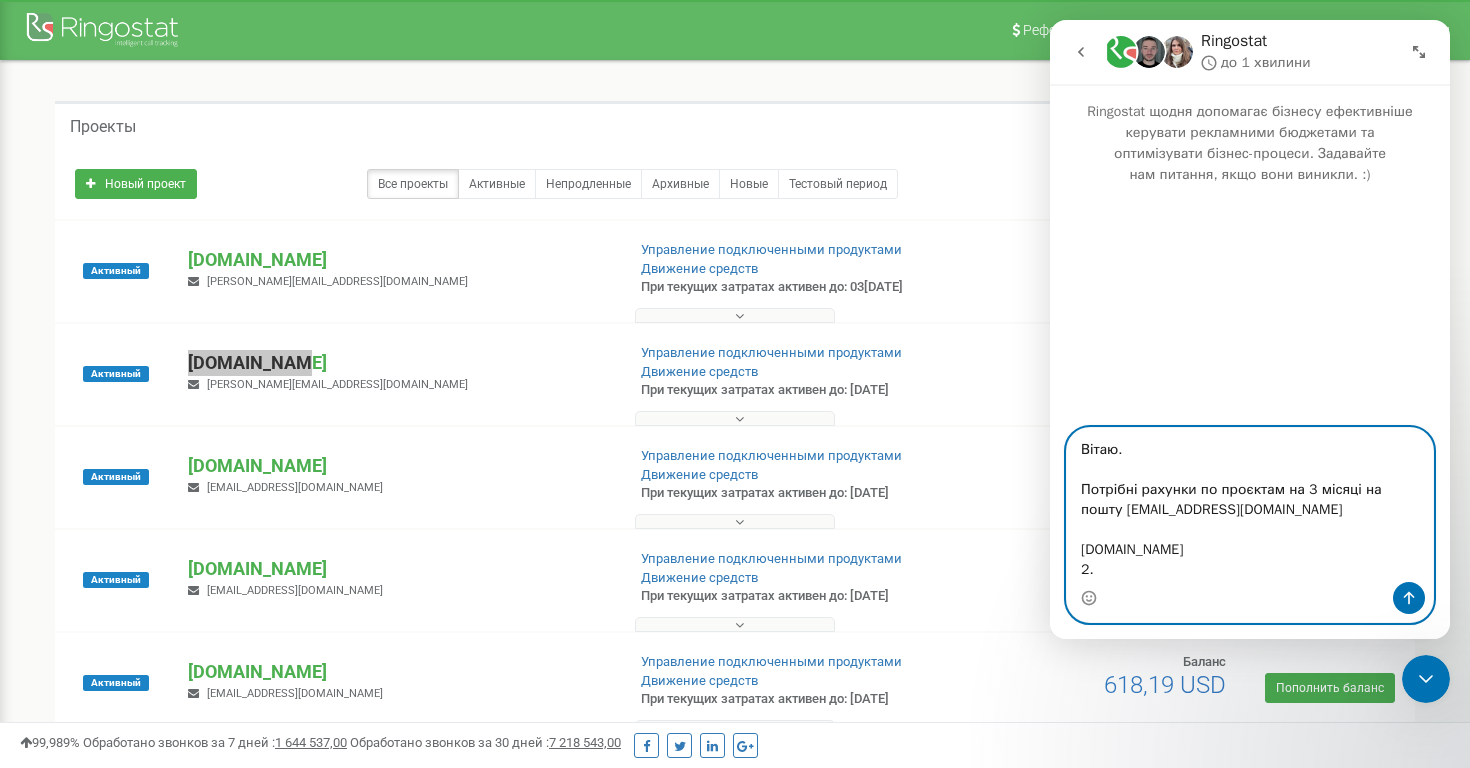 click on "Вітаю.
Потрібні рахунки по проєктам на 3 місяці на пошту [EMAIL_ADDRESS][DOMAIN_NAME]
[DOMAIN_NAME]
2." at bounding box center (1250, 505) 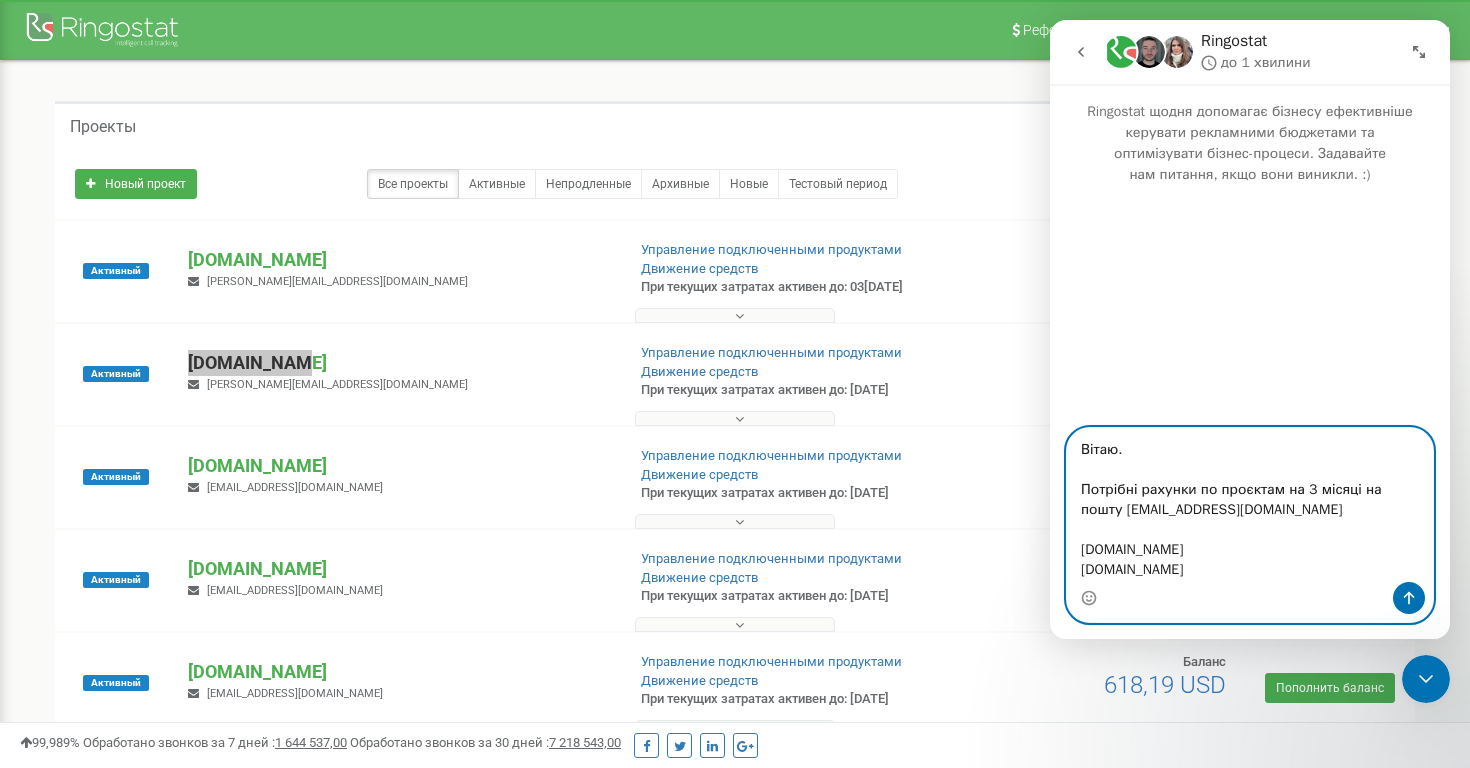 scroll, scrollTop: 12, scrollLeft: 0, axis: vertical 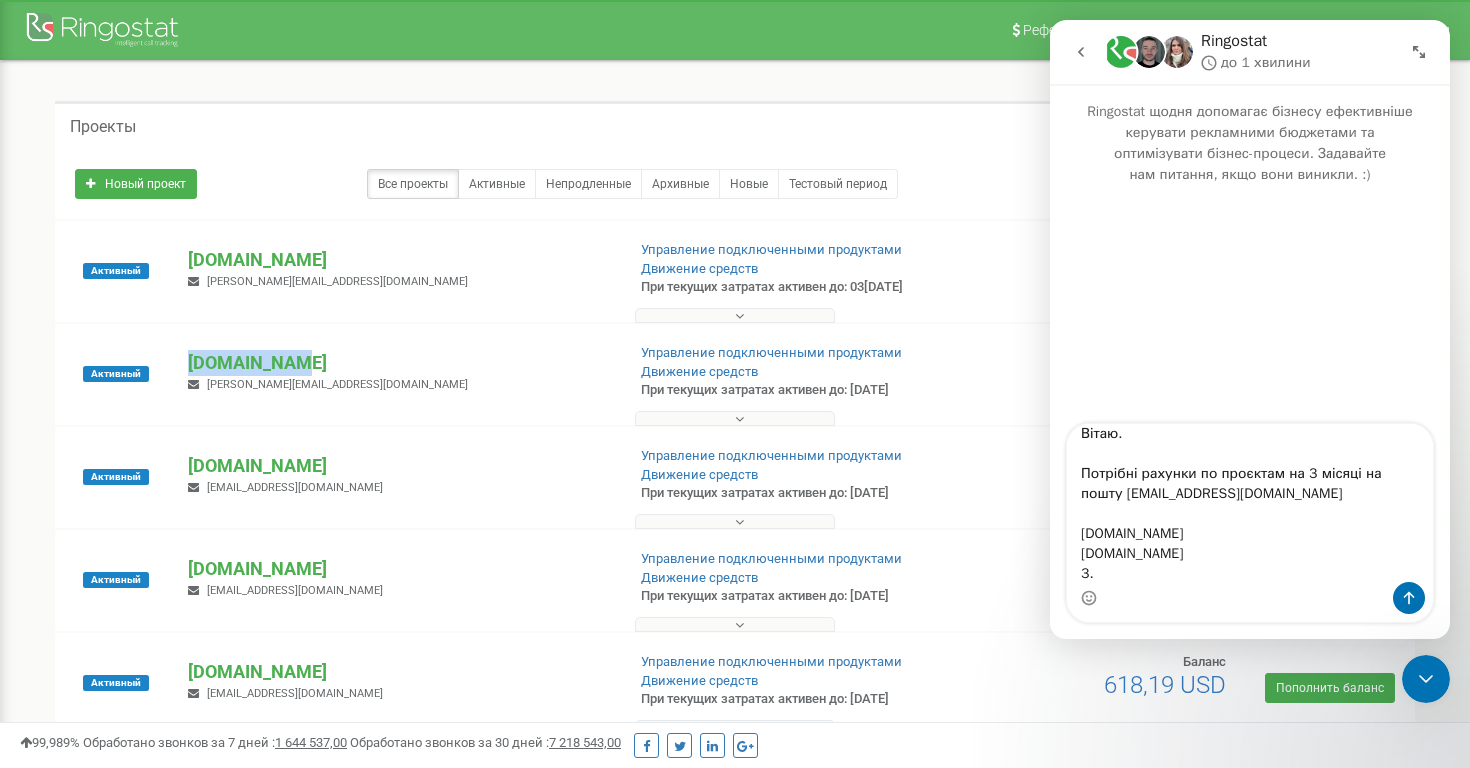 copy on "[DOMAIN_NAME]" 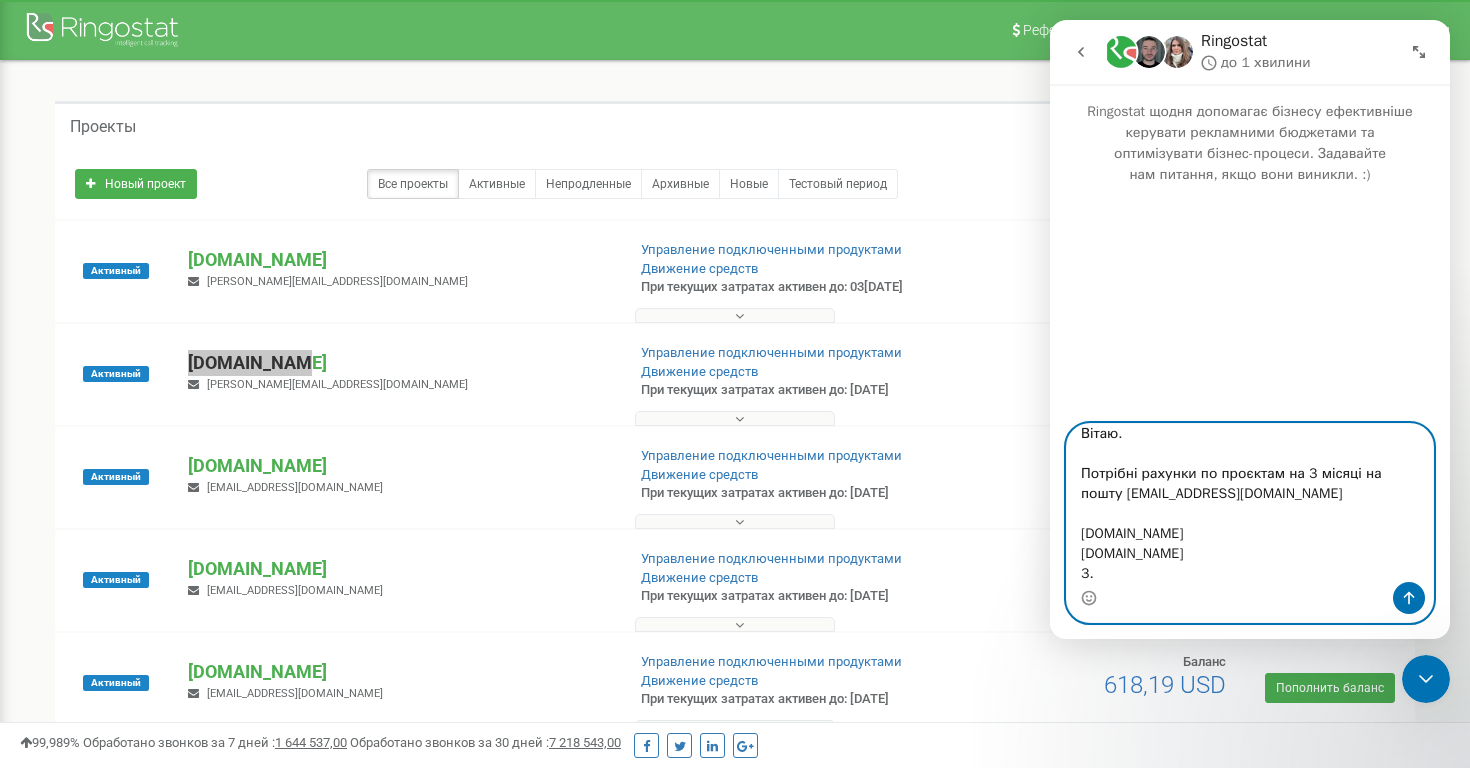 click on "Вітаю.
Потрібні рахунки по проєктам на 3 місяці на пошту [EMAIL_ADDRESS][DOMAIN_NAME]
[DOMAIN_NAME]
[DOMAIN_NAME]
3." at bounding box center [1250, 503] 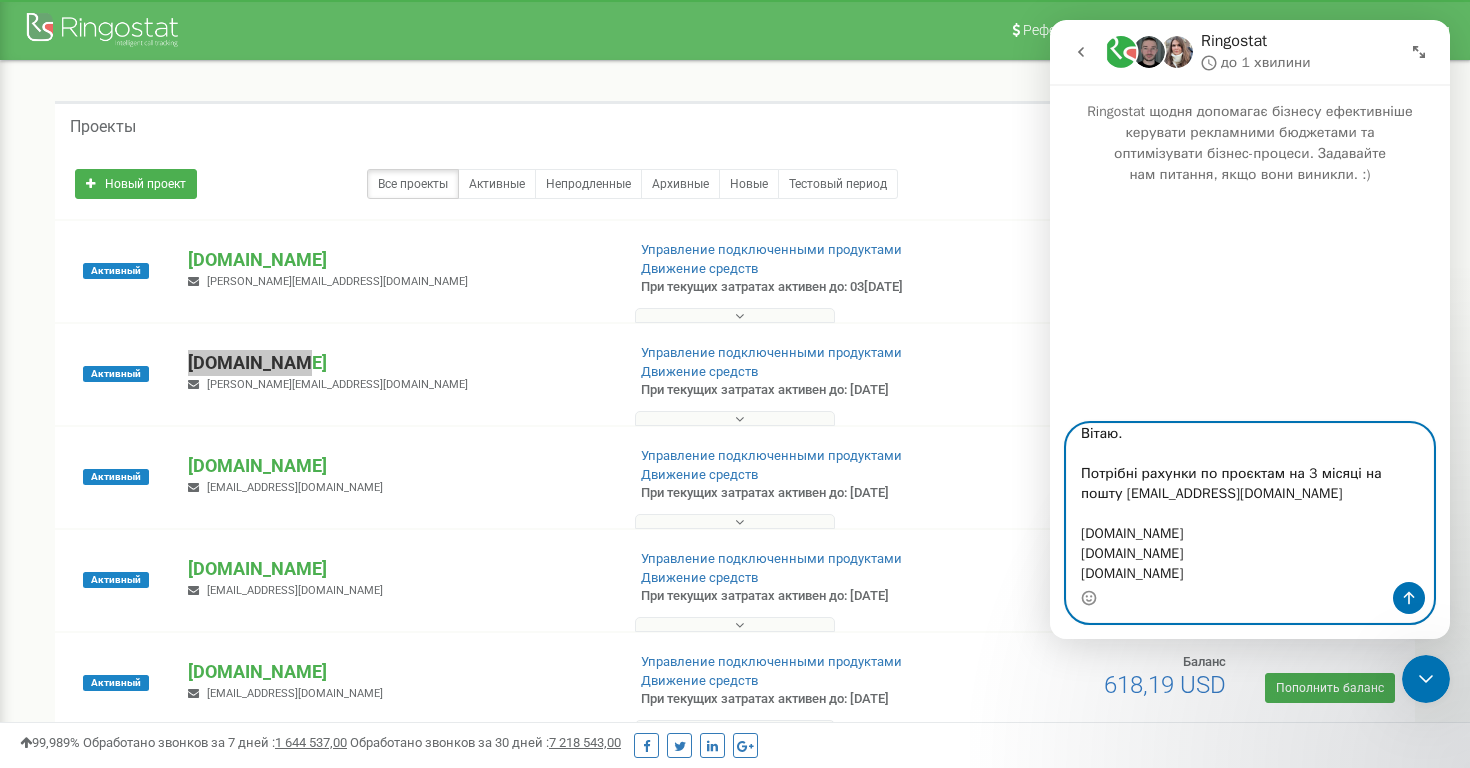 scroll, scrollTop: 32, scrollLeft: 0, axis: vertical 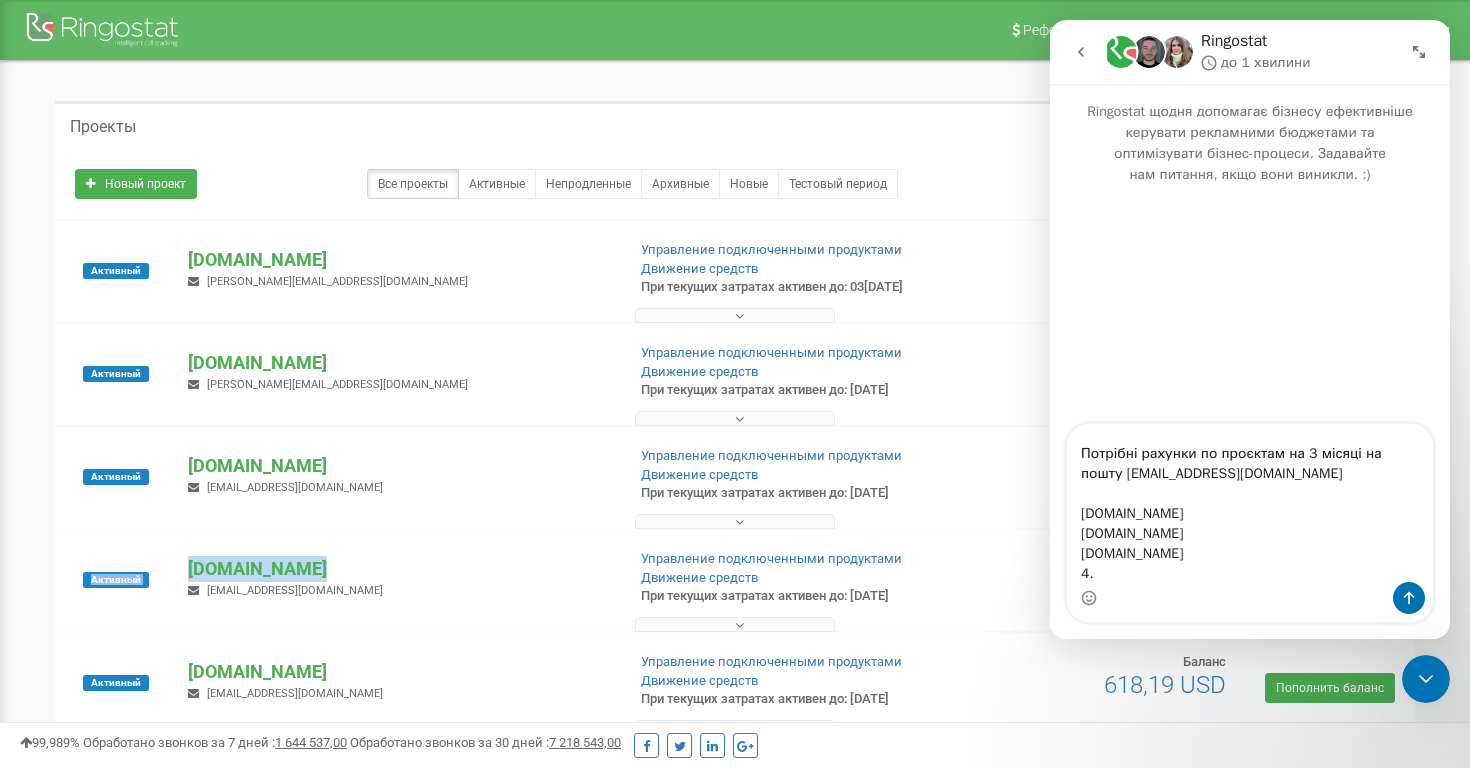 copy on "Активный
[DOMAIN_NAME]" 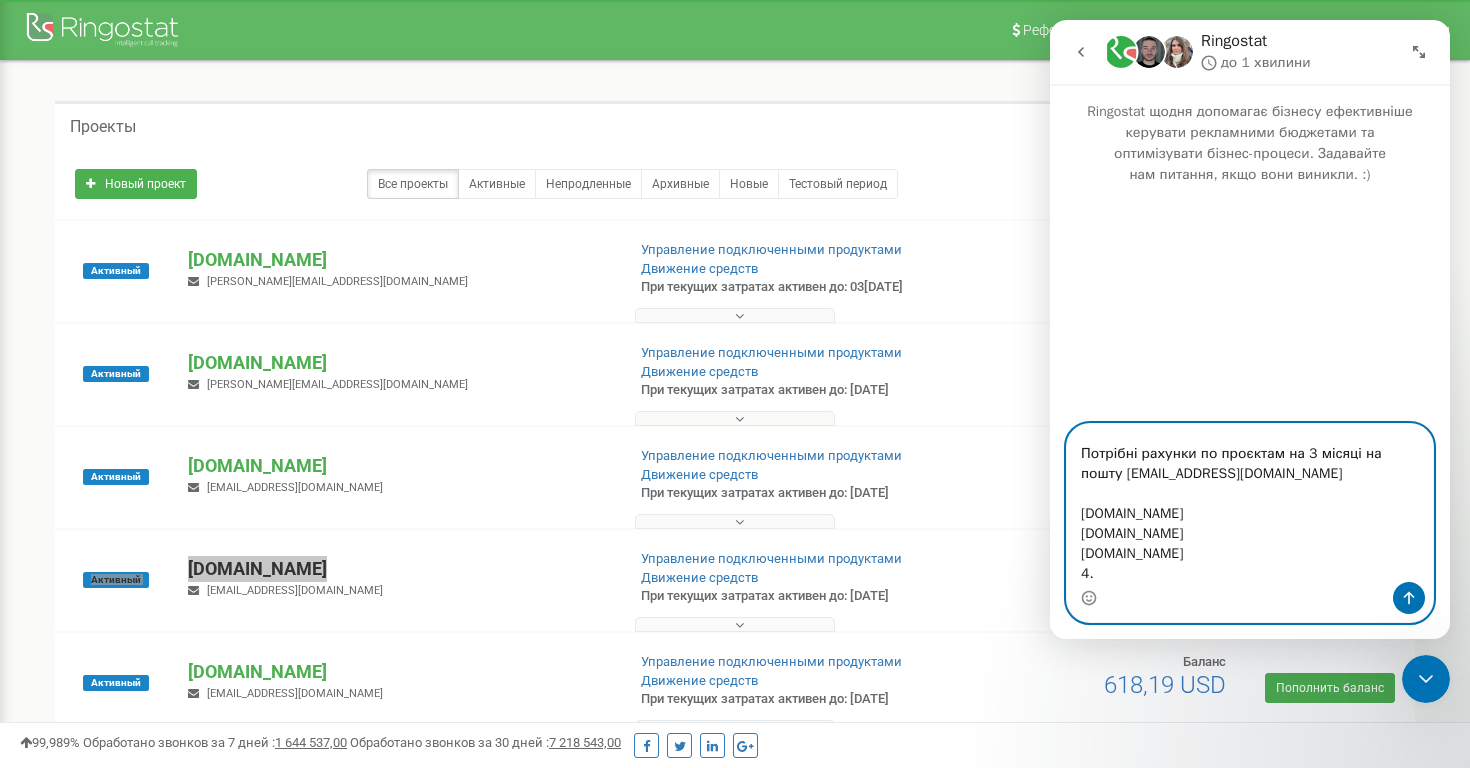 click on "Вітаю.
Потрібні рахунки по проєктам на 3 місяці на пошту [EMAIL_ADDRESS][DOMAIN_NAME]
[DOMAIN_NAME]
[DOMAIN_NAME]
[DOMAIN_NAME]
4." at bounding box center [1250, 503] 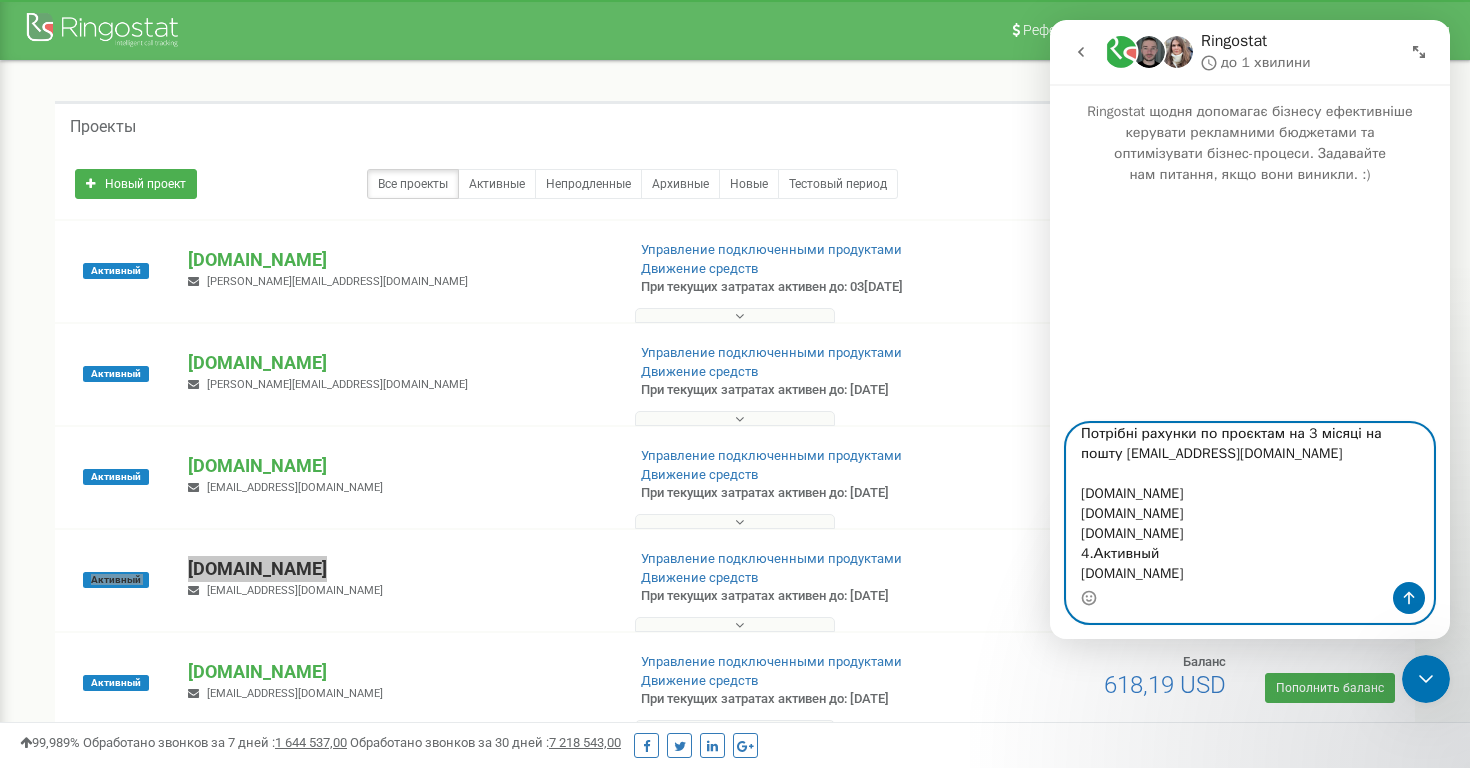 scroll, scrollTop: 72, scrollLeft: 0, axis: vertical 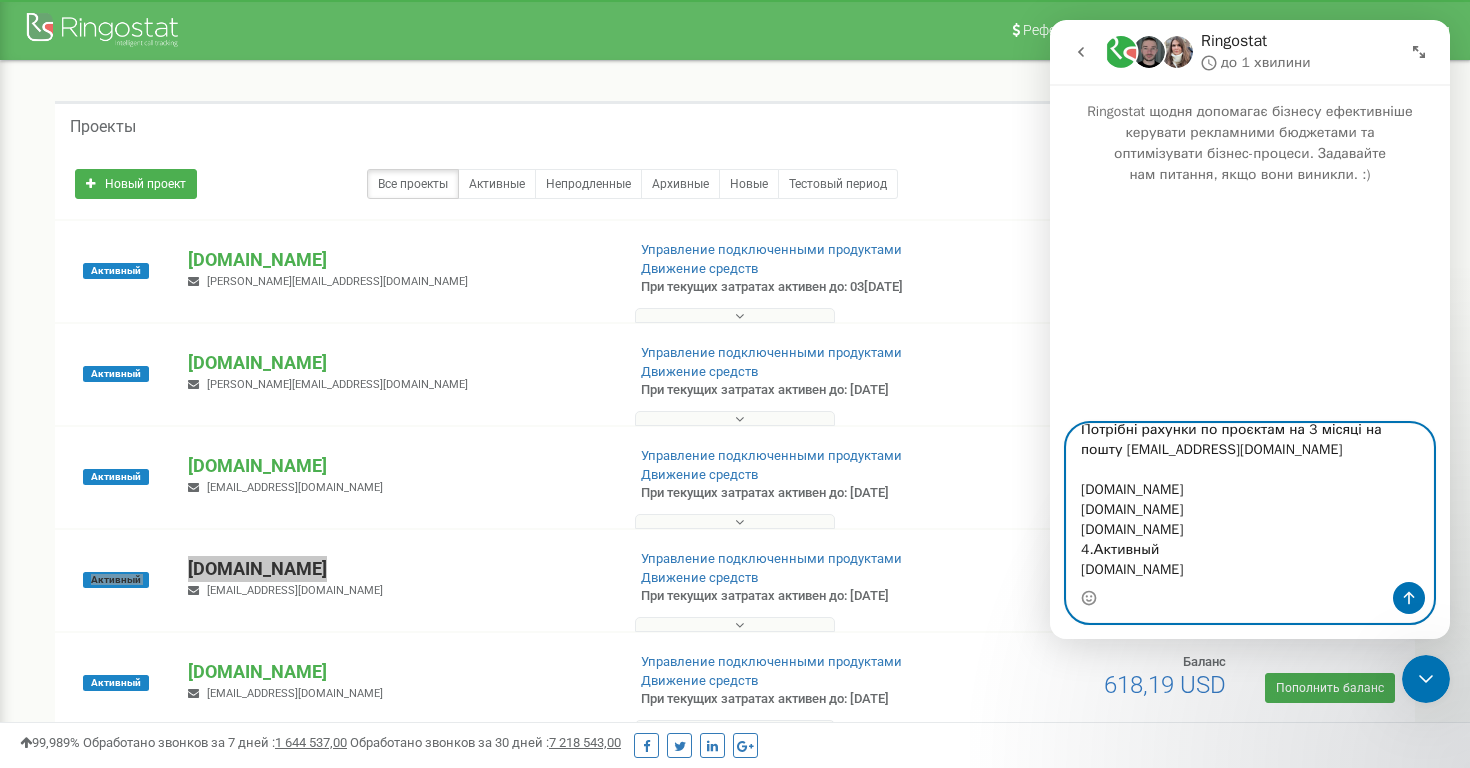 click on "Вітаю.
Потрібні рахунки по проєктам на 3 місяці на пошту [EMAIL_ADDRESS][DOMAIN_NAME]
[DOMAIN_NAME]
[DOMAIN_NAME]
[DOMAIN_NAME]
4.Активный
[DOMAIN_NAME]" at bounding box center [1250, 503] 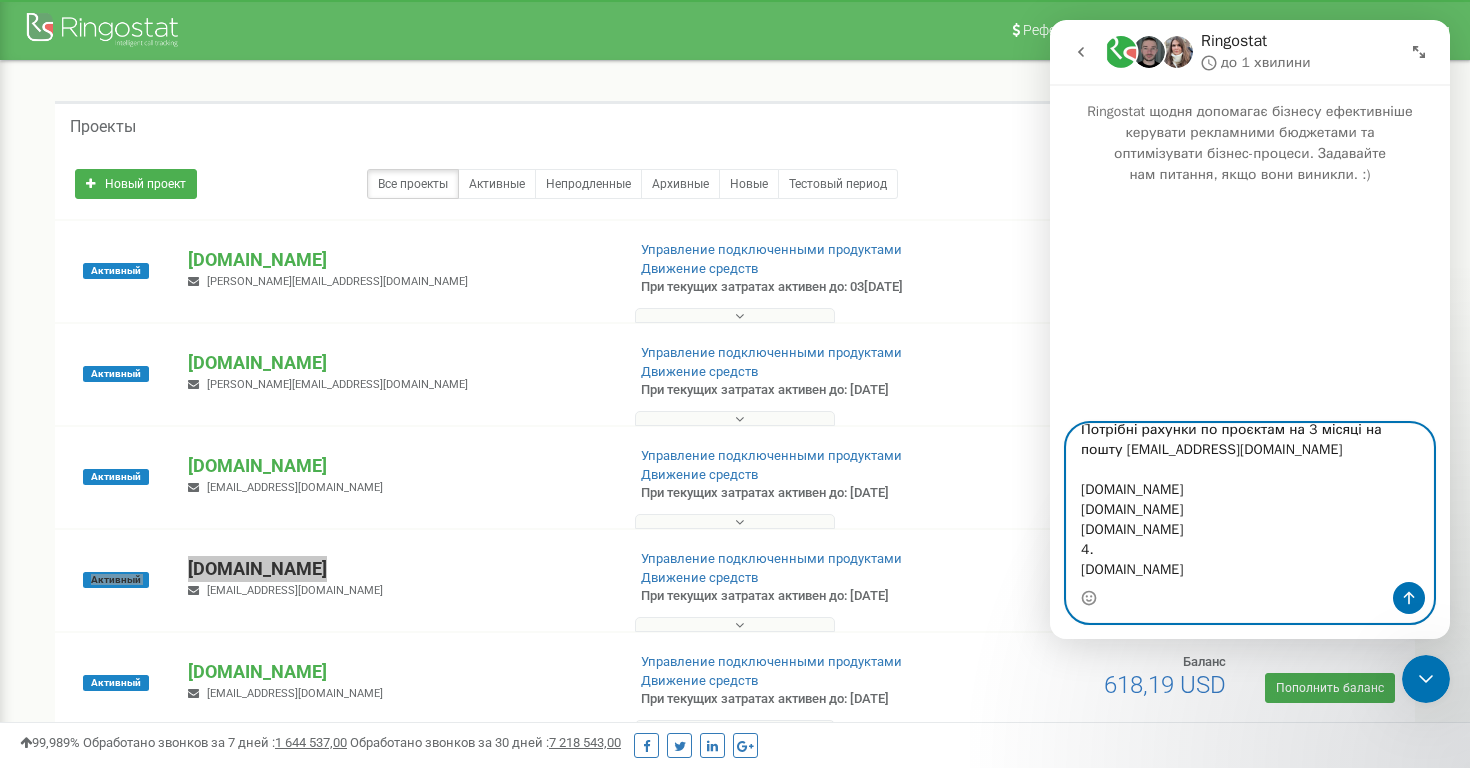 click on "Вітаю.
Потрібні рахунки по проєктам на 3 місяці на пошту [EMAIL_ADDRESS][DOMAIN_NAME]
[DOMAIN_NAME]
[DOMAIN_NAME]
[DOMAIN_NAME]
4.
[DOMAIN_NAME]" at bounding box center (1250, 503) 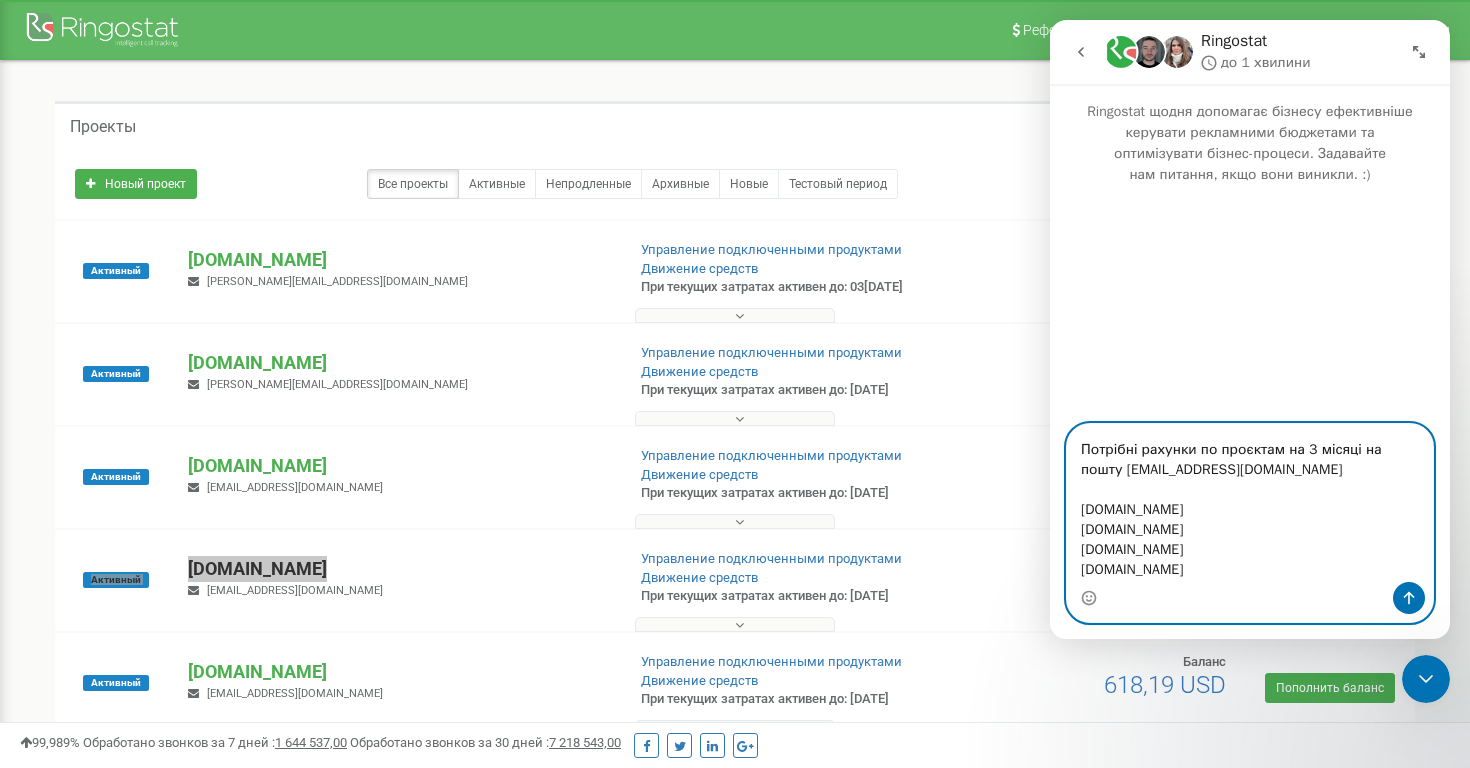 scroll, scrollTop: 56, scrollLeft: 0, axis: vertical 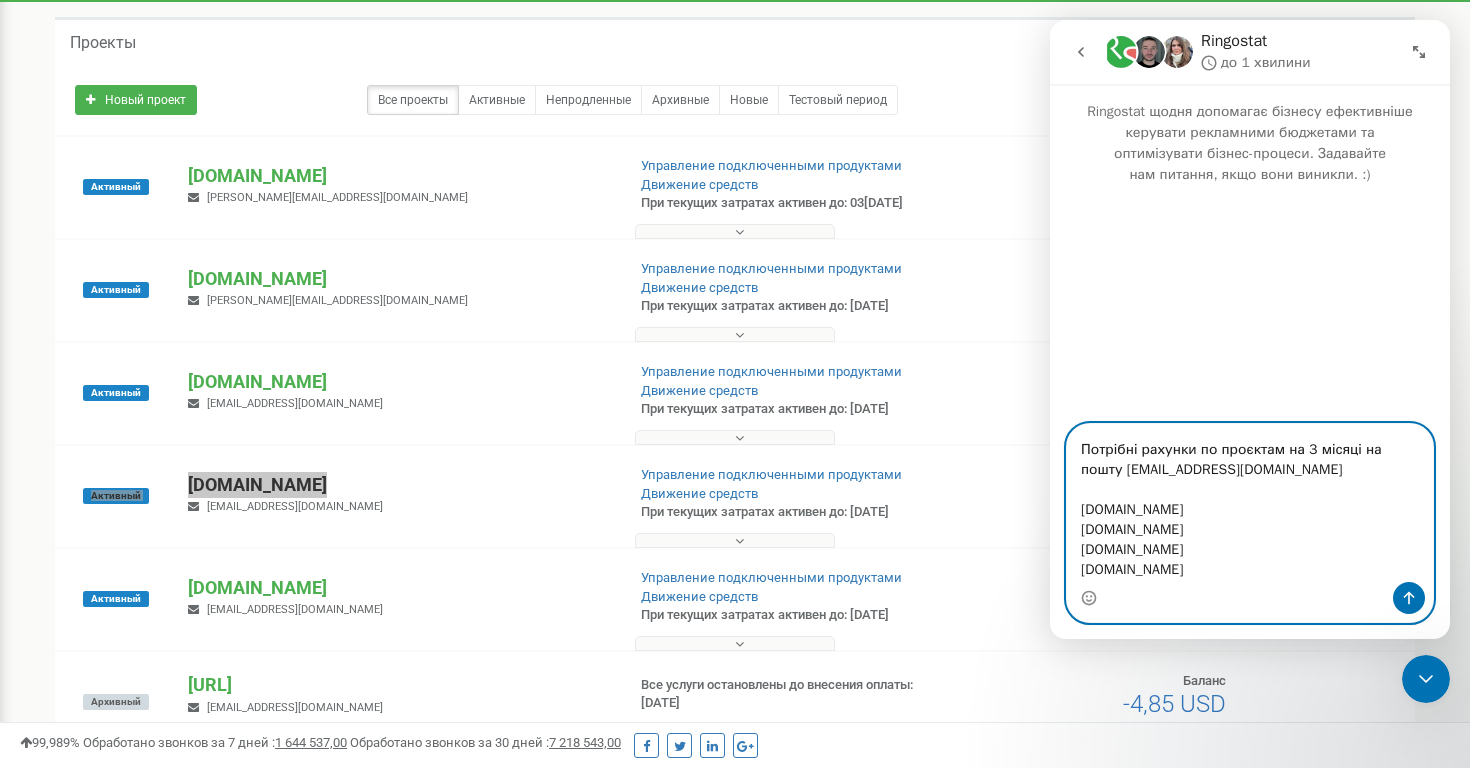 click on "Вітаю.
Потрібні рахунки по проєктам на 3 місяці на пошту [EMAIL_ADDRESS][DOMAIN_NAME]
[DOMAIN_NAME]
[DOMAIN_NAME]
[DOMAIN_NAME]
[DOMAIN_NAME]" at bounding box center (1250, 503) 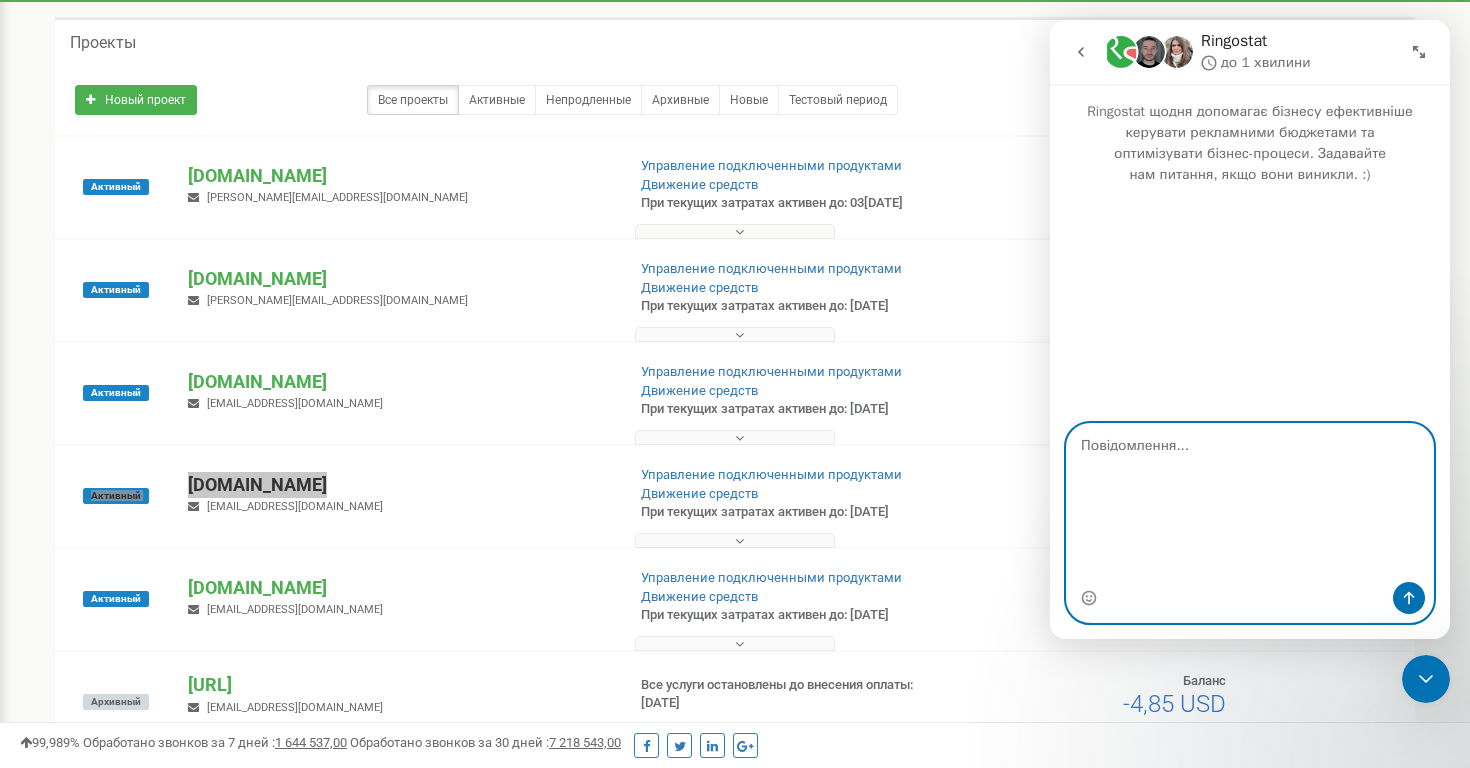 scroll, scrollTop: 0, scrollLeft: 0, axis: both 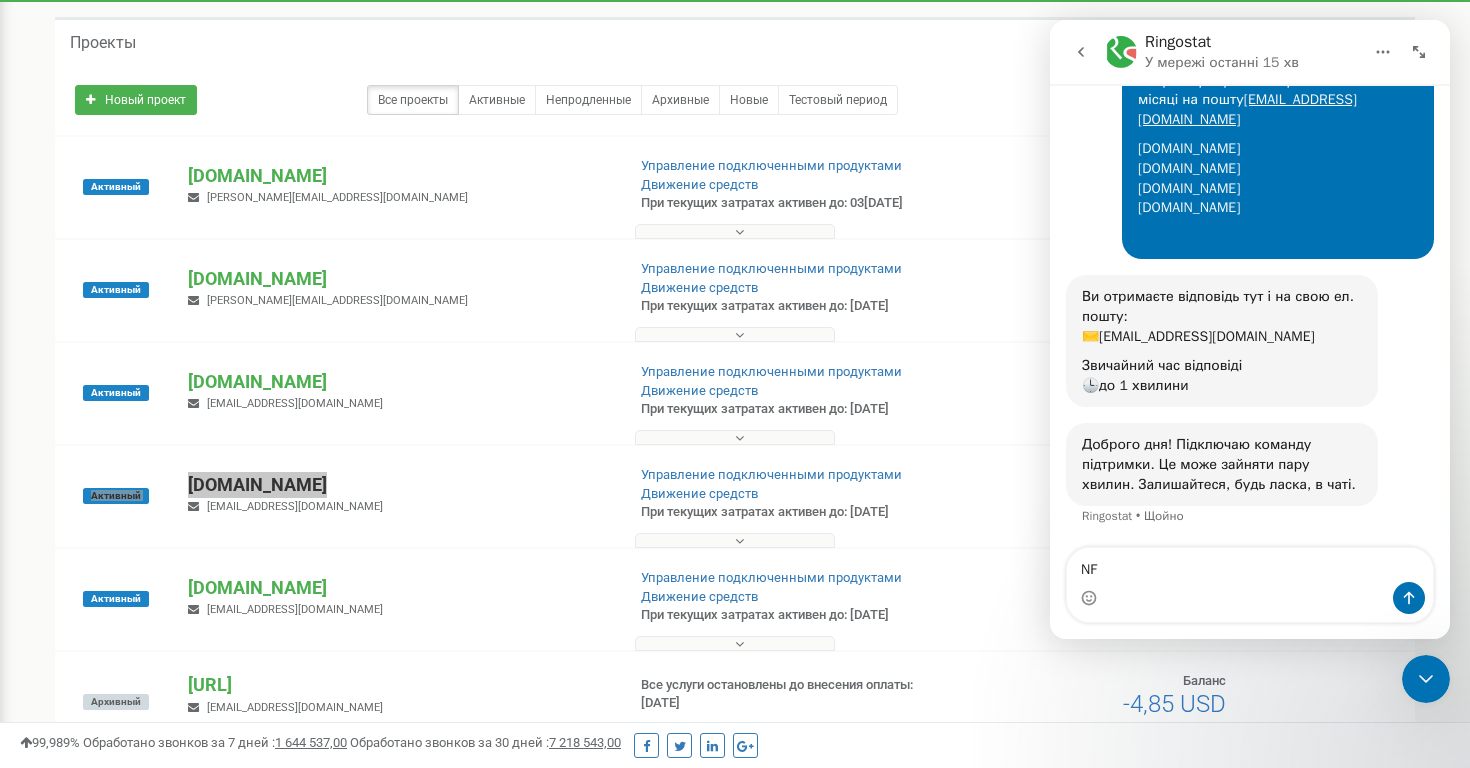 type on "N" 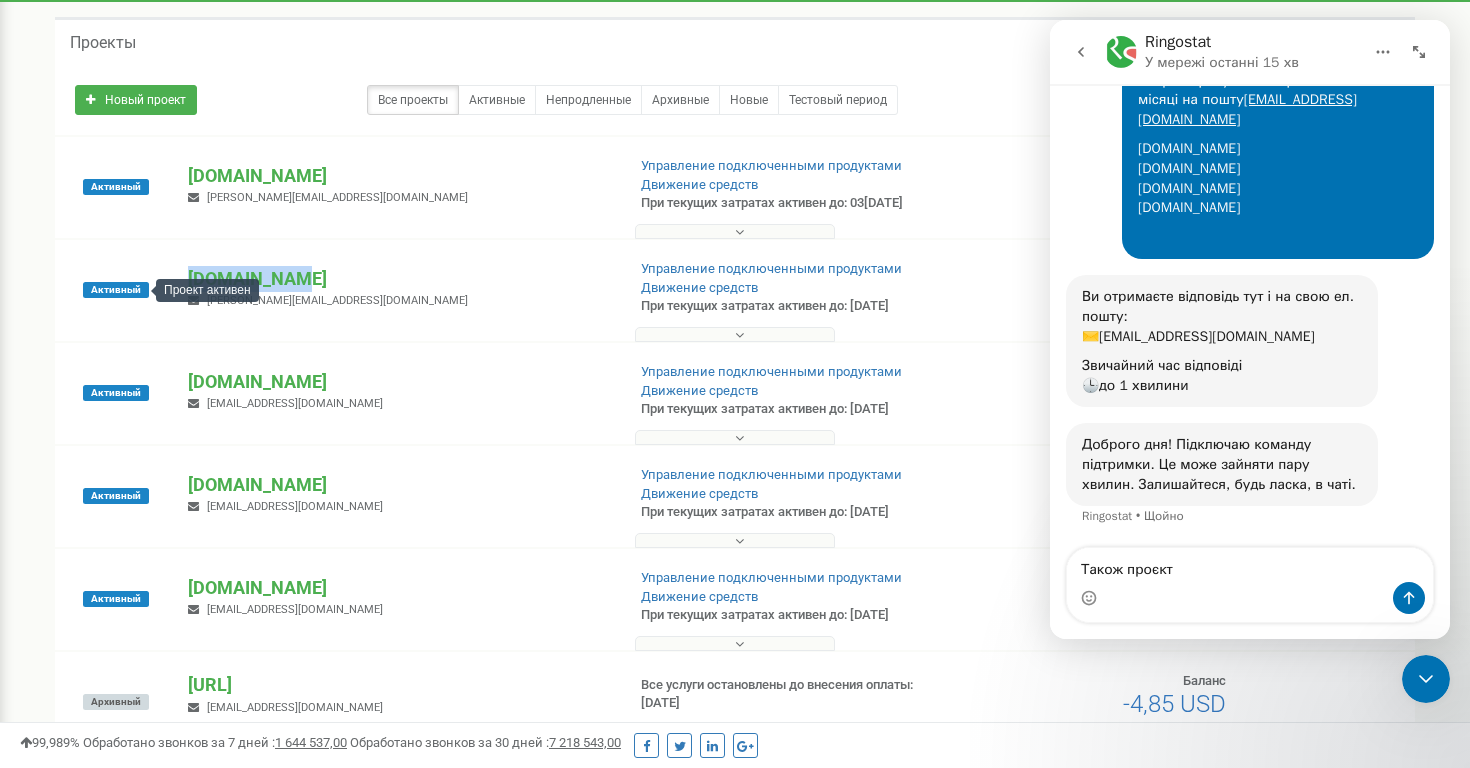 drag, startPoint x: 300, startPoint y: 281, endPoint x: 147, endPoint y: 291, distance: 153.32645 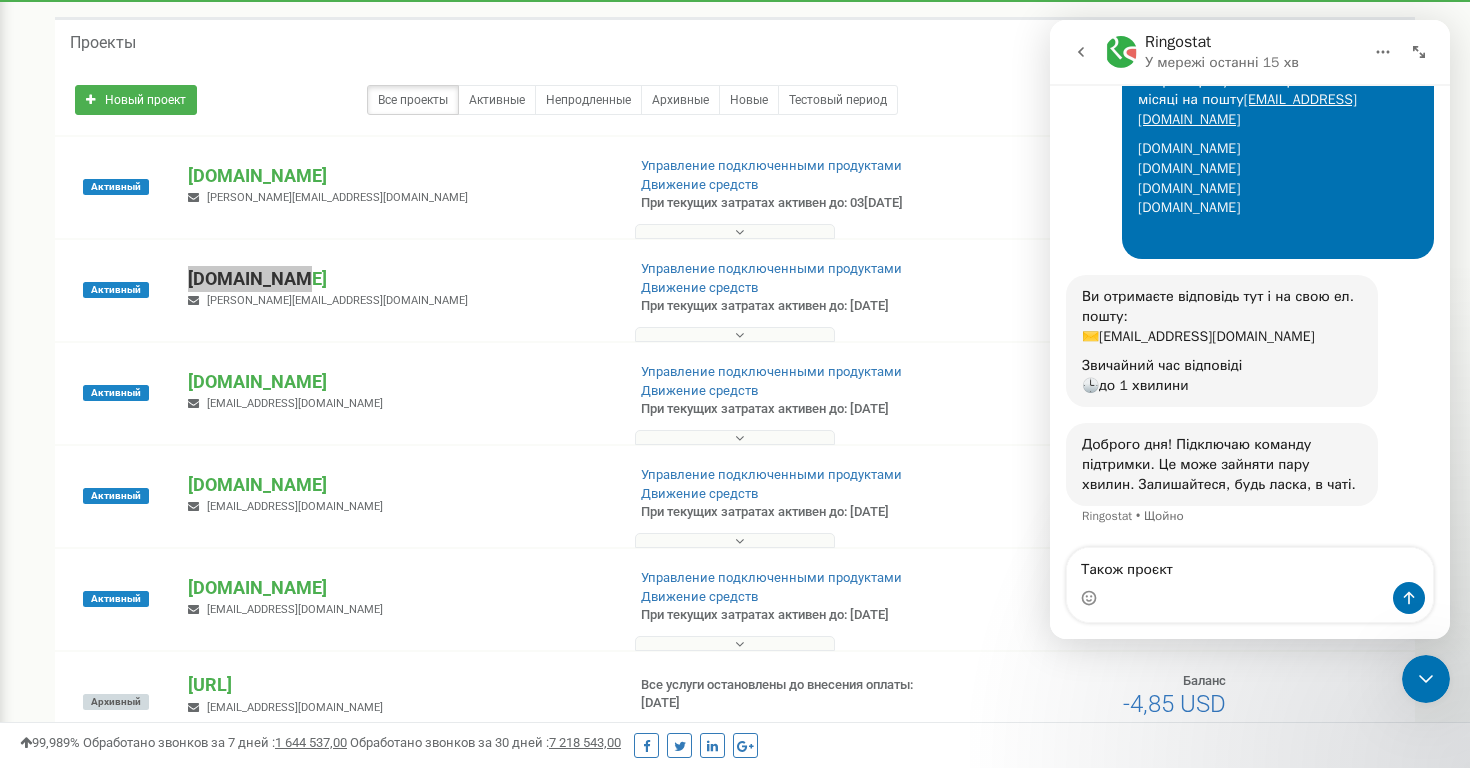 click at bounding box center (1250, 598) 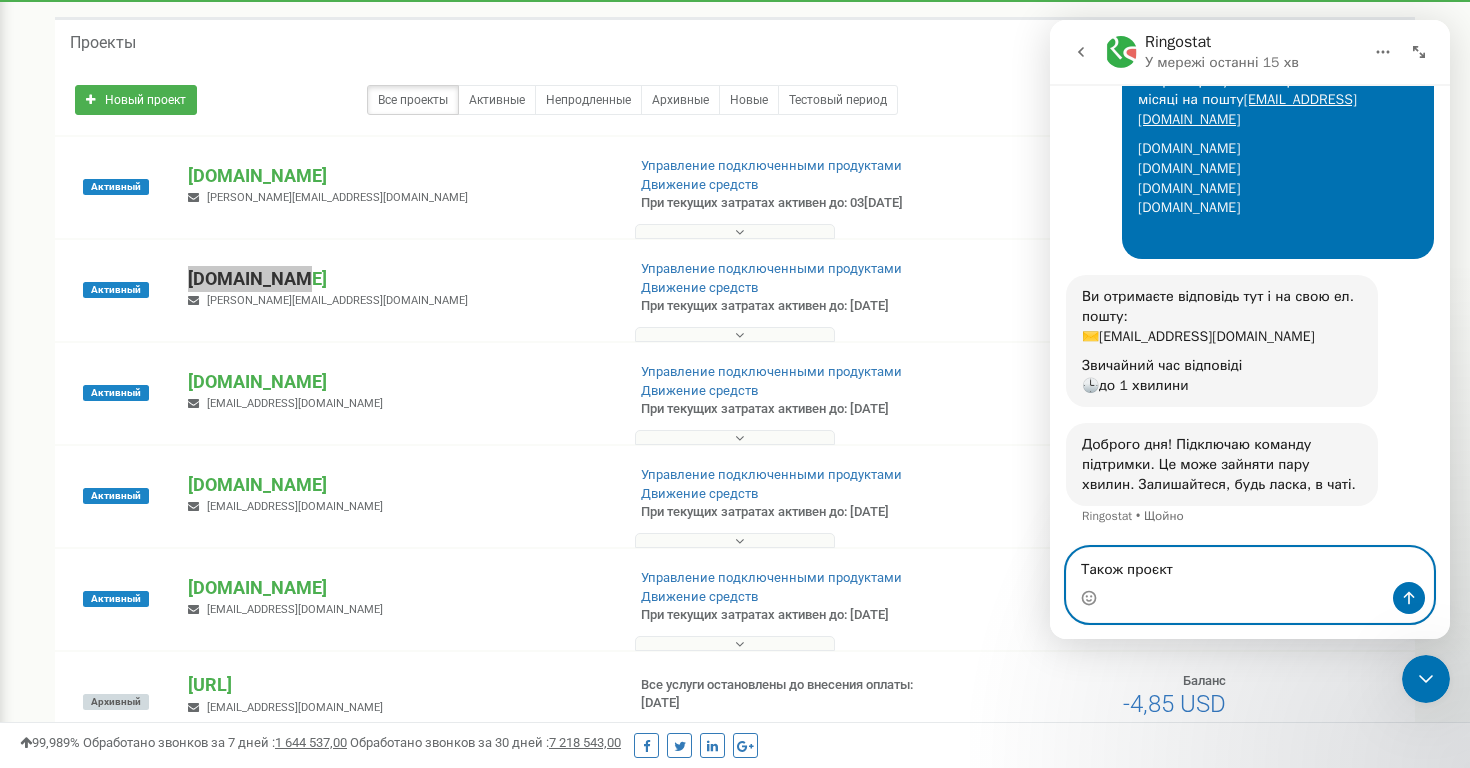click on "Також проєкт" at bounding box center [1250, 565] 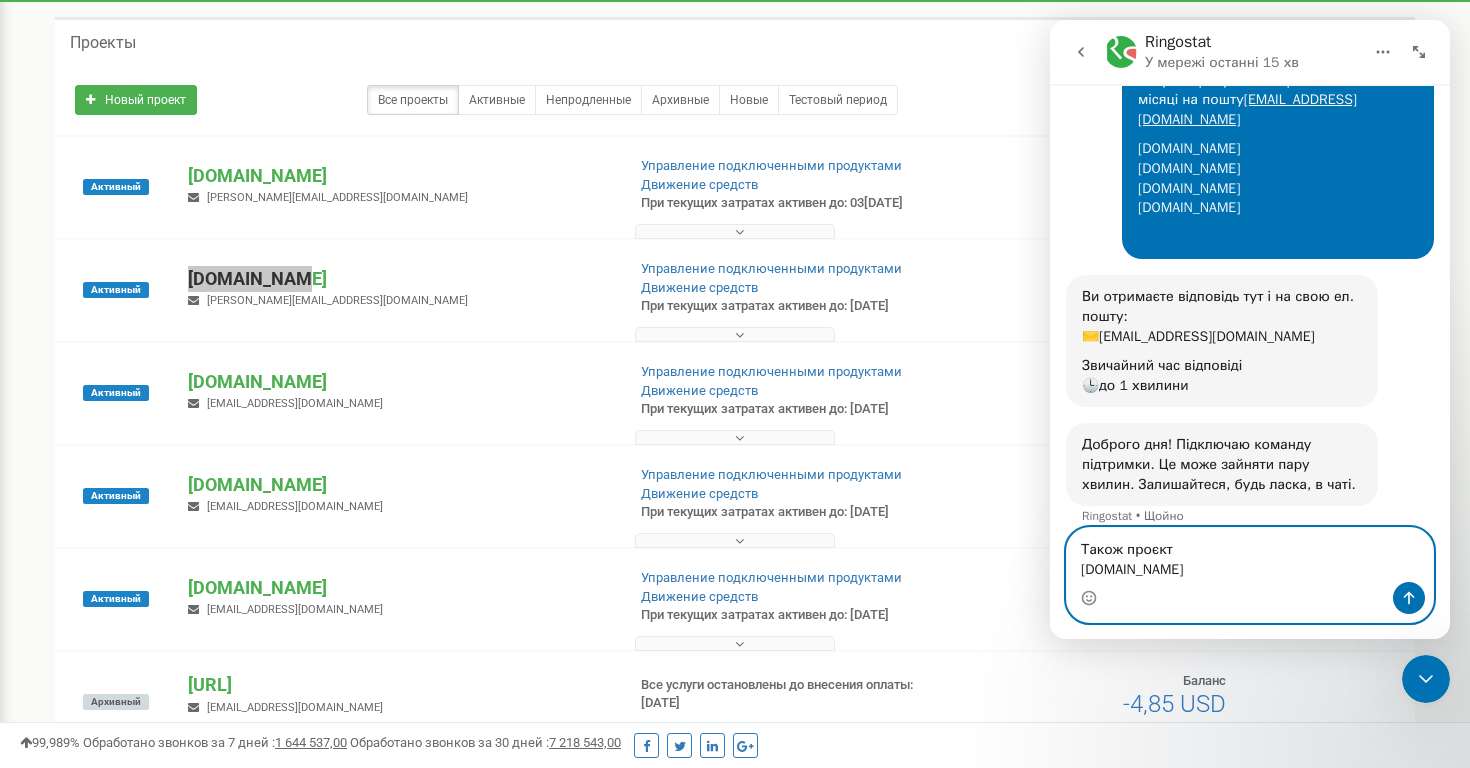scroll, scrollTop: 200, scrollLeft: 0, axis: vertical 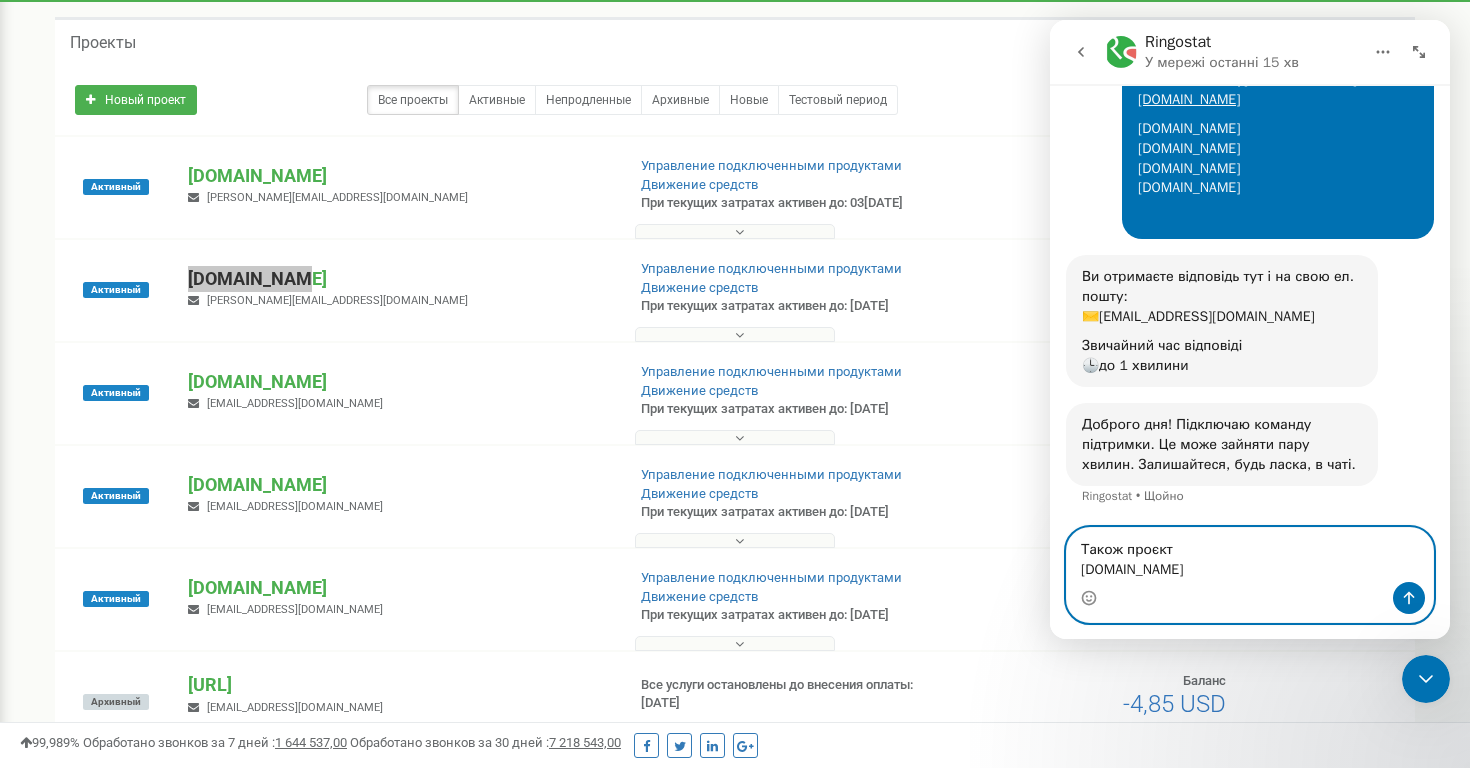 click on "Також проєкт
[DOMAIN_NAME]" at bounding box center [1250, 555] 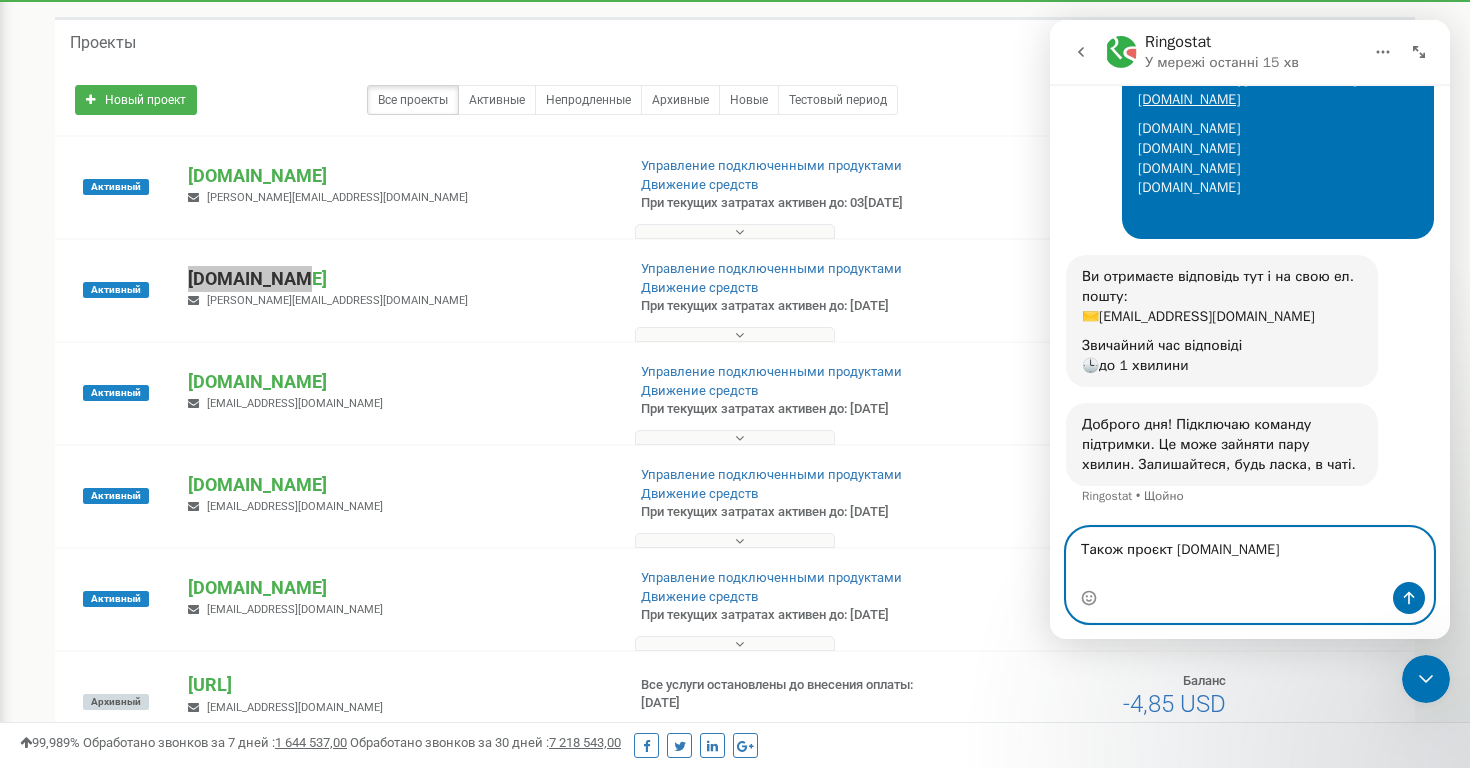 scroll, scrollTop: 180, scrollLeft: 0, axis: vertical 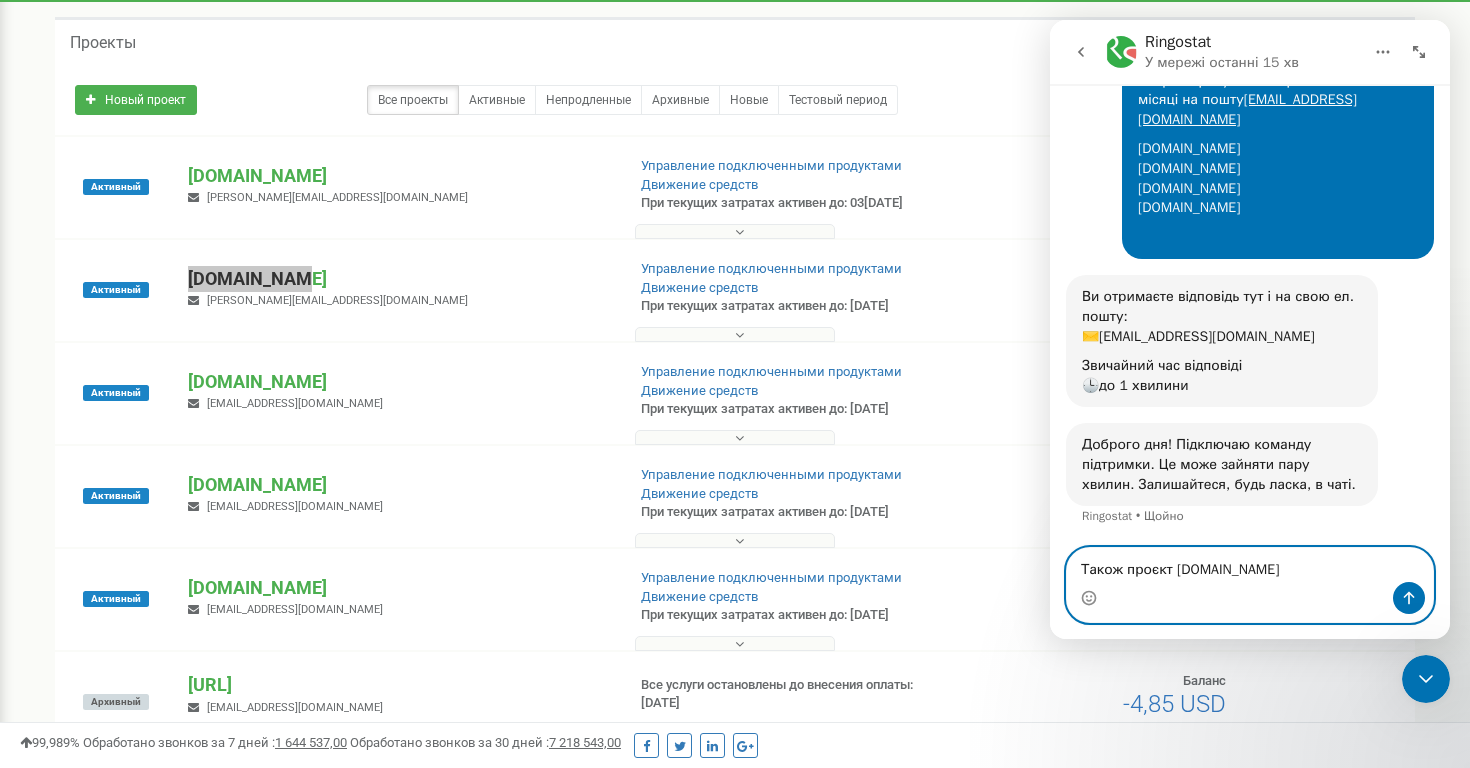 click on "Також проєкт [DOMAIN_NAME]" at bounding box center (1250, 565) 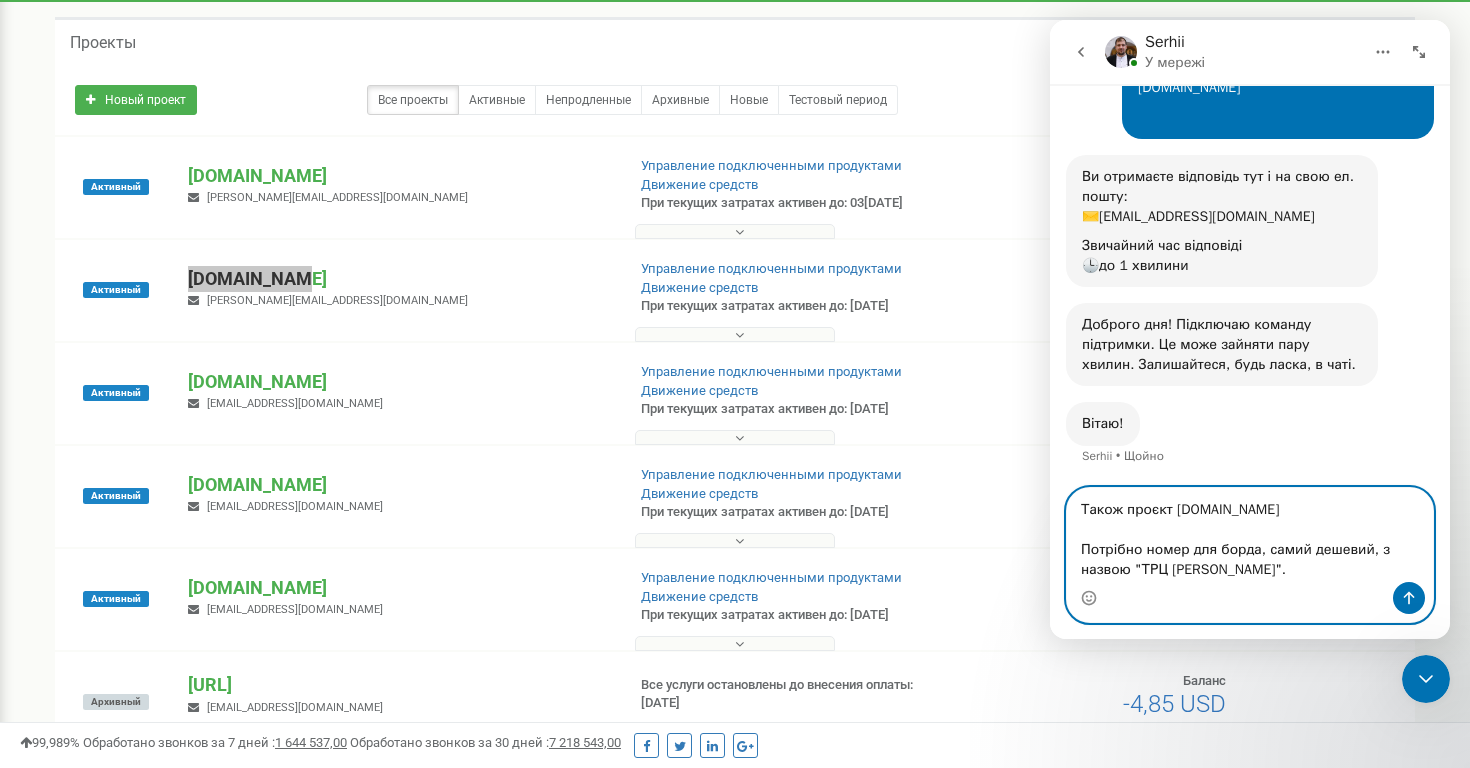scroll, scrollTop: 299, scrollLeft: 0, axis: vertical 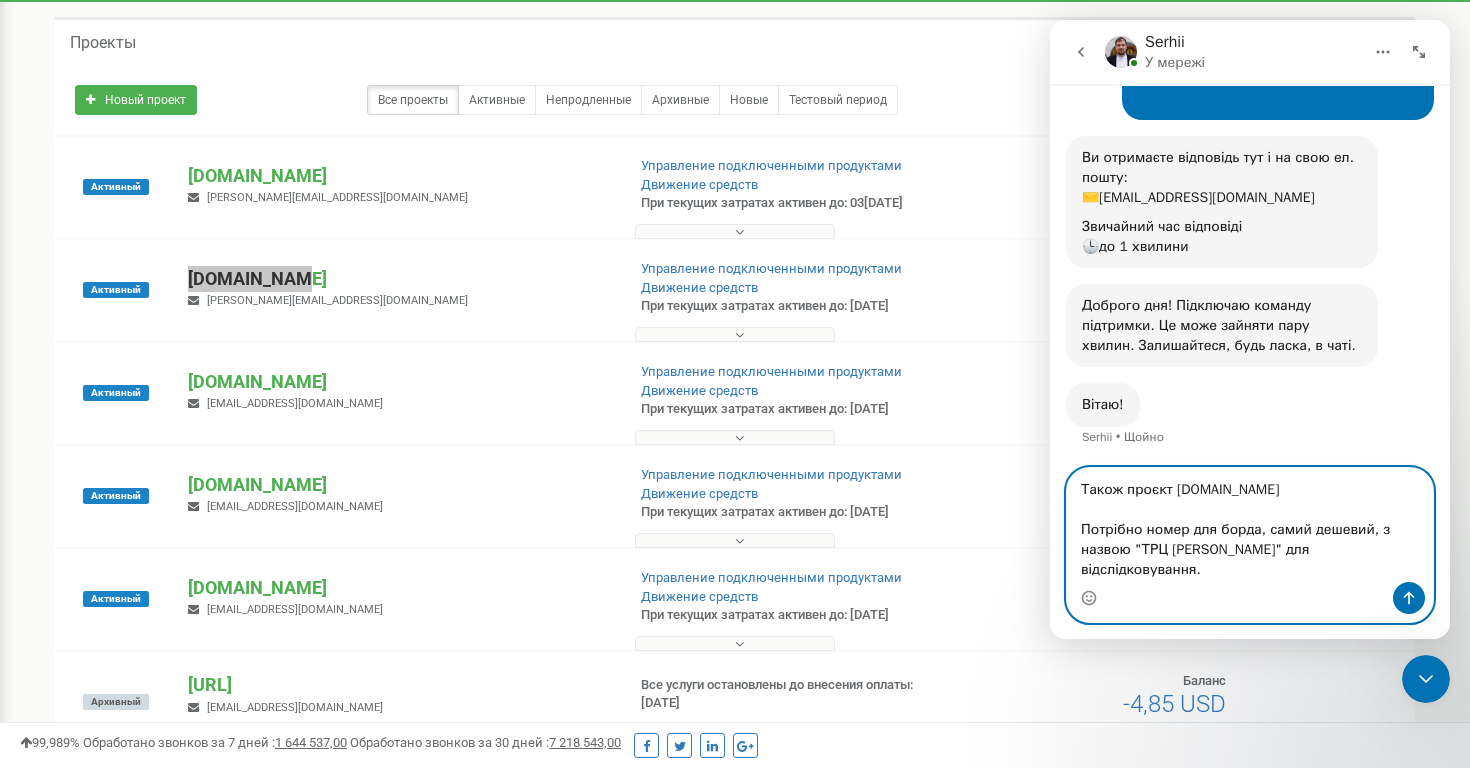 type on "Також проєкт [DOMAIN_NAME]
Потрібно номер для борда, самий дешевий, з назвою "ТРЦ [PERSON_NAME]" для відслідковування." 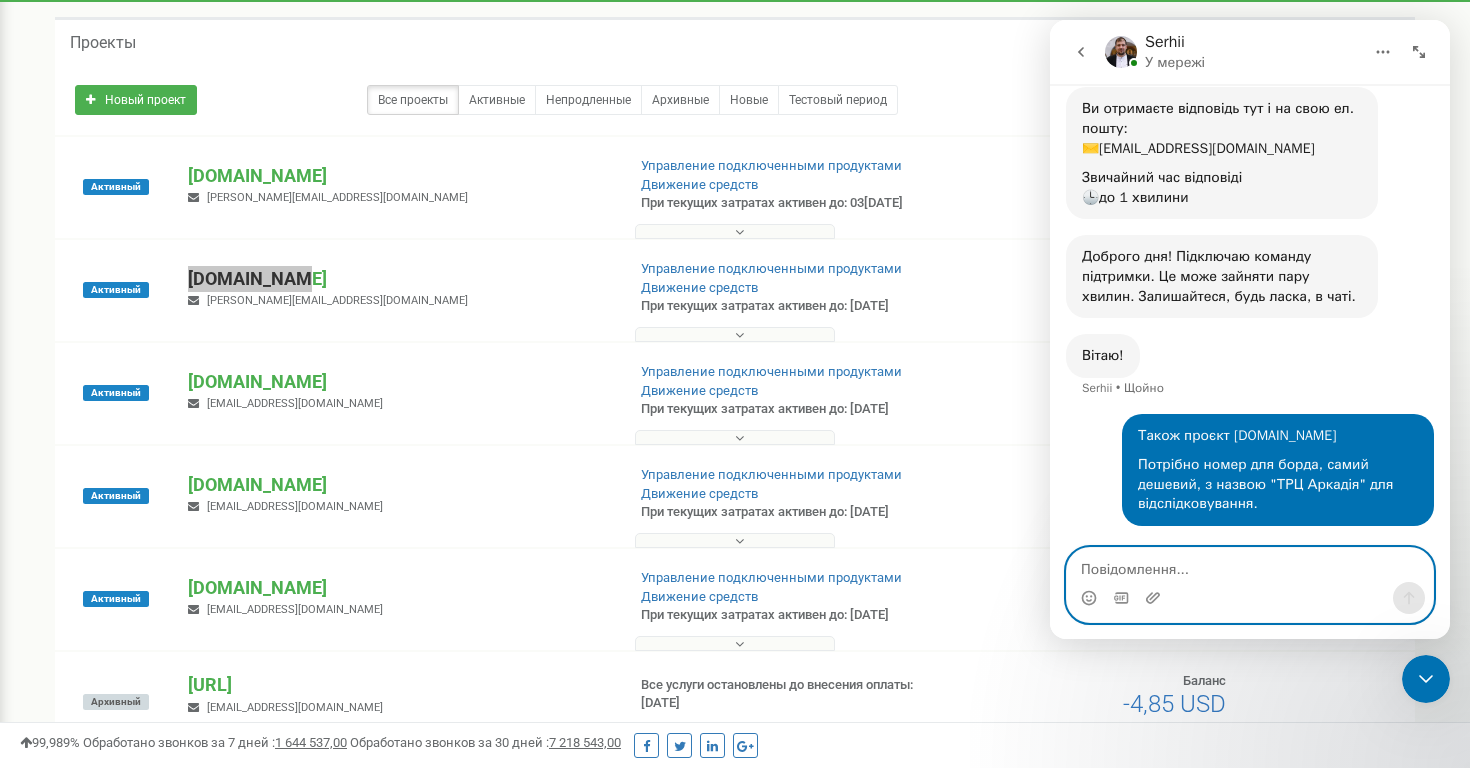 scroll, scrollTop: 445, scrollLeft: 0, axis: vertical 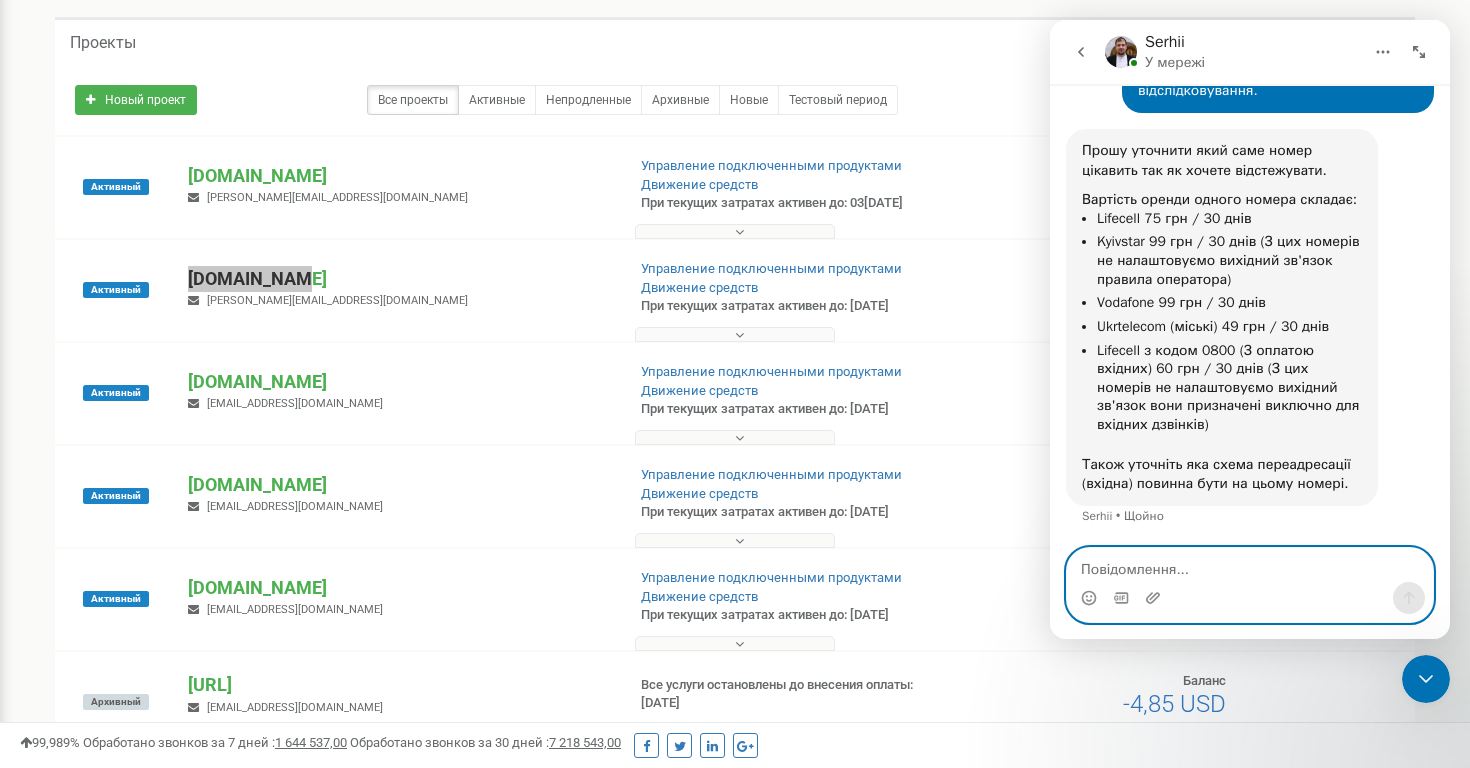 click at bounding box center [1250, 565] 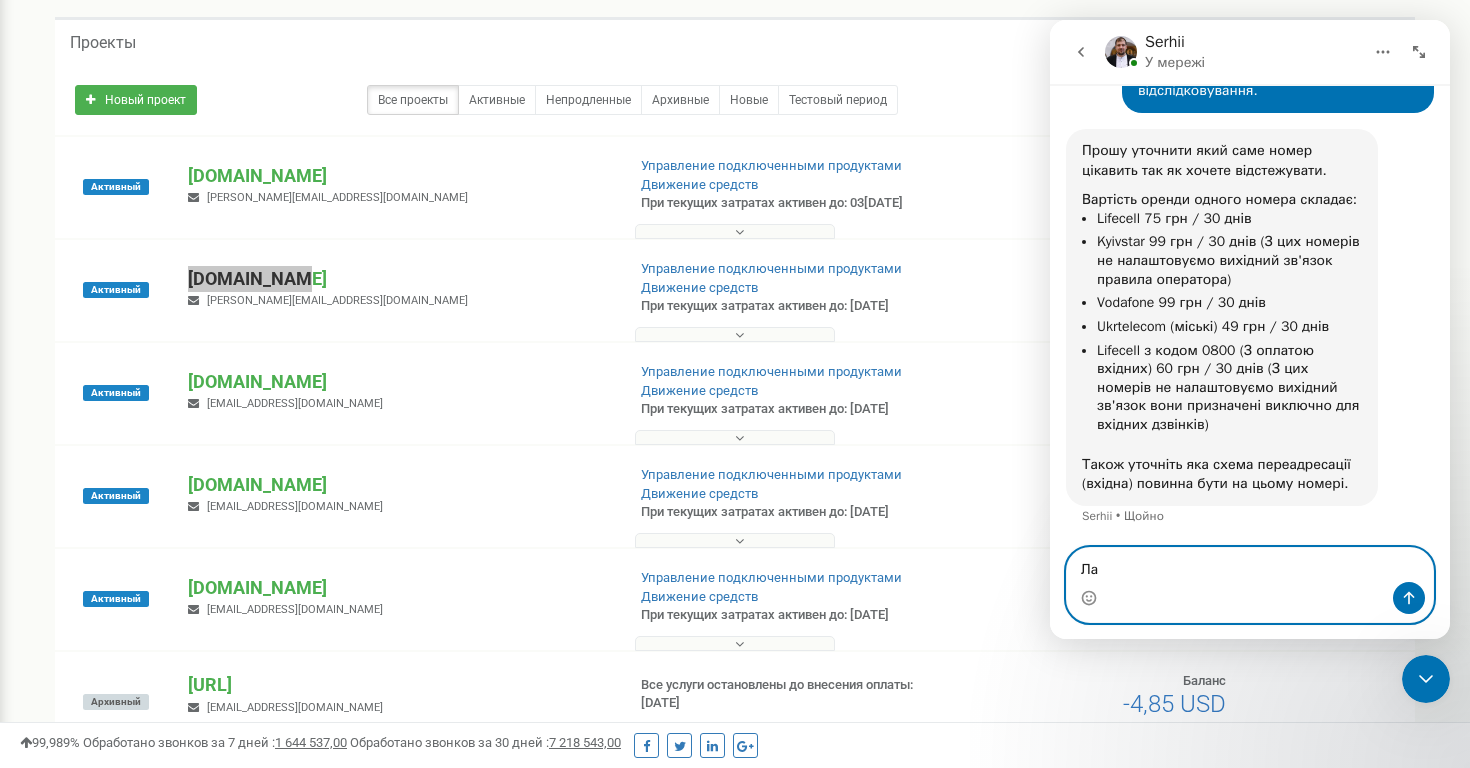 type on "[PERSON_NAME]" 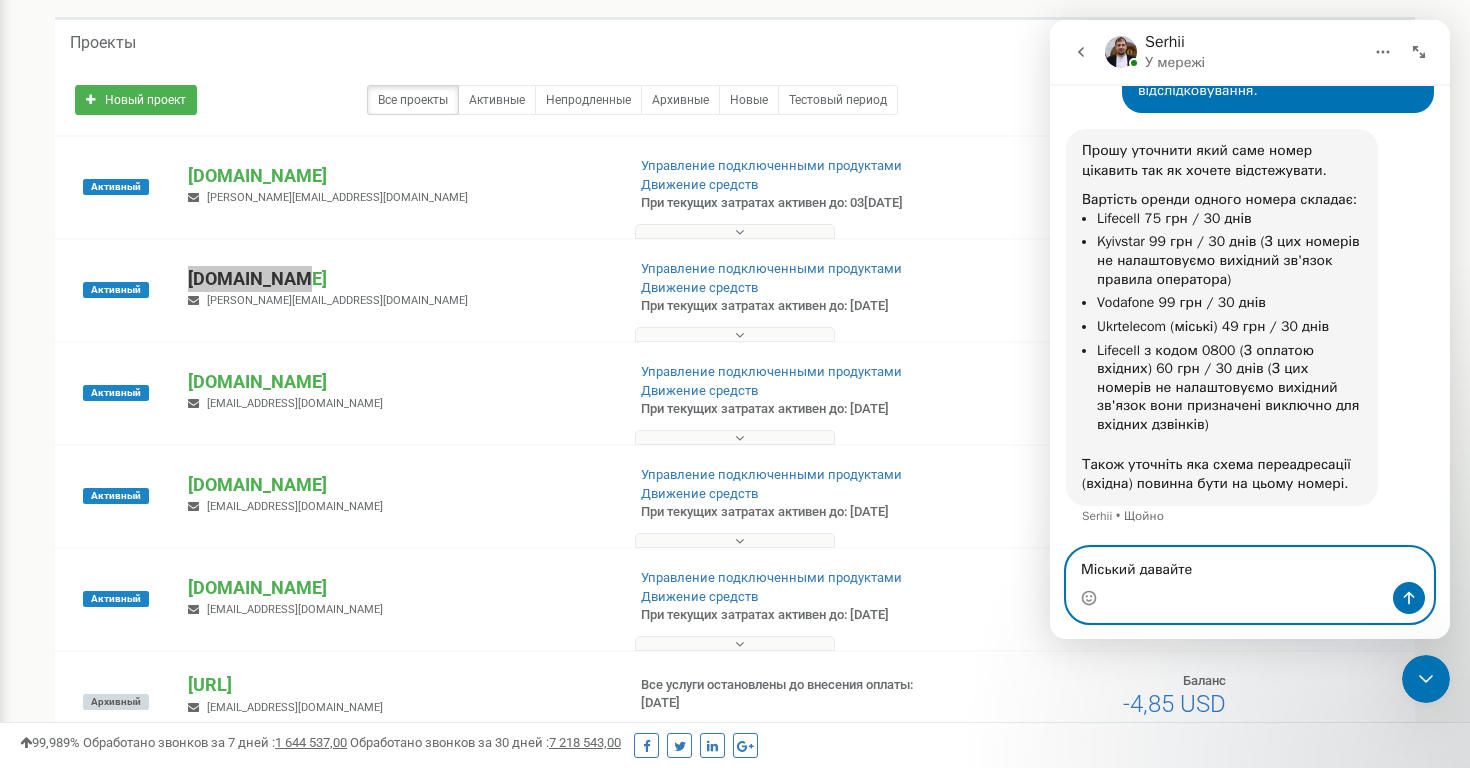 type on "Міський давайте" 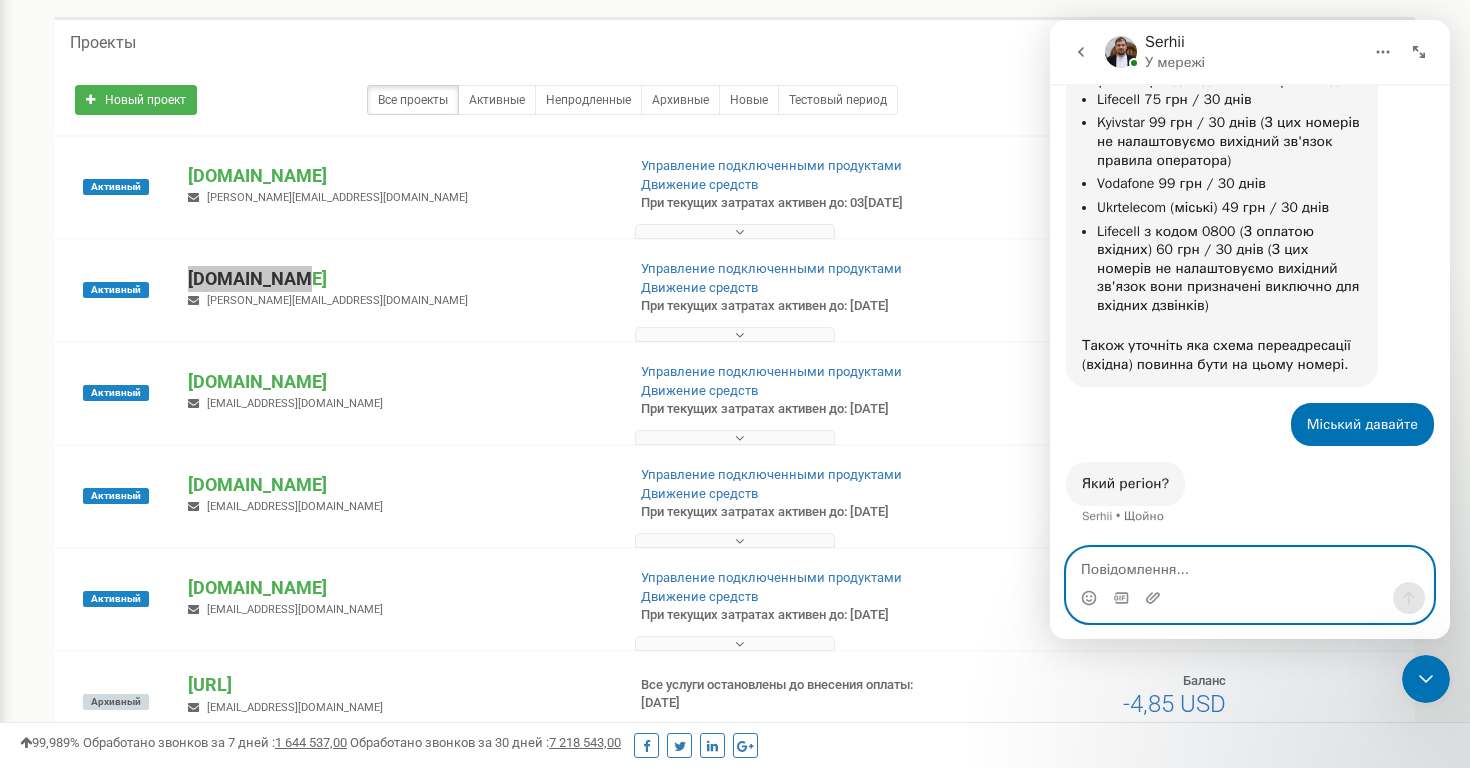 scroll, scrollTop: 880, scrollLeft: 0, axis: vertical 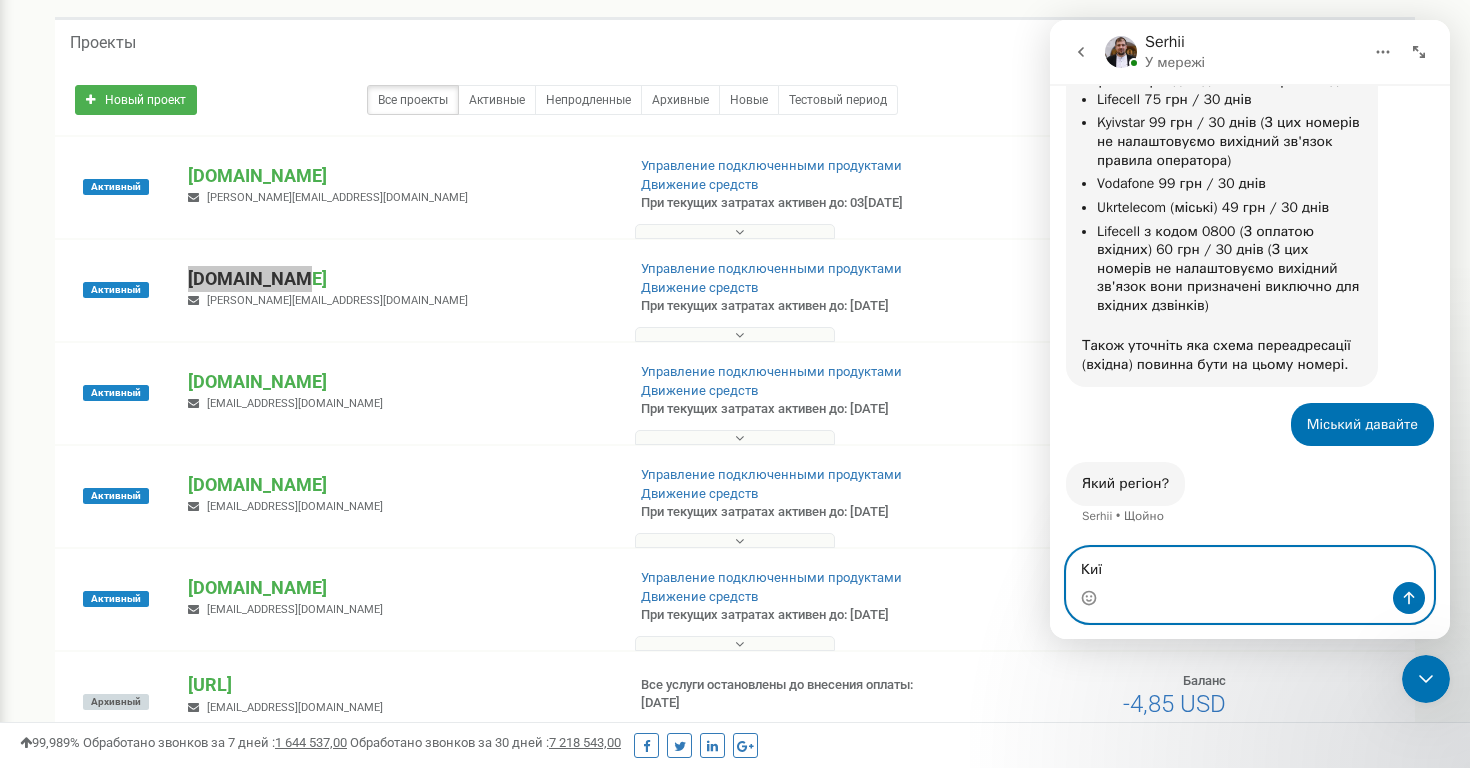 type on "[GEOGRAPHIC_DATA]" 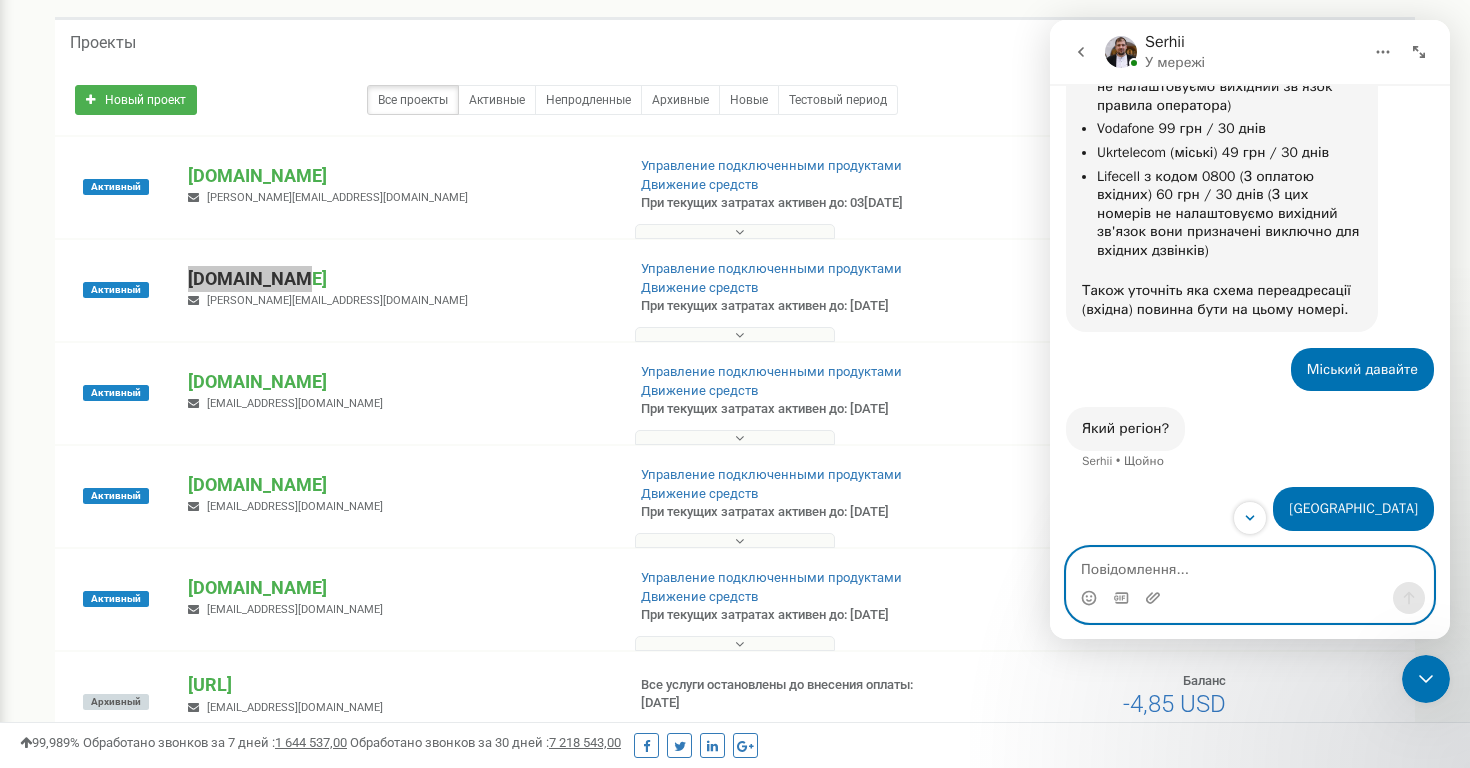 scroll, scrollTop: 932, scrollLeft: 0, axis: vertical 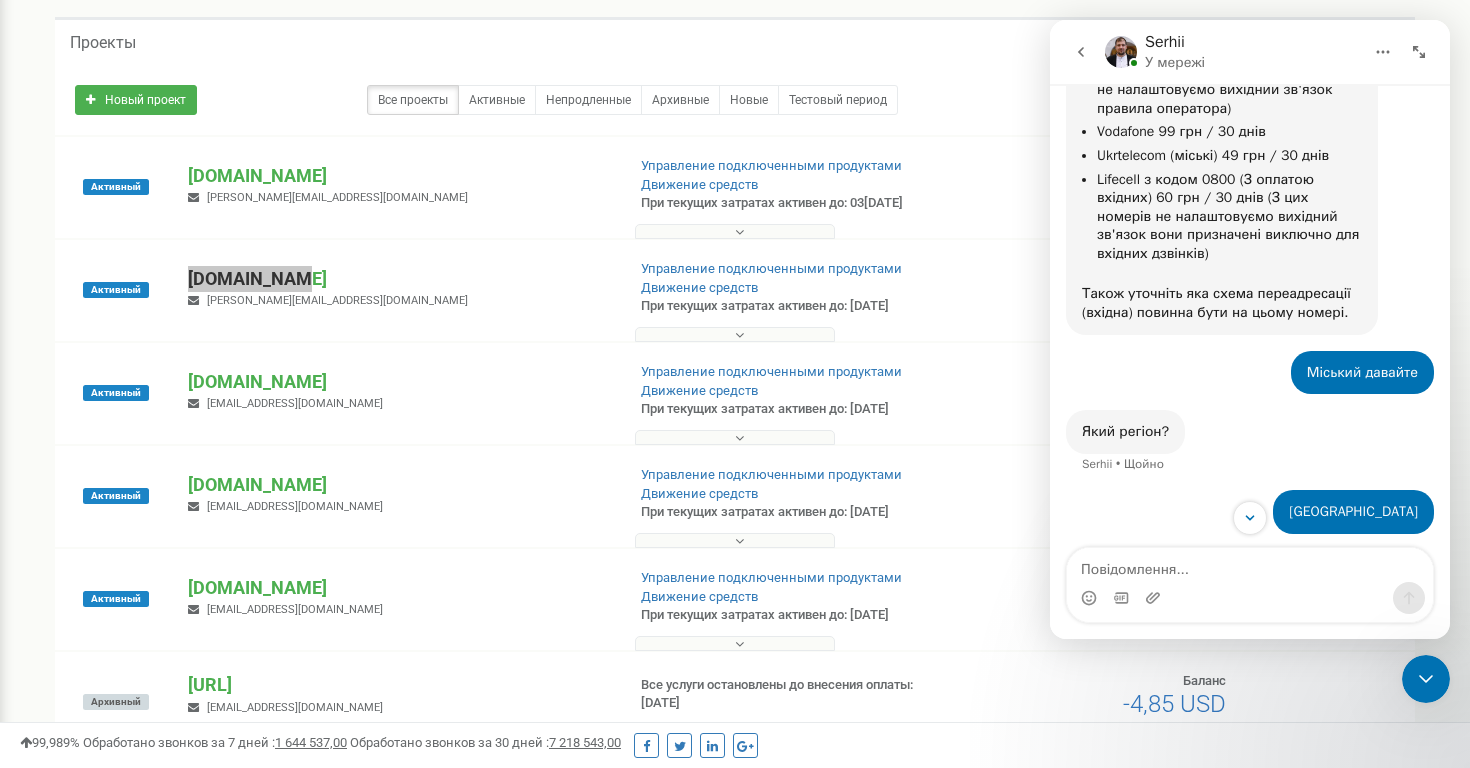 click on "Lifecell з кодом 0800 (З оплатою вхідних) 60 грн / 30 днів (З цих номерів не налаштовуємо вихідний зв'язок вони призначені виключно для вхідних дзвінків)" at bounding box center (1229, 217) 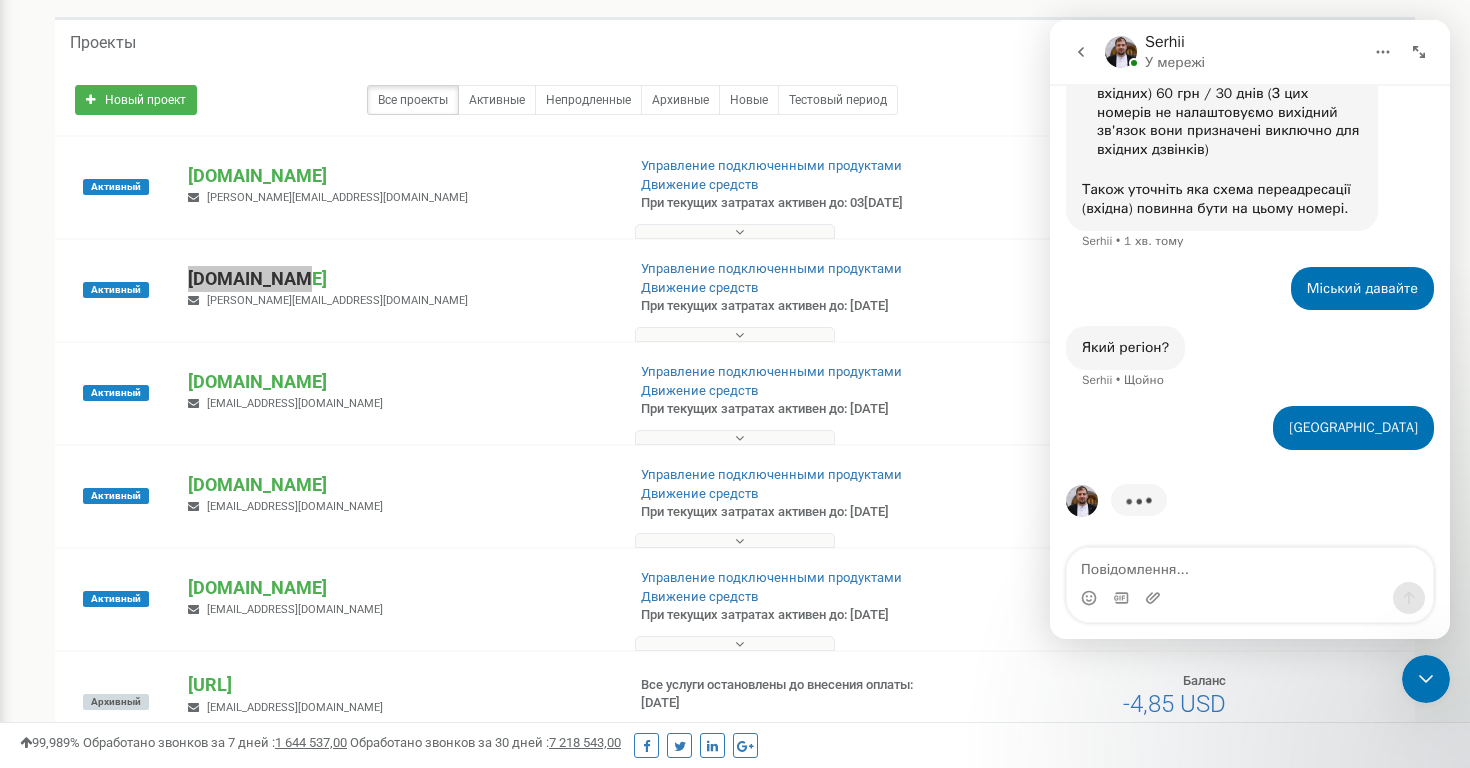 scroll, scrollTop: 892, scrollLeft: 0, axis: vertical 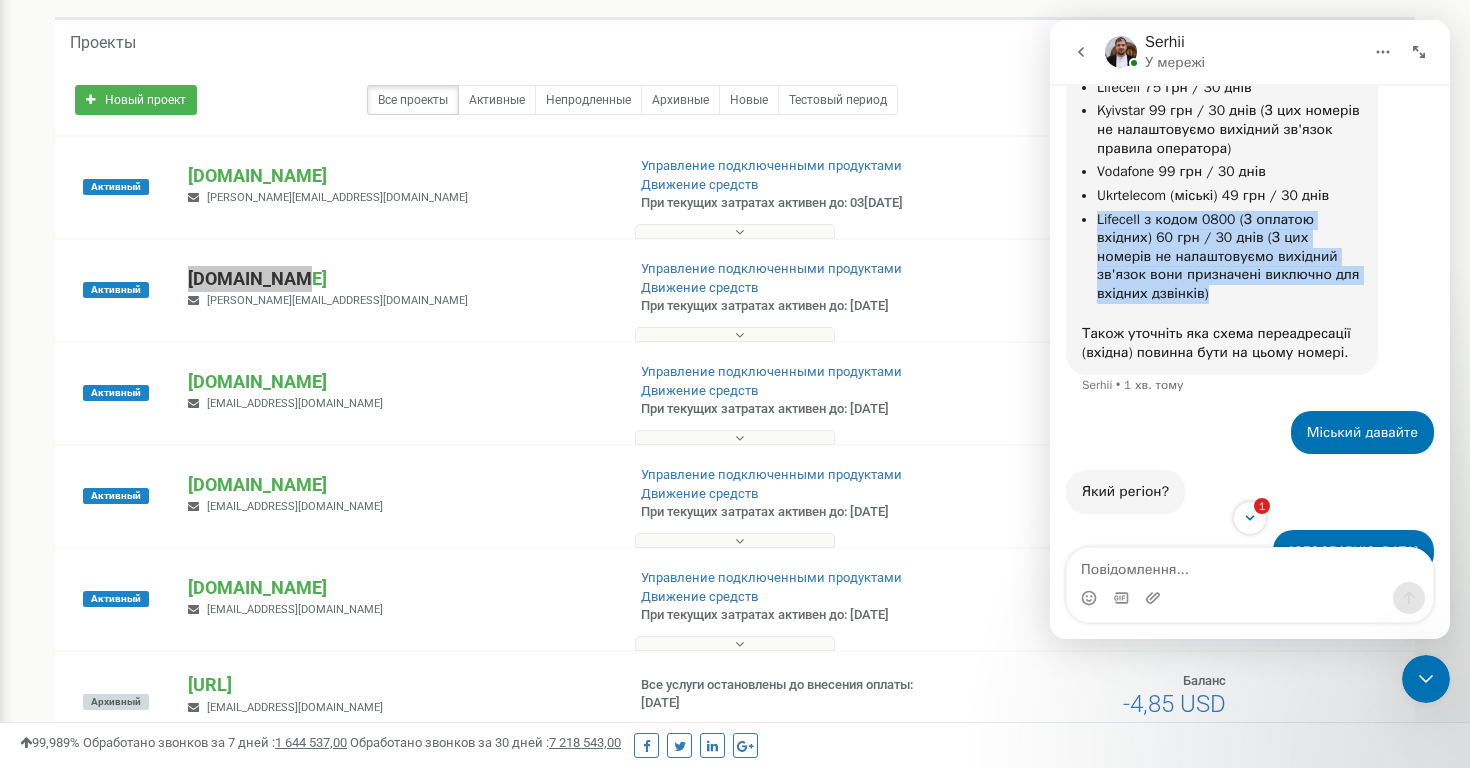 drag, startPoint x: 1093, startPoint y: 216, endPoint x: 1346, endPoint y: 297, distance: 265.65015 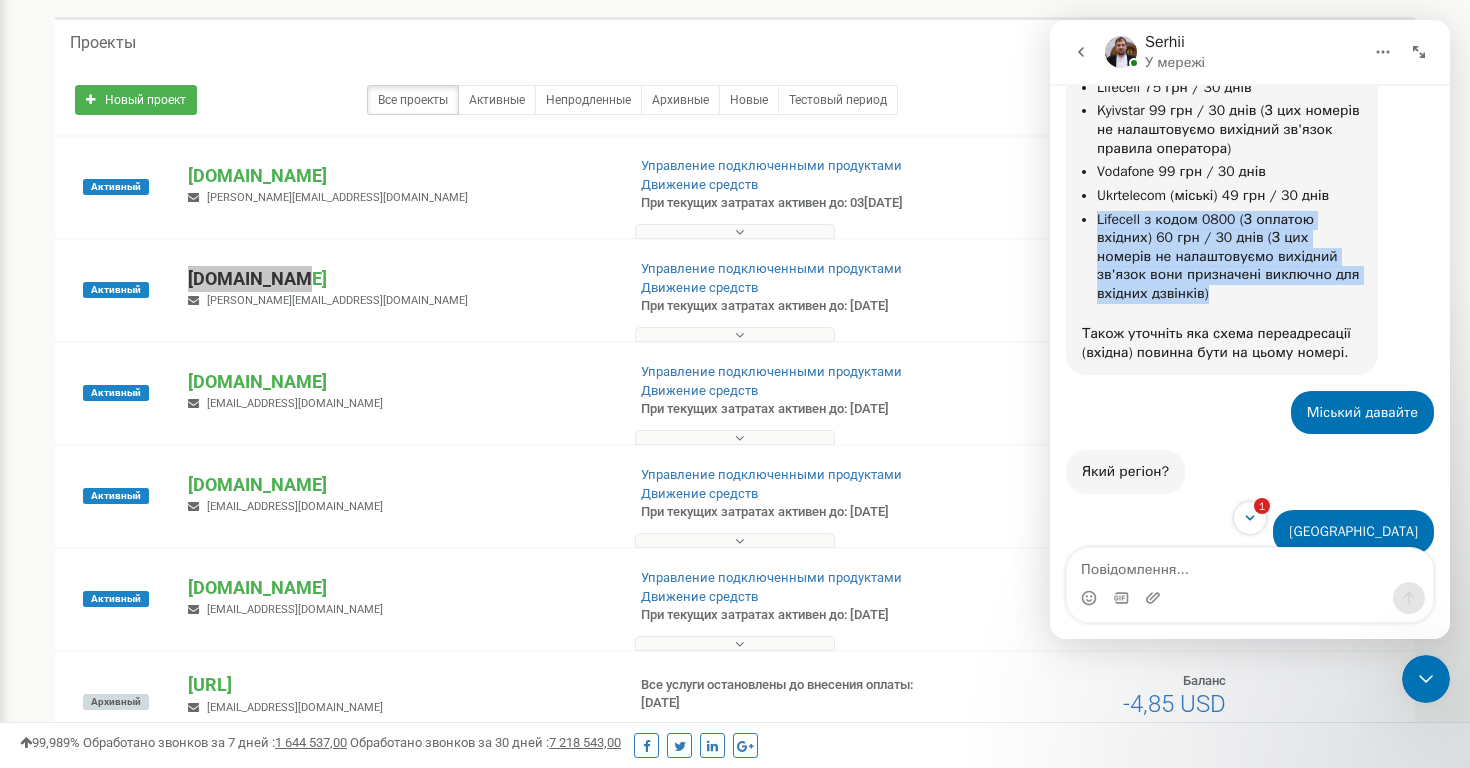 click on "Lifecell з кодом 0800 (З оплатою вхідних) 60 грн / 30 днів (З цих номерів не налаштовуємо вихідний зв'язок вони призначені виключно для вхідних дзвінків)" at bounding box center (1229, 257) 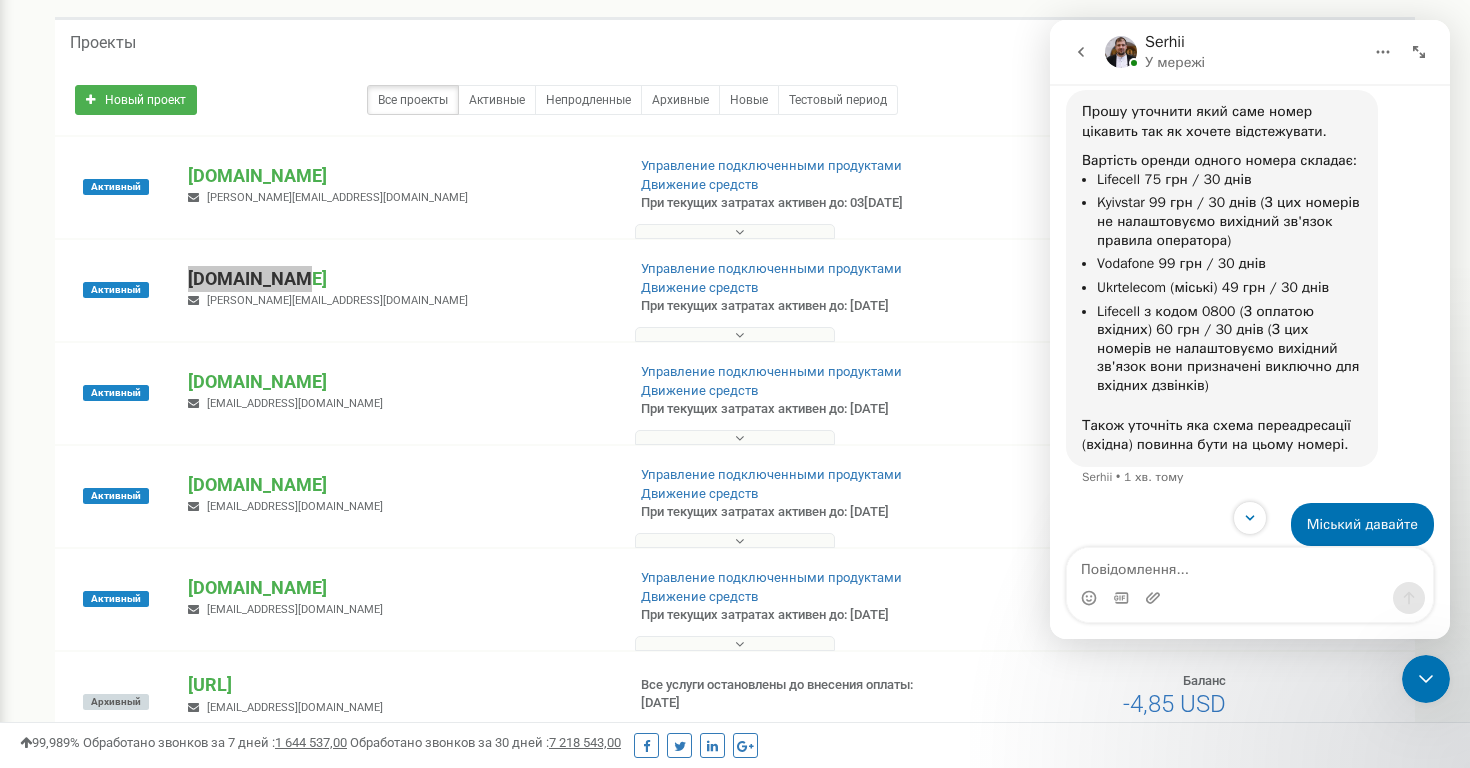 scroll, scrollTop: 1072, scrollLeft: 0, axis: vertical 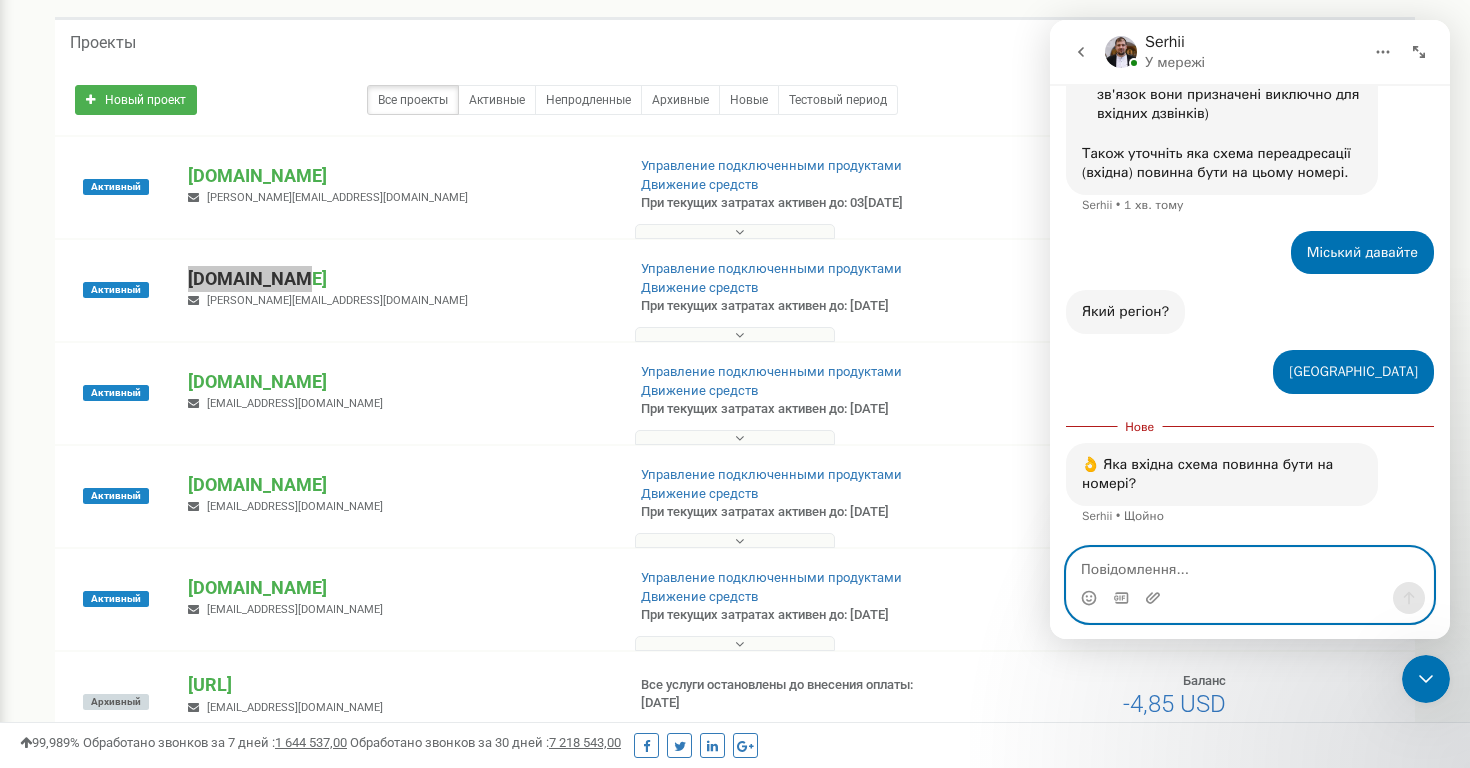 click at bounding box center (1250, 565) 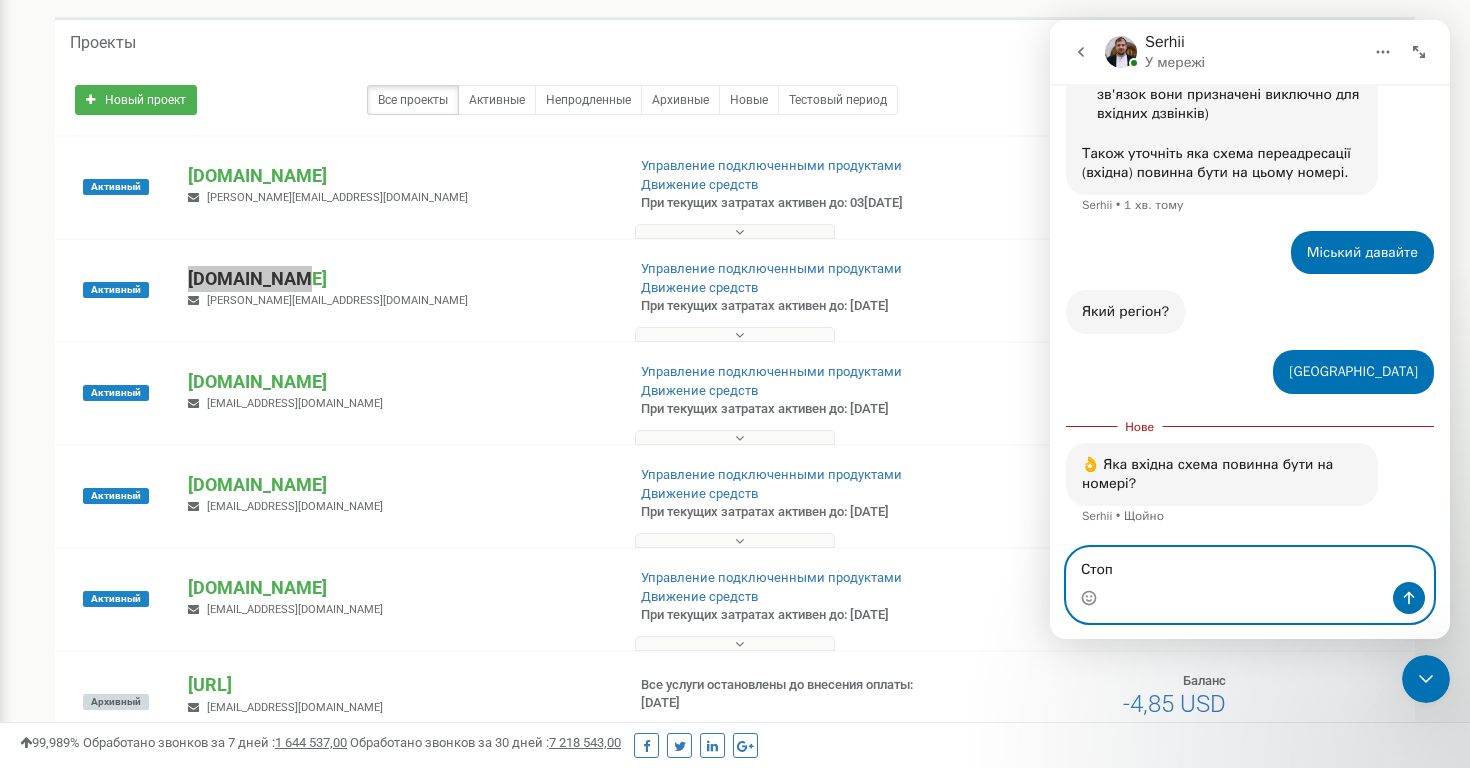 type on "Стоп" 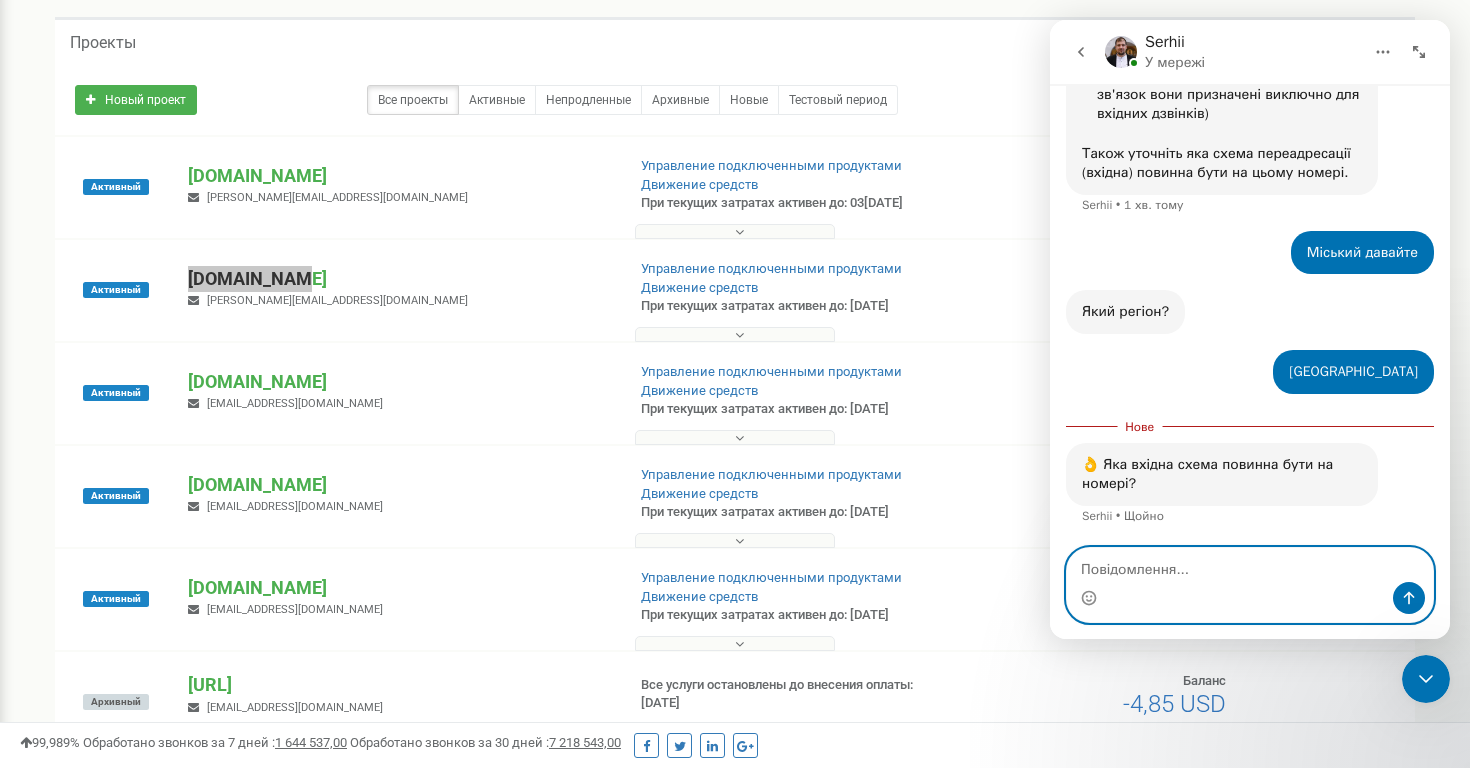 scroll, scrollTop: 1098, scrollLeft: 0, axis: vertical 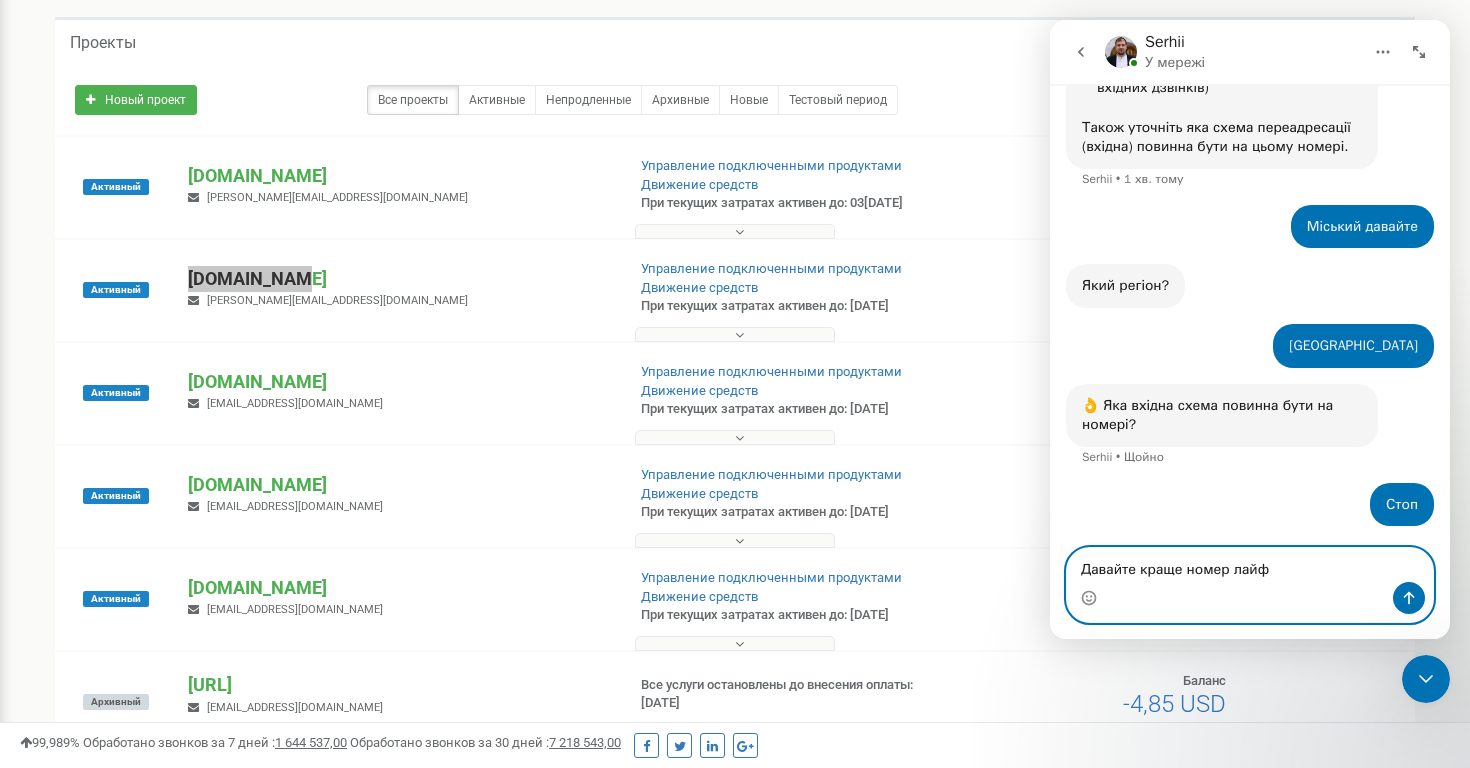 type on "Давайте краще номер лайф" 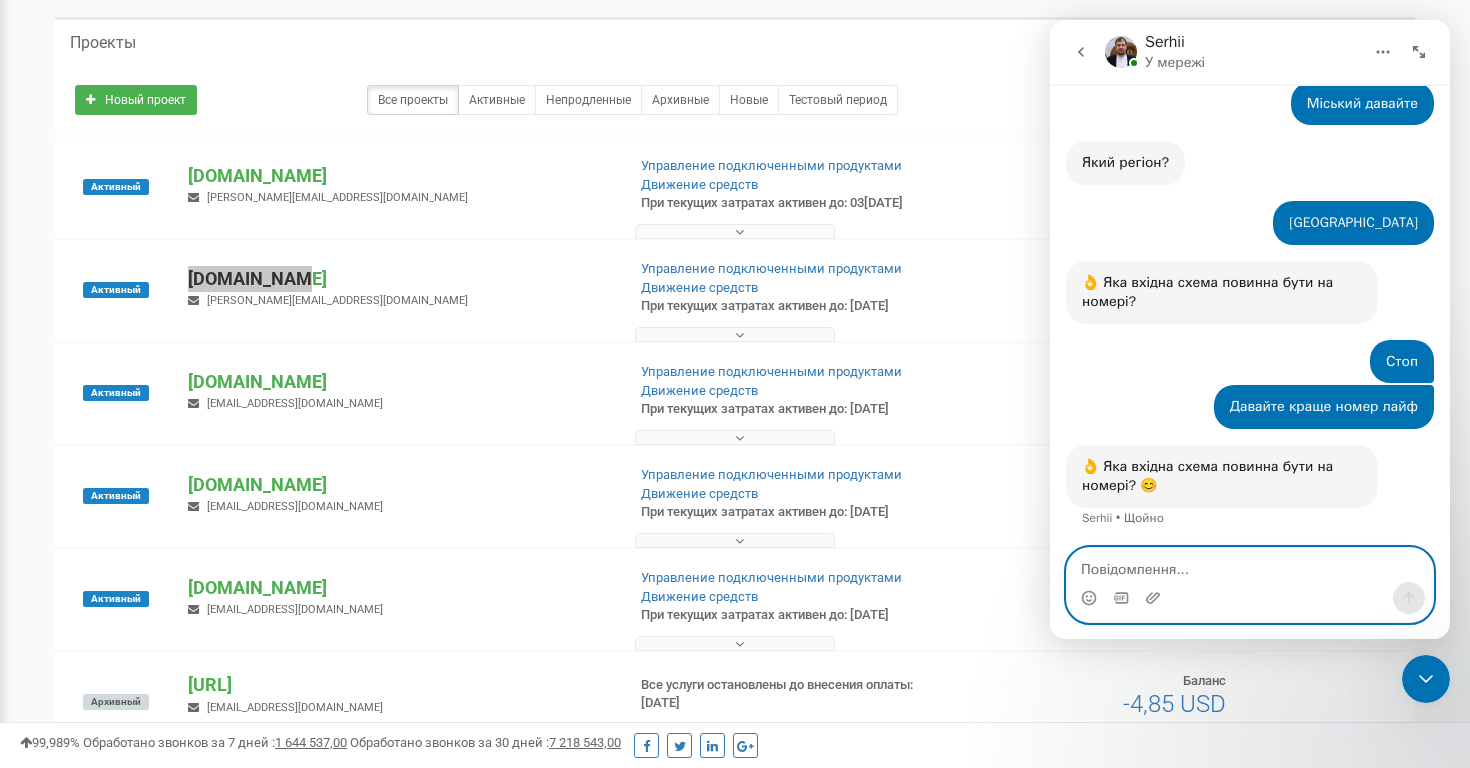 scroll, scrollTop: 1223, scrollLeft: 0, axis: vertical 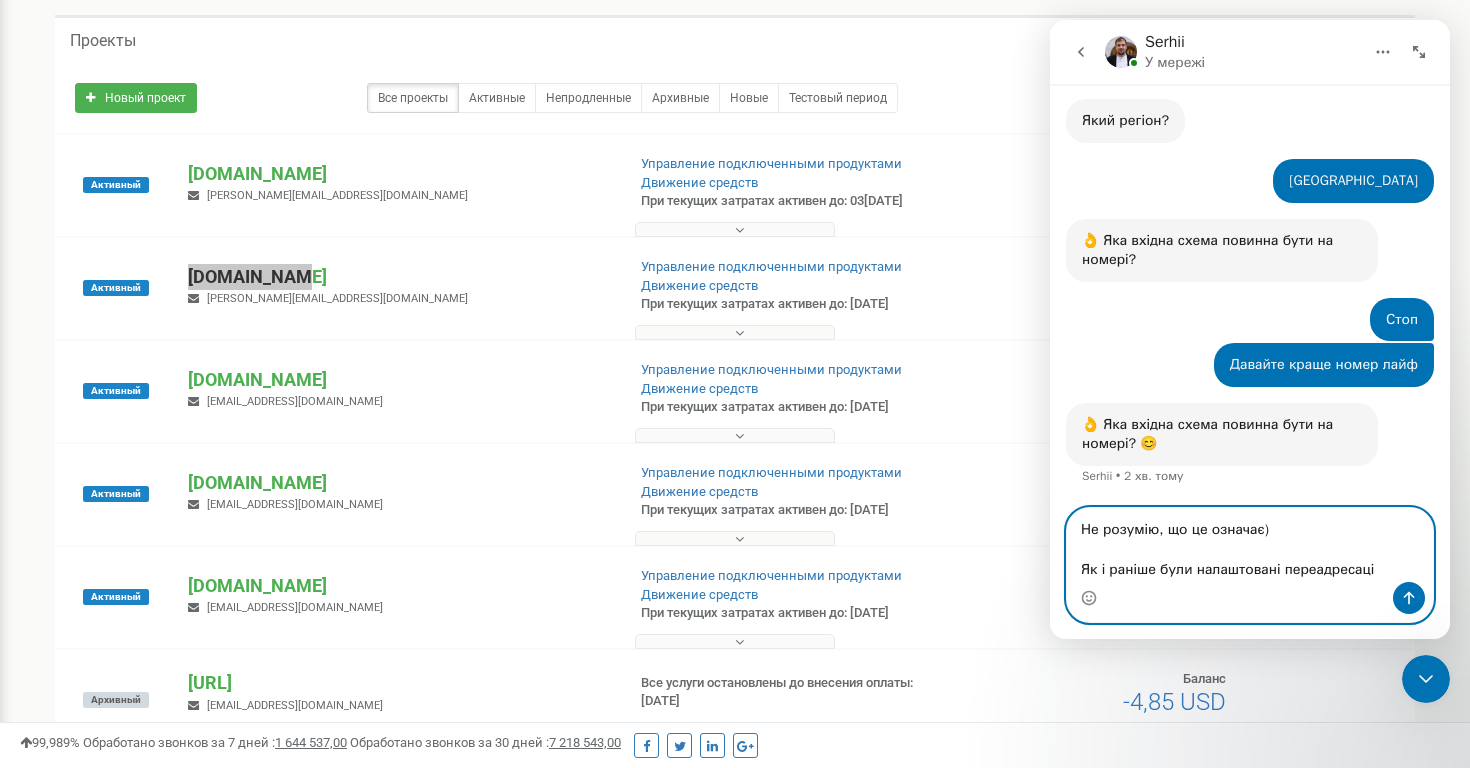 type on "Не розумію, що це означає)
Як і раніше були налаштовані переадресац" 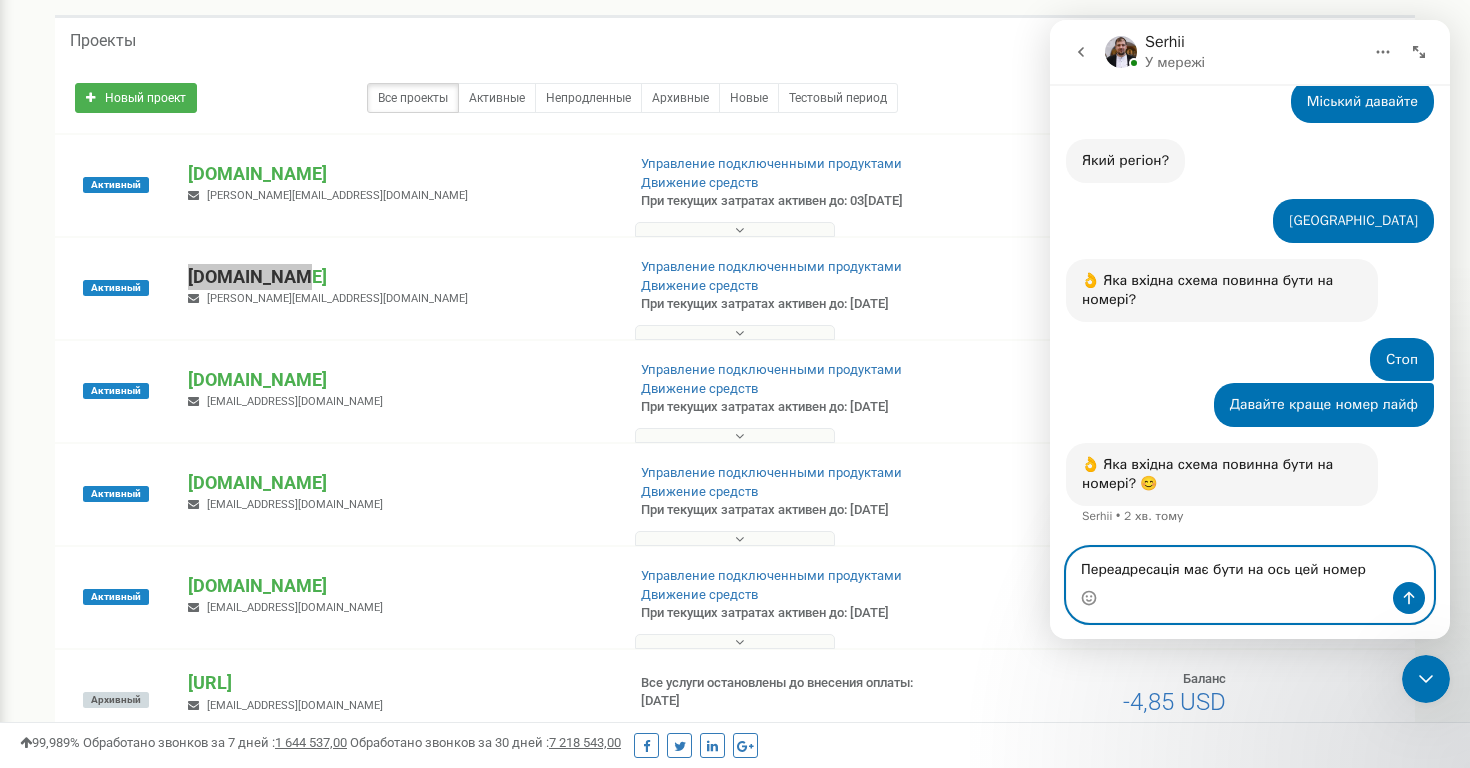 scroll, scrollTop: 1243, scrollLeft: 0, axis: vertical 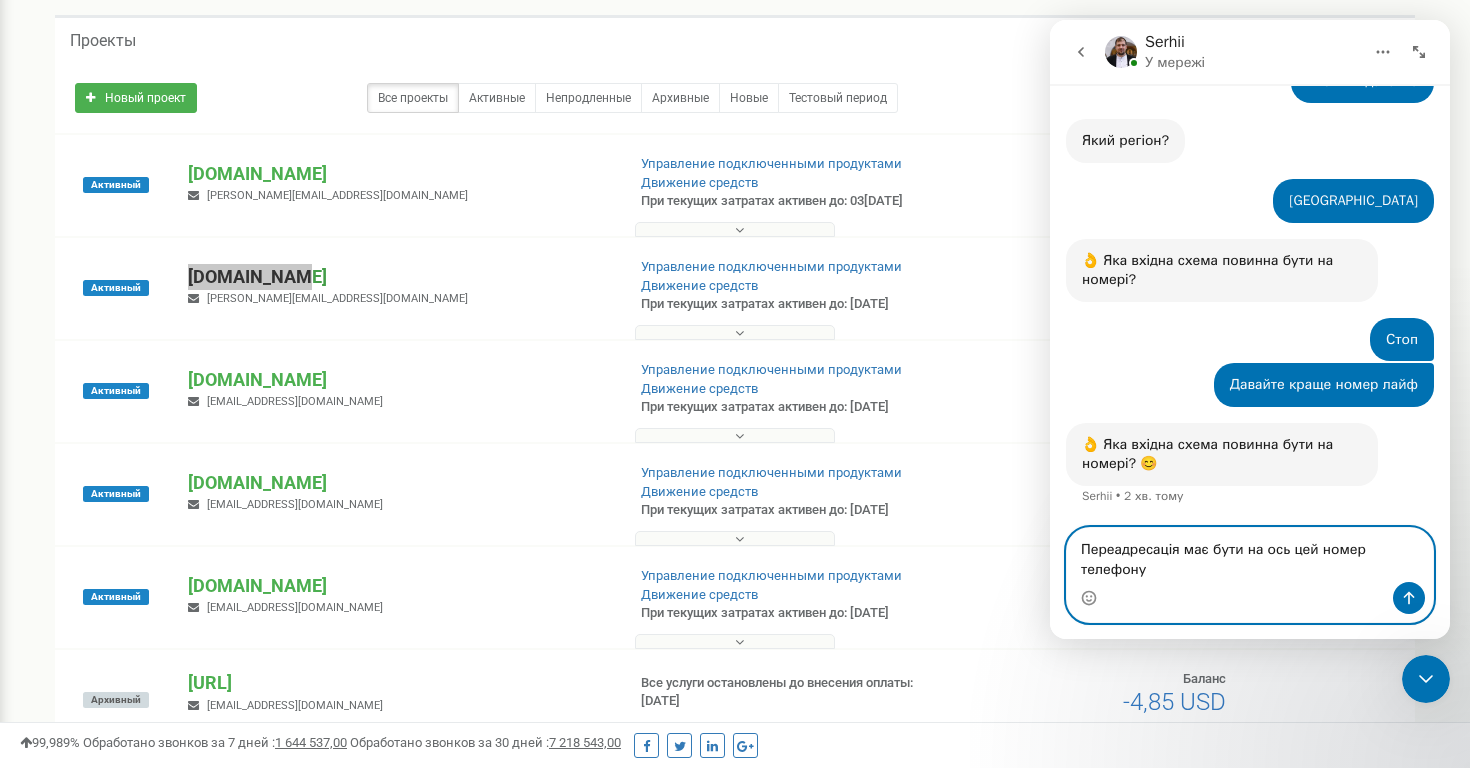 type on "Переадресація має бути на ось цей номер телефону" 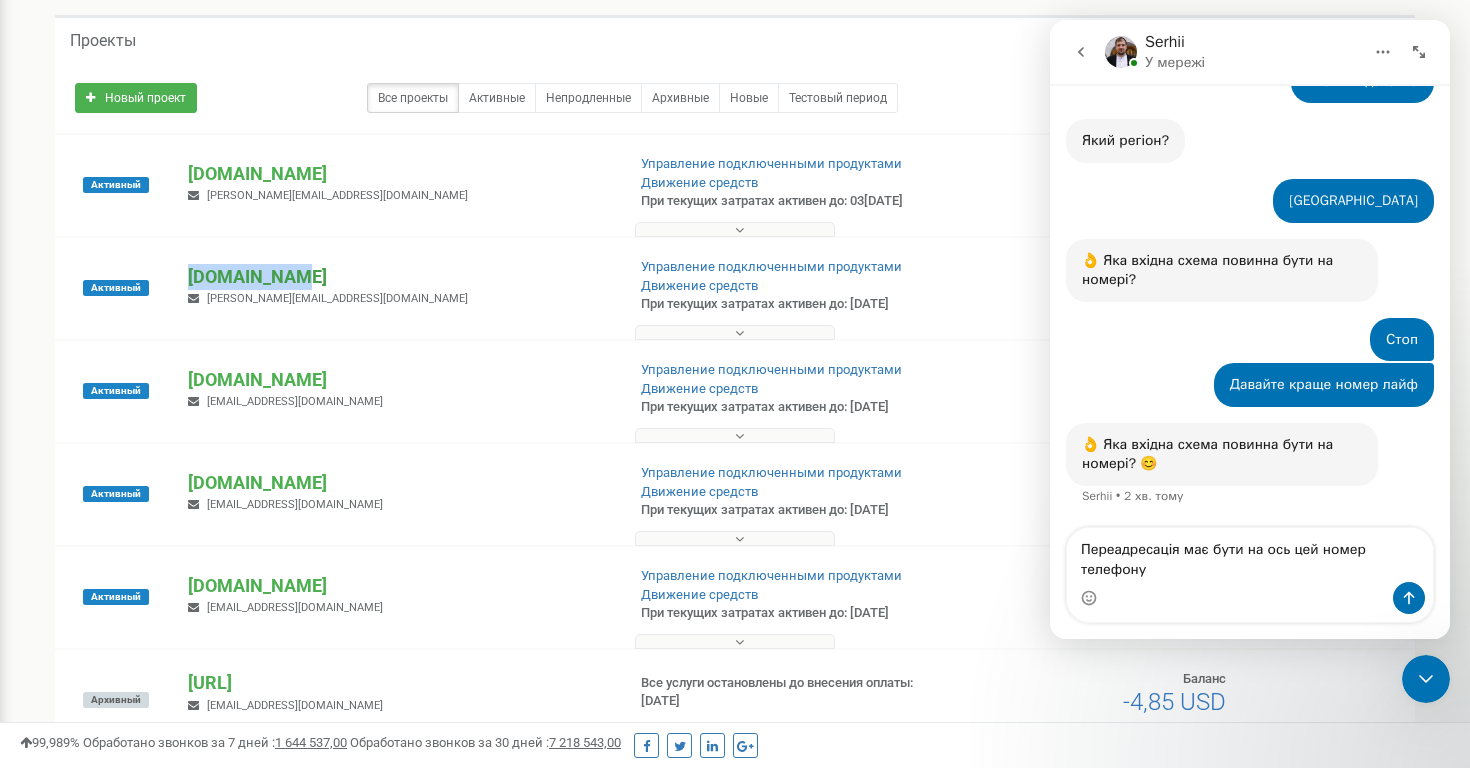 click on "[DOMAIN_NAME]" at bounding box center (398, 277) 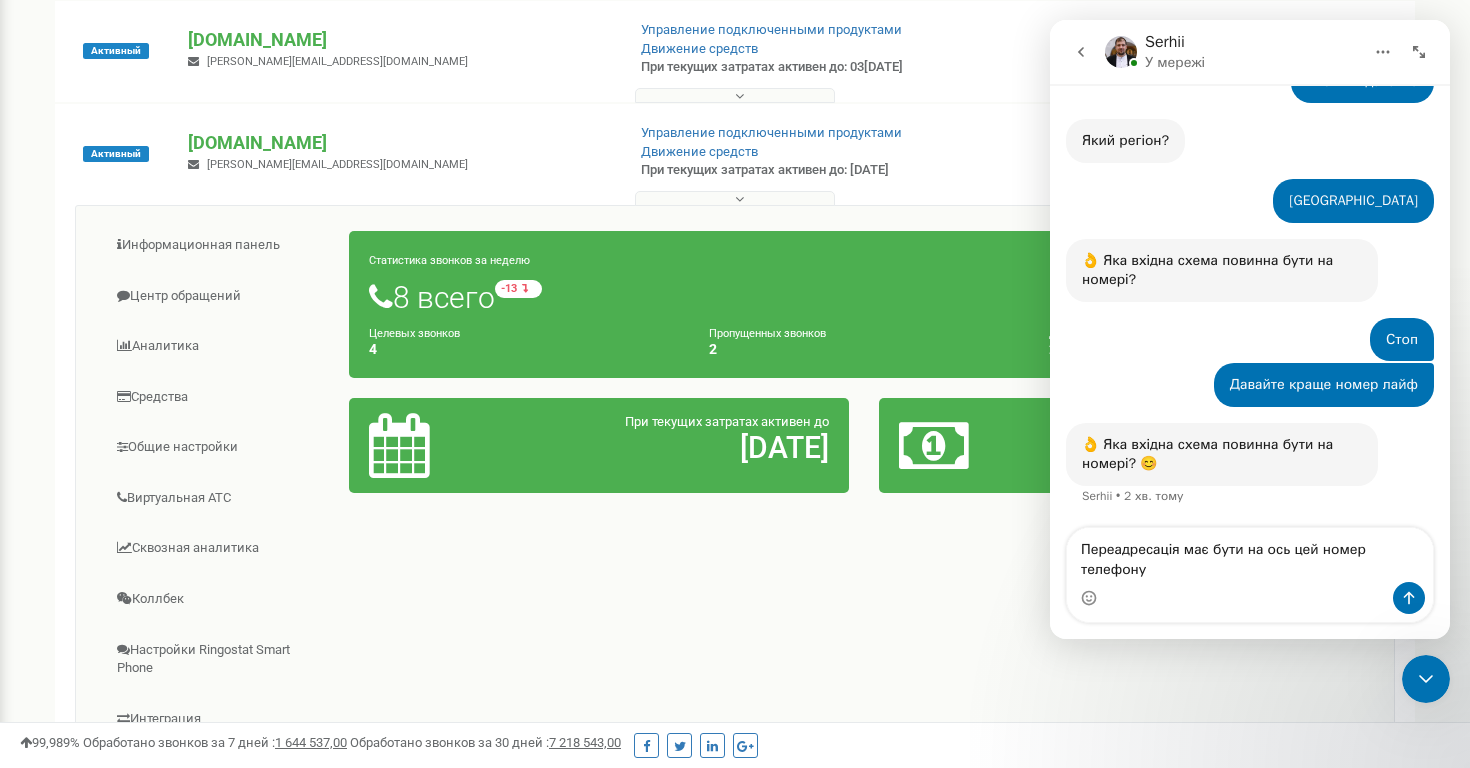 scroll, scrollTop: 233, scrollLeft: 0, axis: vertical 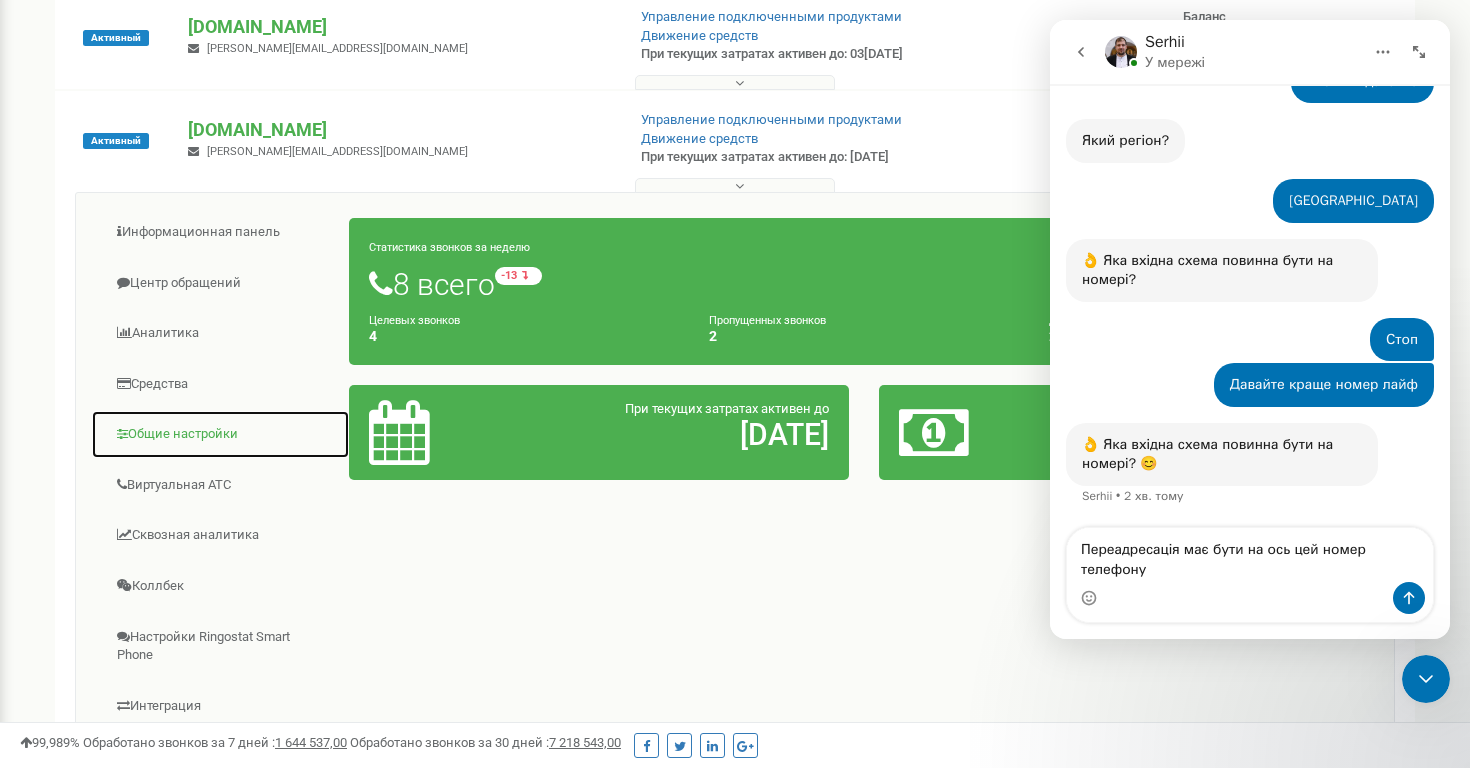 click on "Общие настройки" at bounding box center (220, 434) 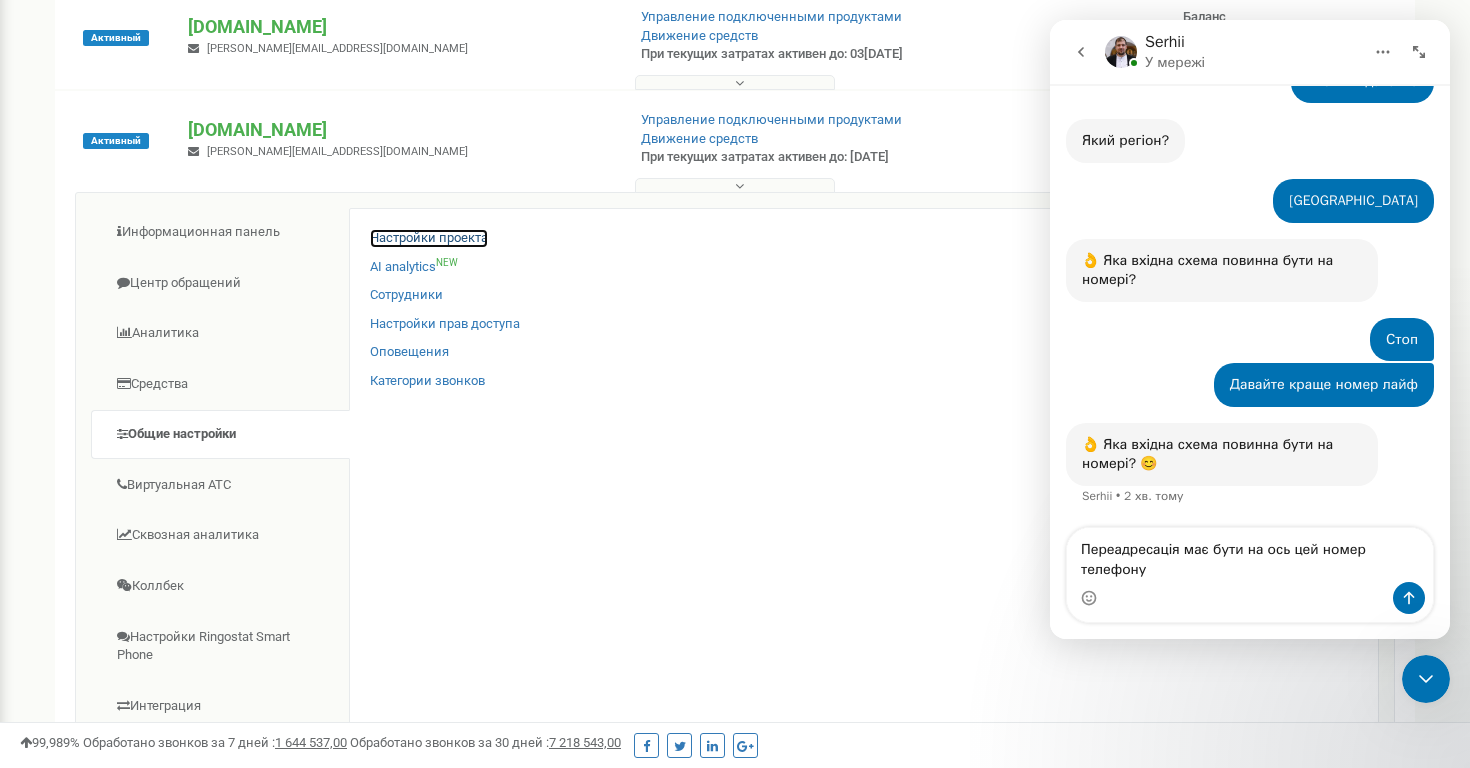 click on "Настройки проекта" at bounding box center [429, 238] 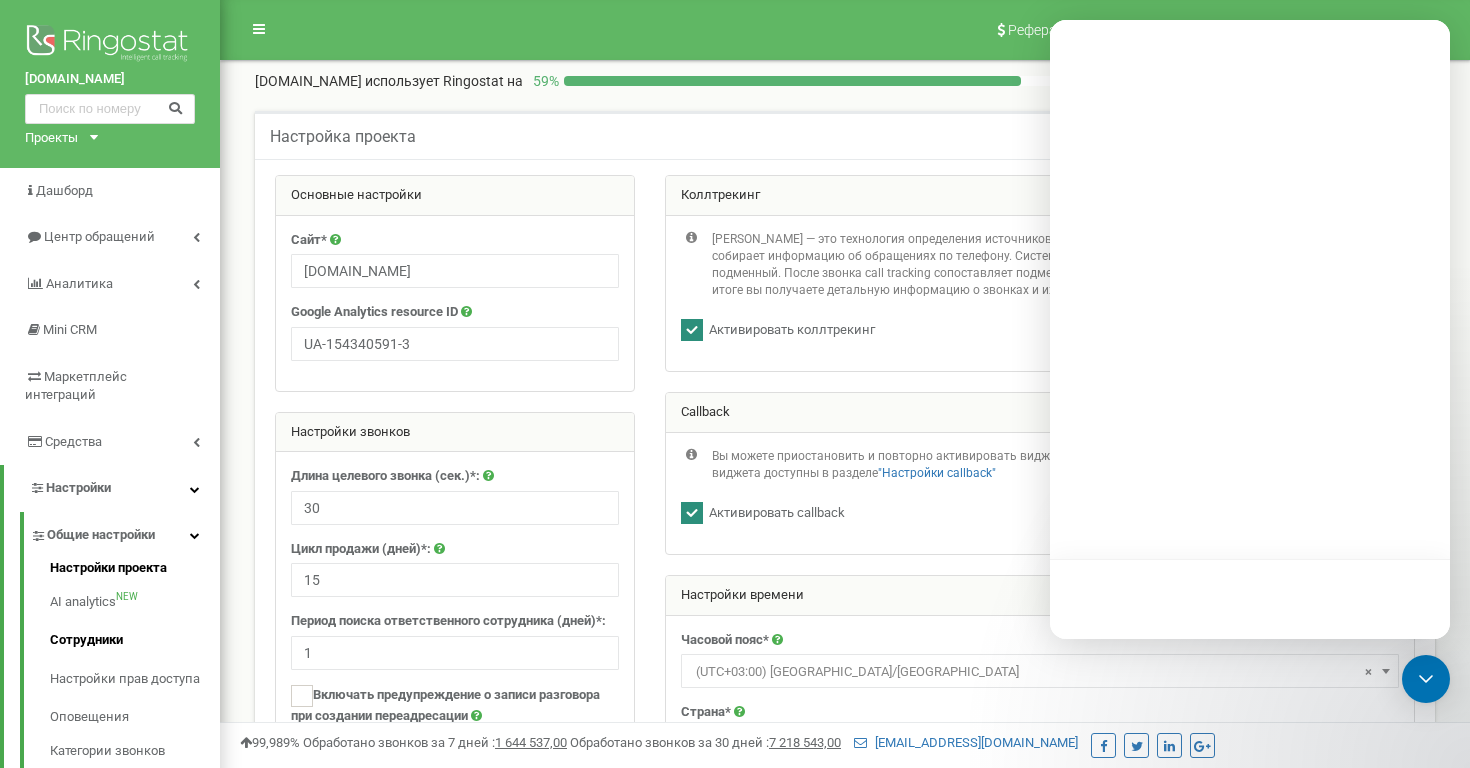 scroll, scrollTop: 187, scrollLeft: 0, axis: vertical 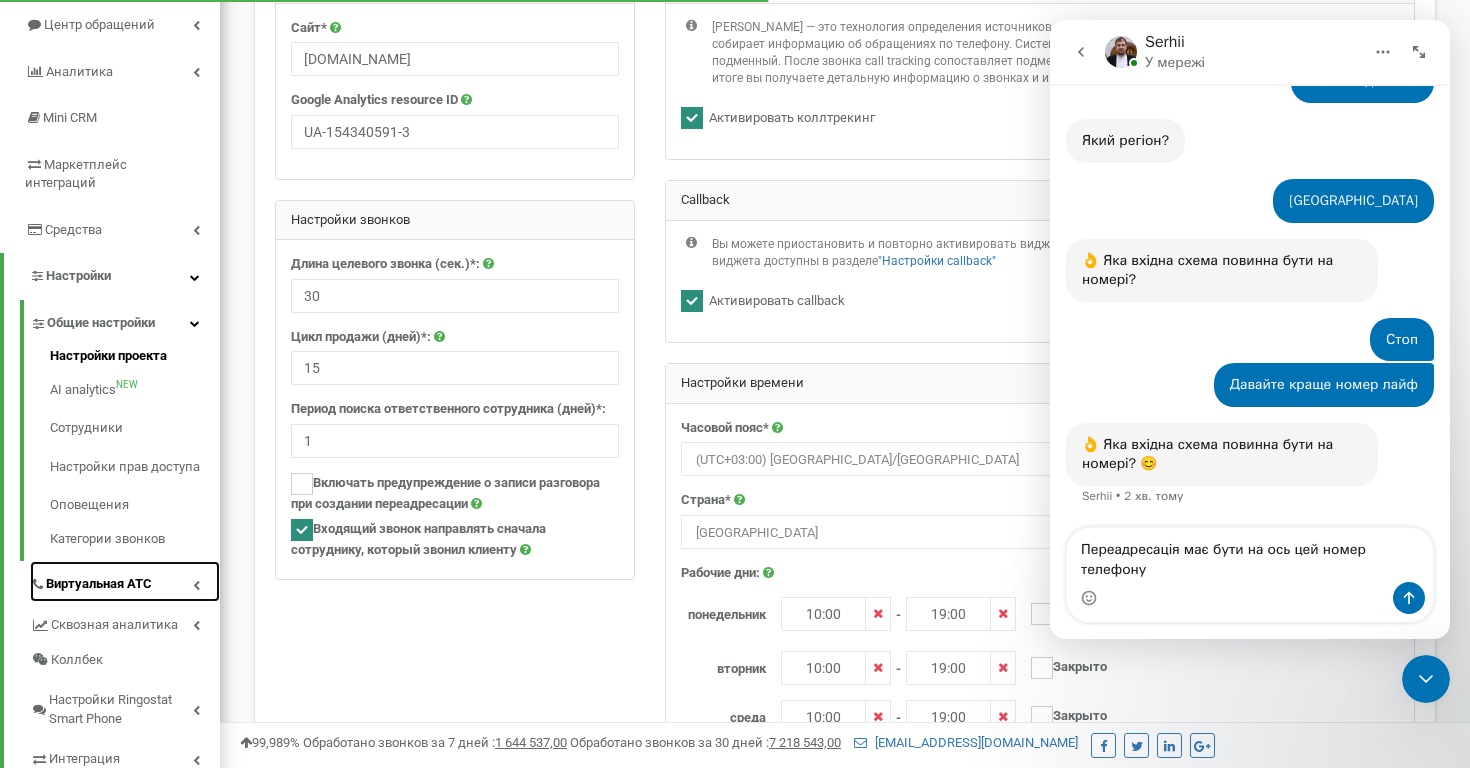click on "Виртуальная АТС" at bounding box center (99, 584) 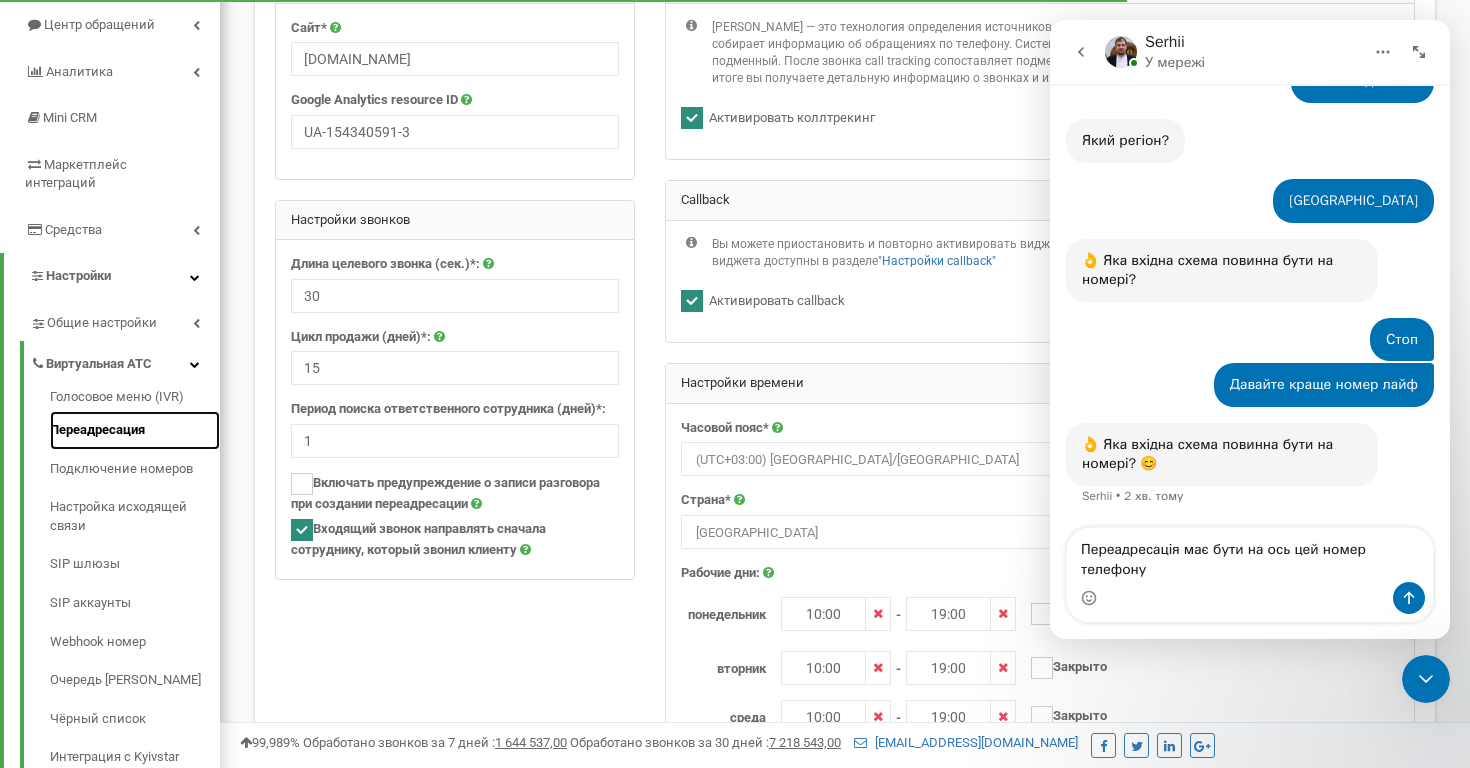 click on "Переадресация" at bounding box center [135, 430] 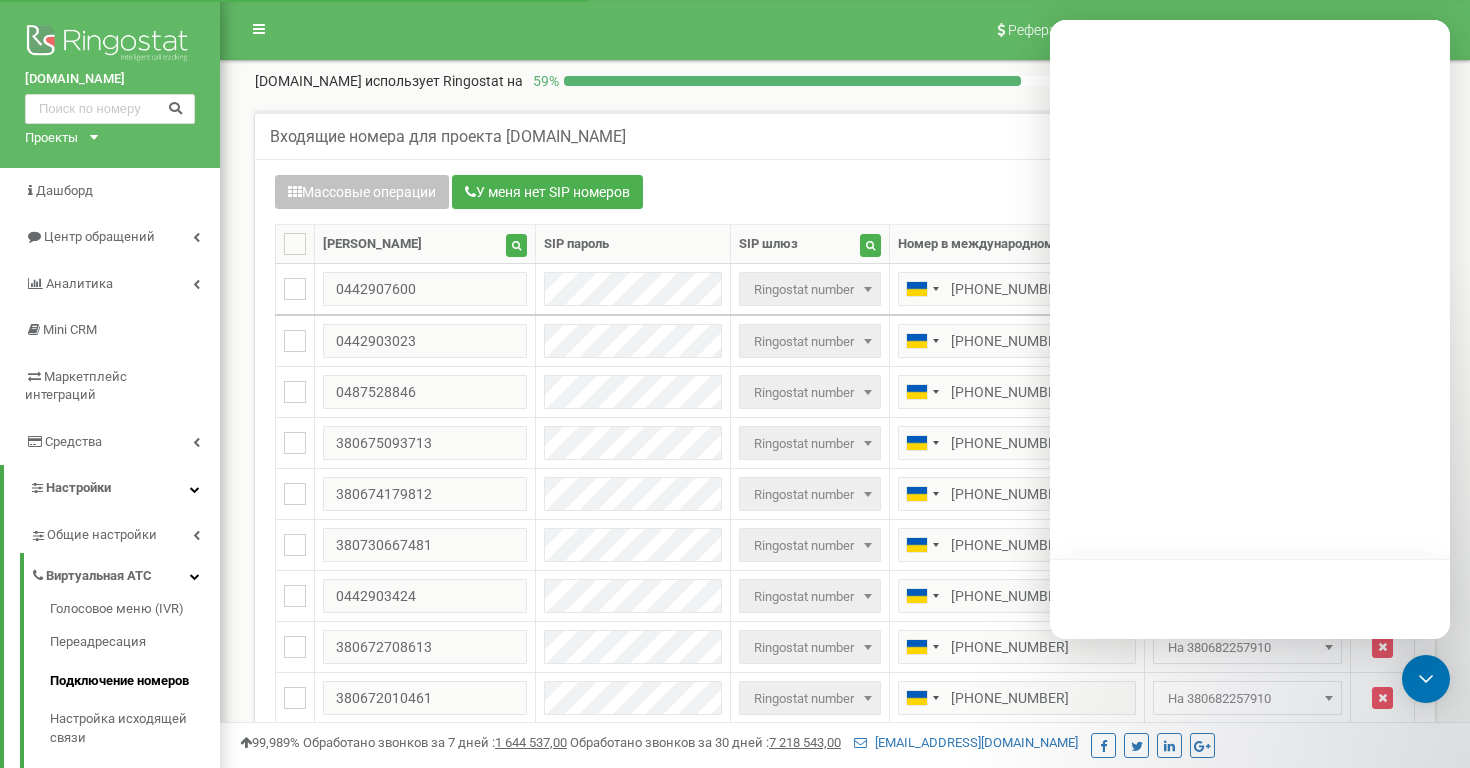 scroll, scrollTop: 0, scrollLeft: 0, axis: both 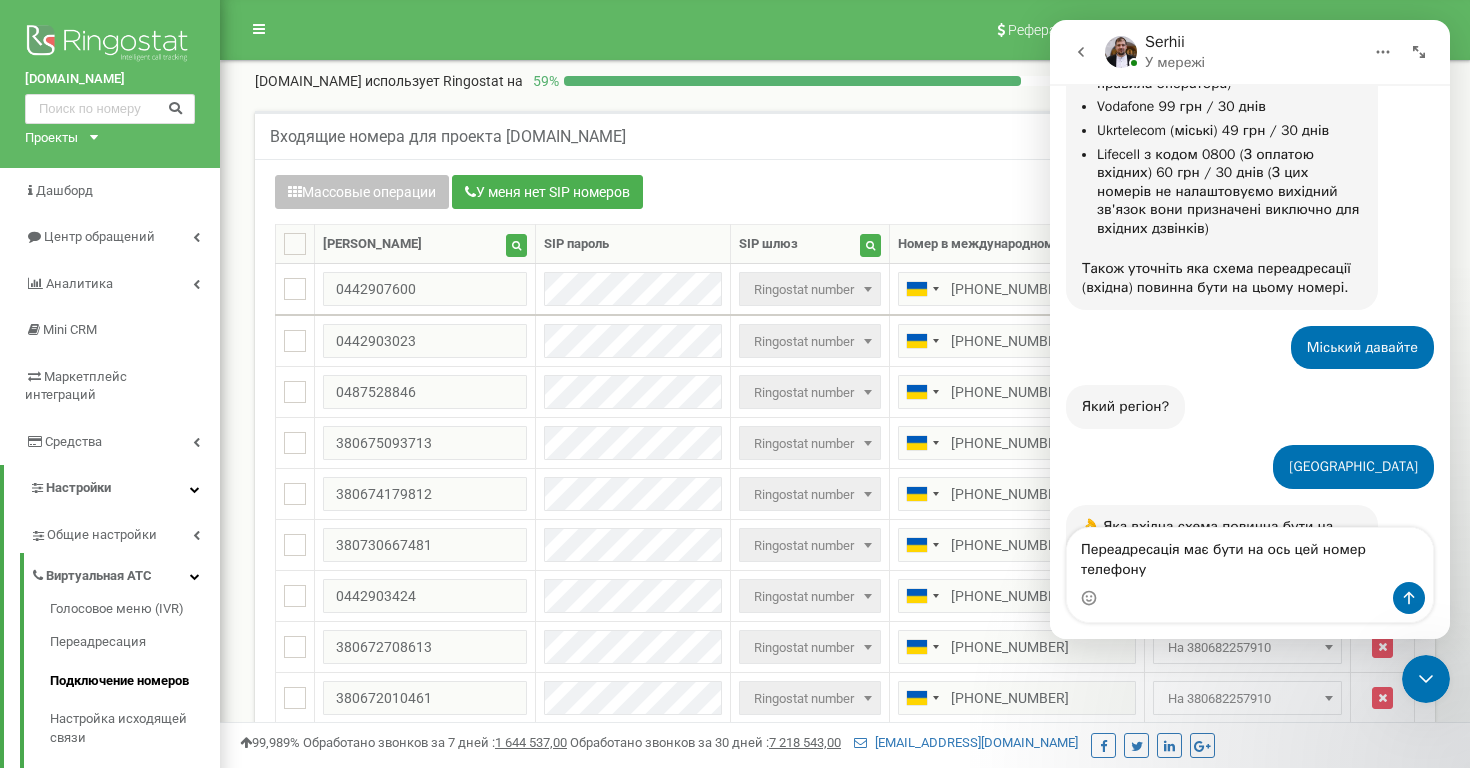 click 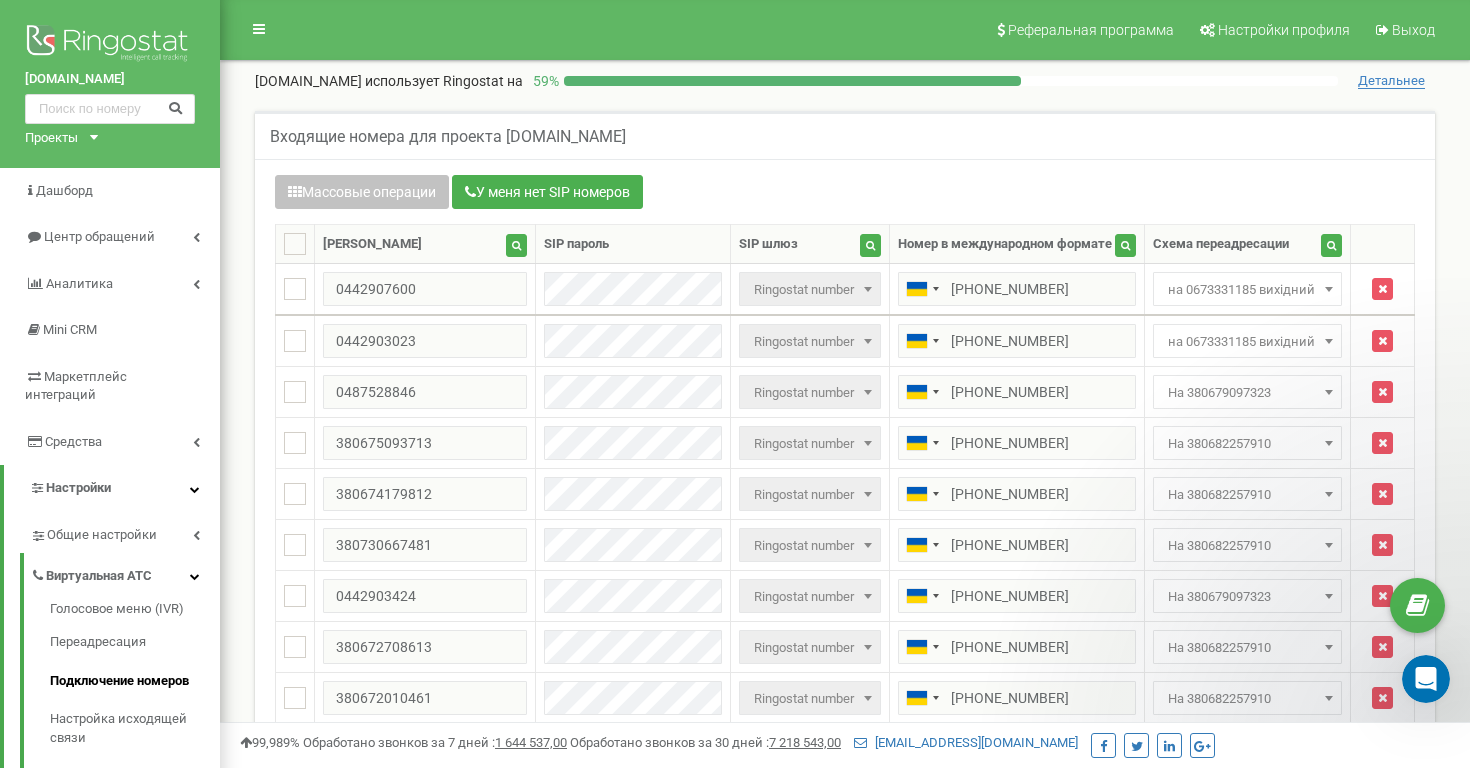 scroll, scrollTop: 0, scrollLeft: 0, axis: both 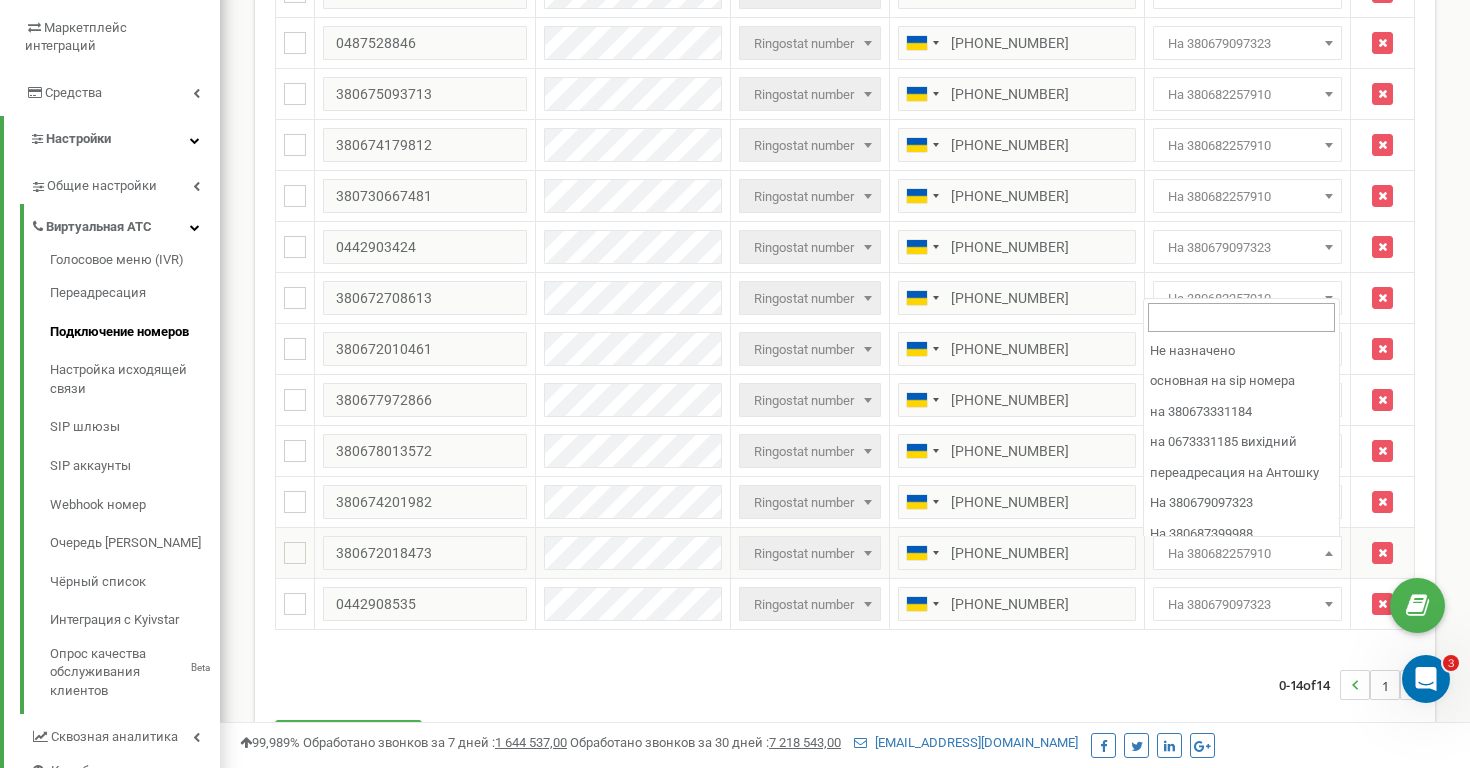 drag, startPoint x: 1268, startPoint y: 553, endPoint x: 1160, endPoint y: 574, distance: 110.02273 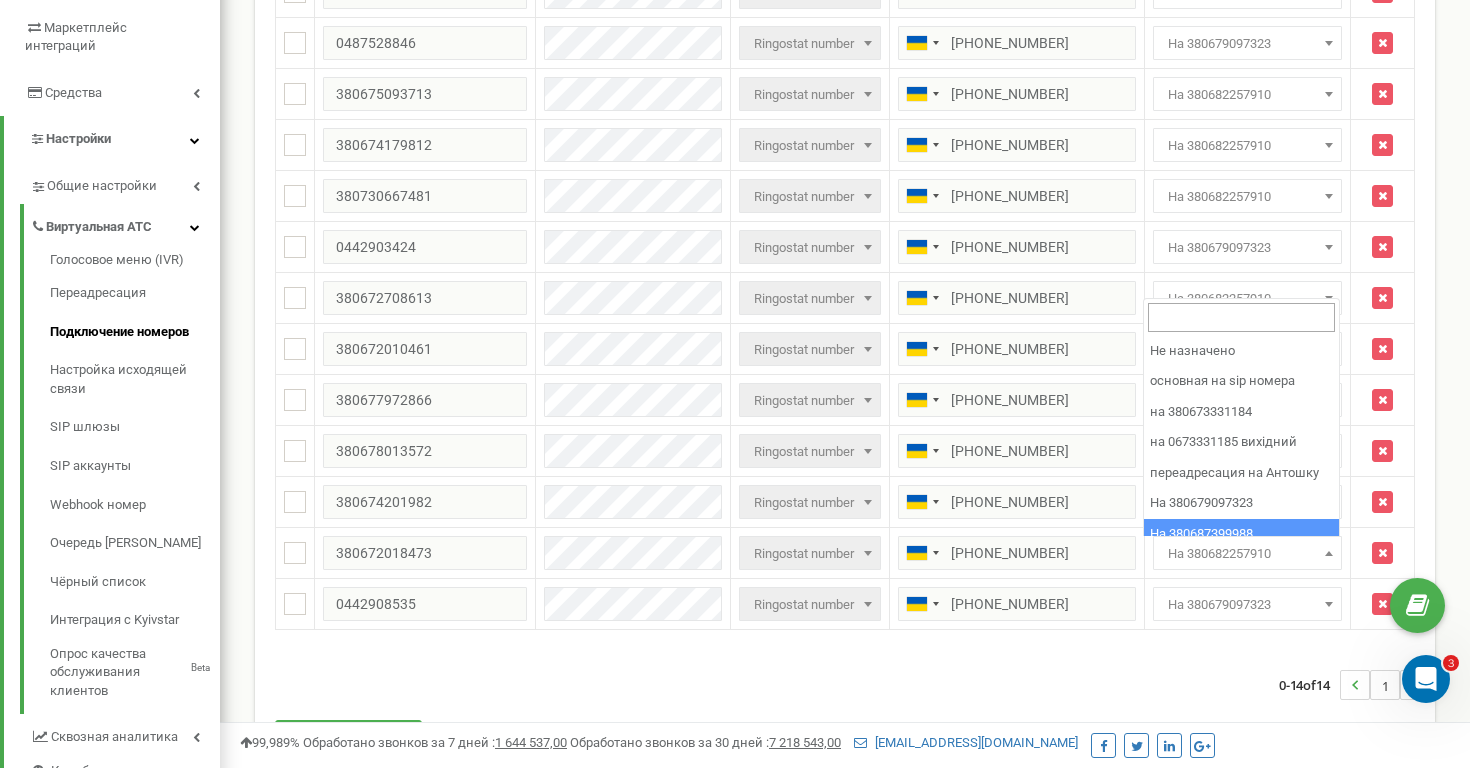 click on "0-14  of  14
1" at bounding box center [845, 685] 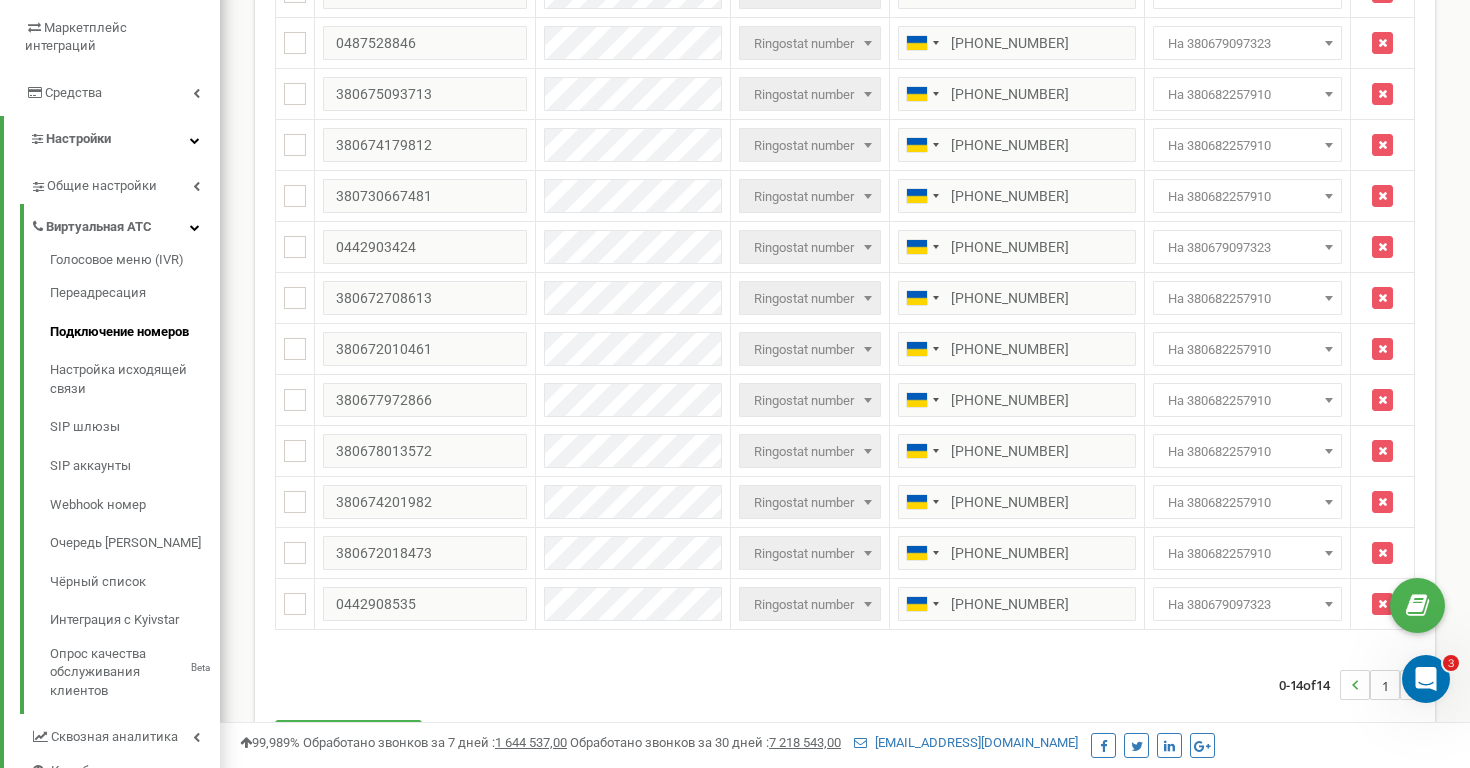 click 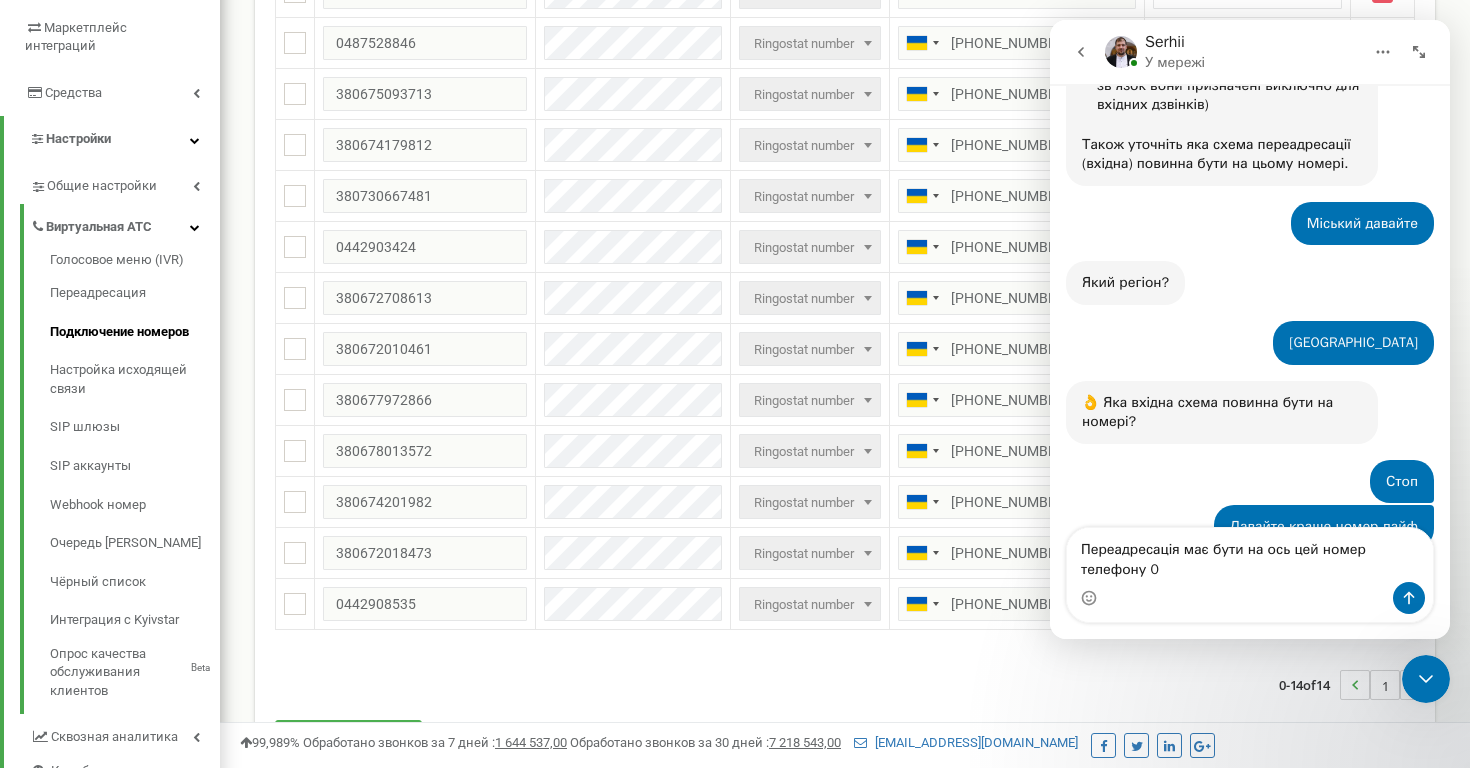 scroll, scrollTop: 1223, scrollLeft: 0, axis: vertical 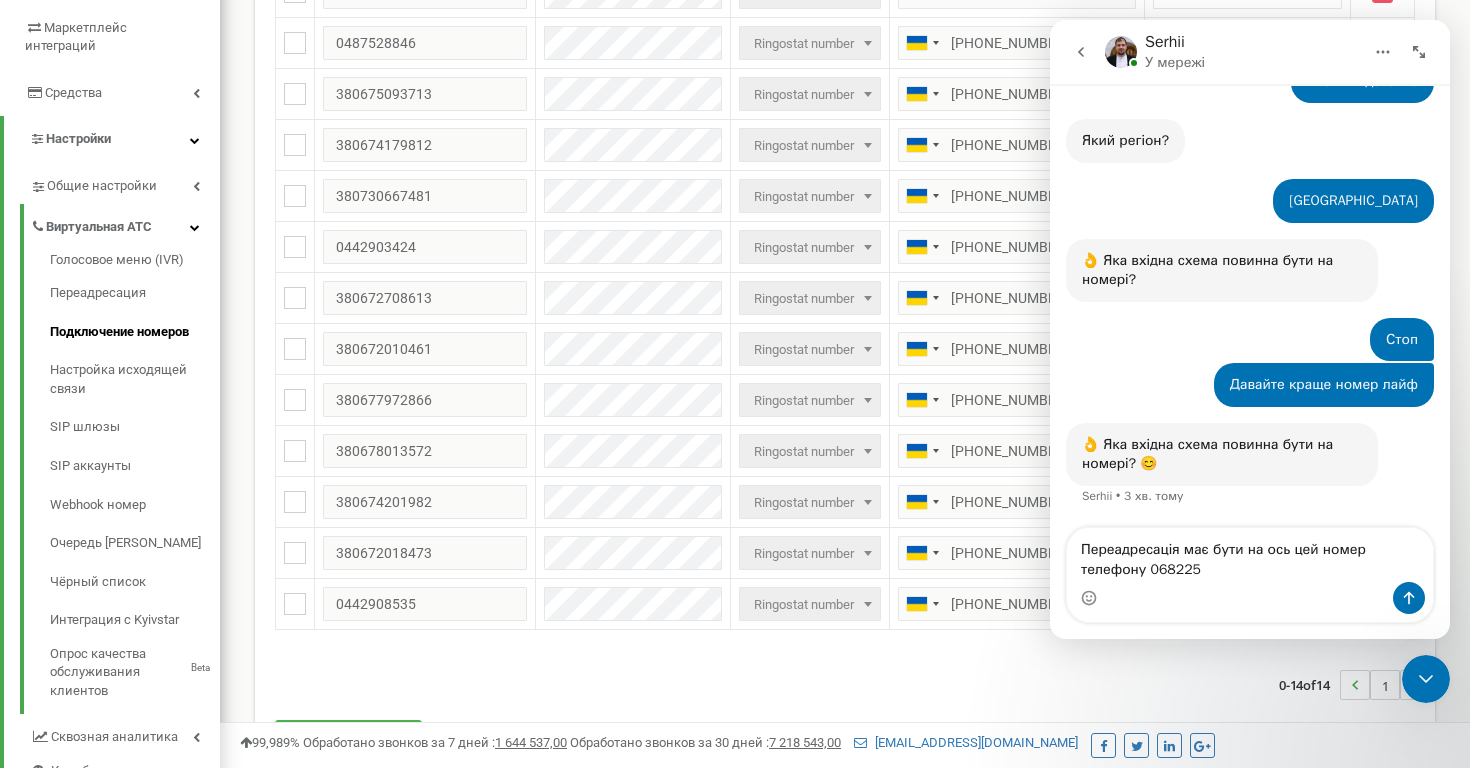 type on "Переадресація має бути на ось цей номер телефону 068225" 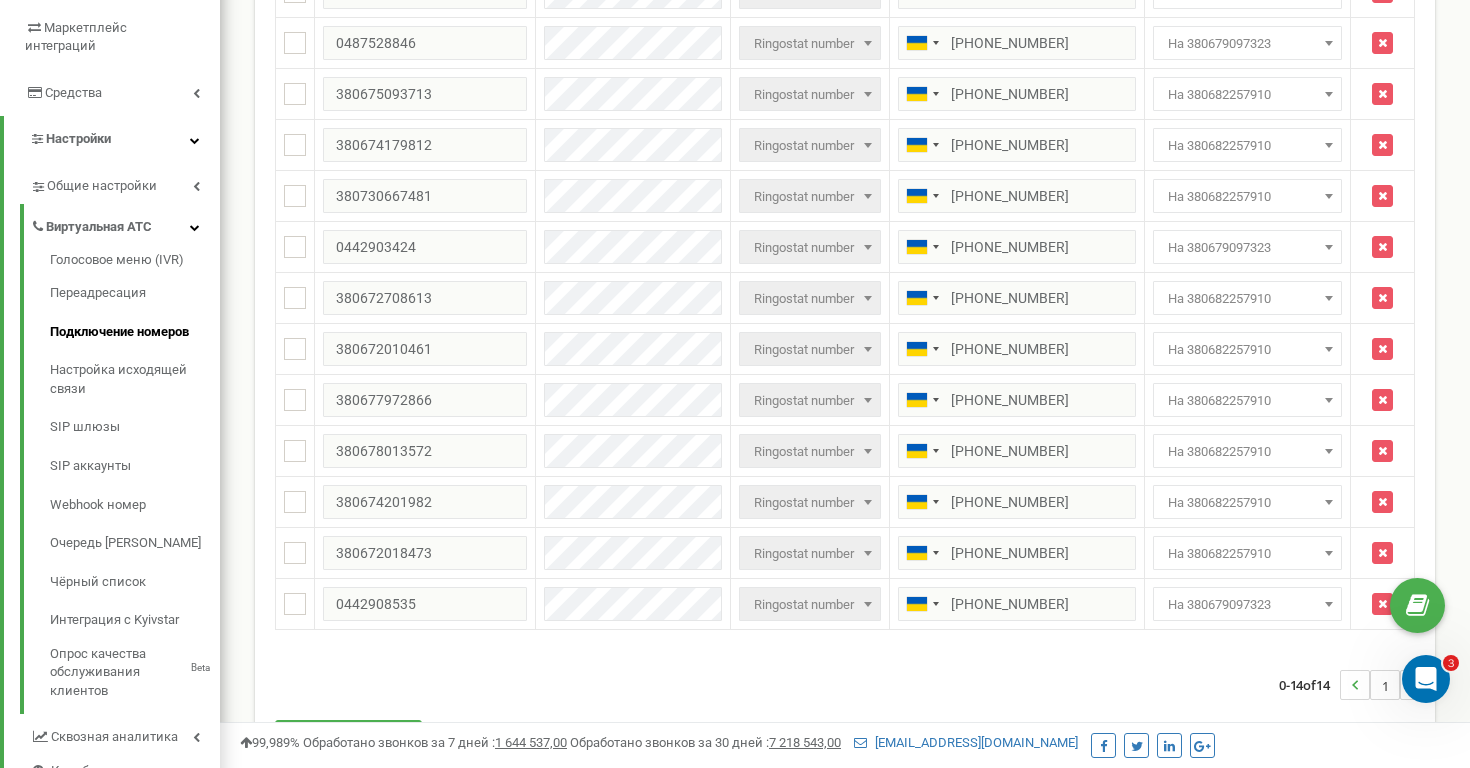 click 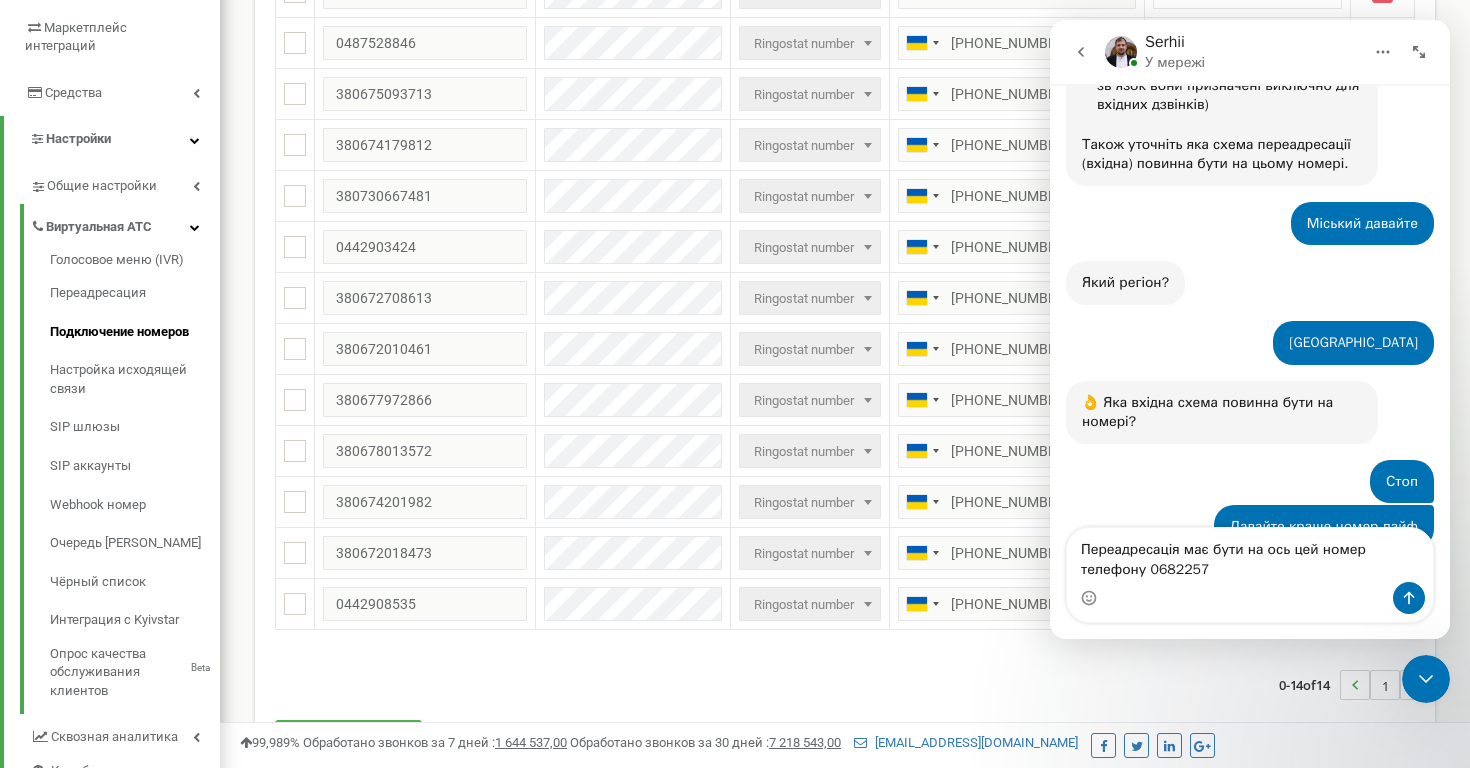scroll, scrollTop: 1223, scrollLeft: 0, axis: vertical 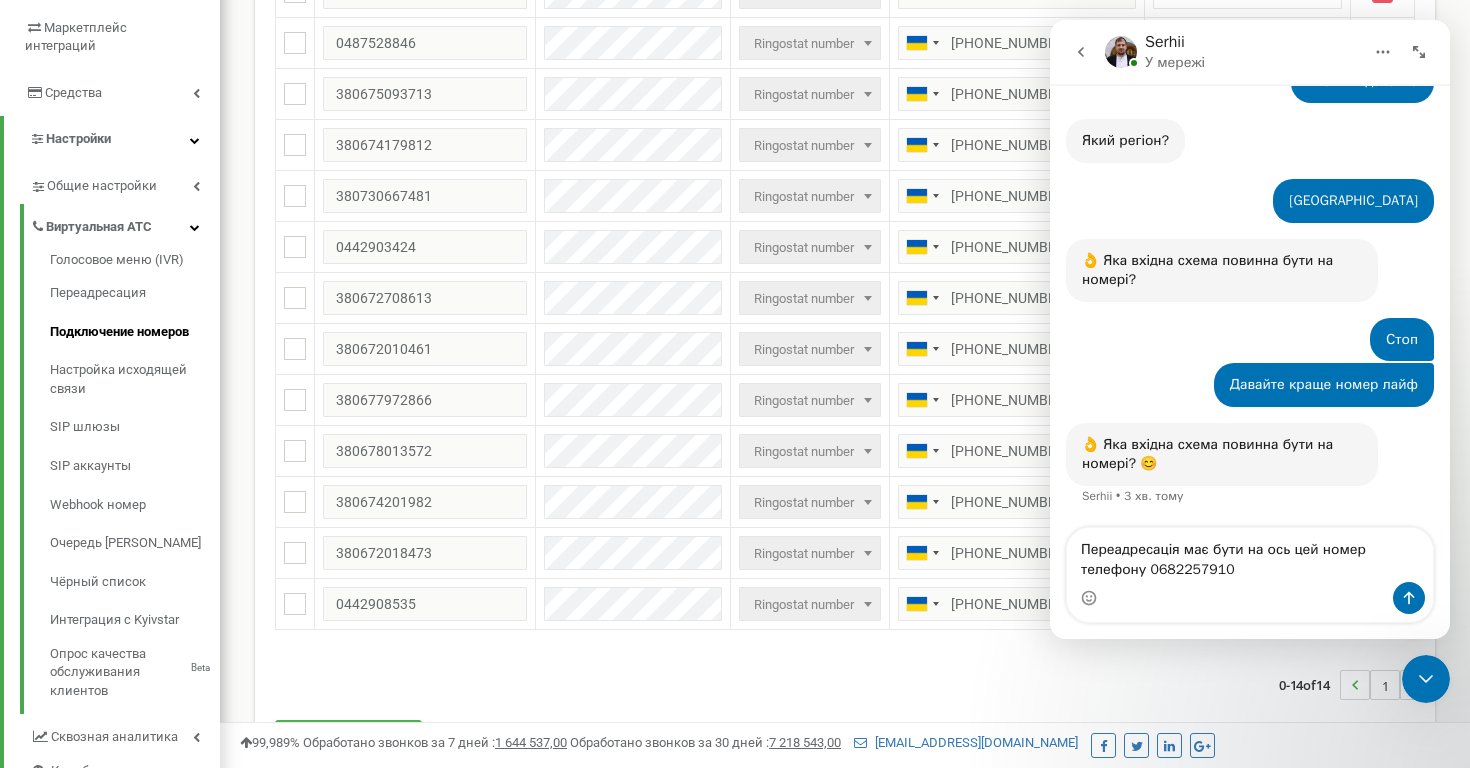 type on "Переадресація має бути на ось цей номер телефону 0682257910" 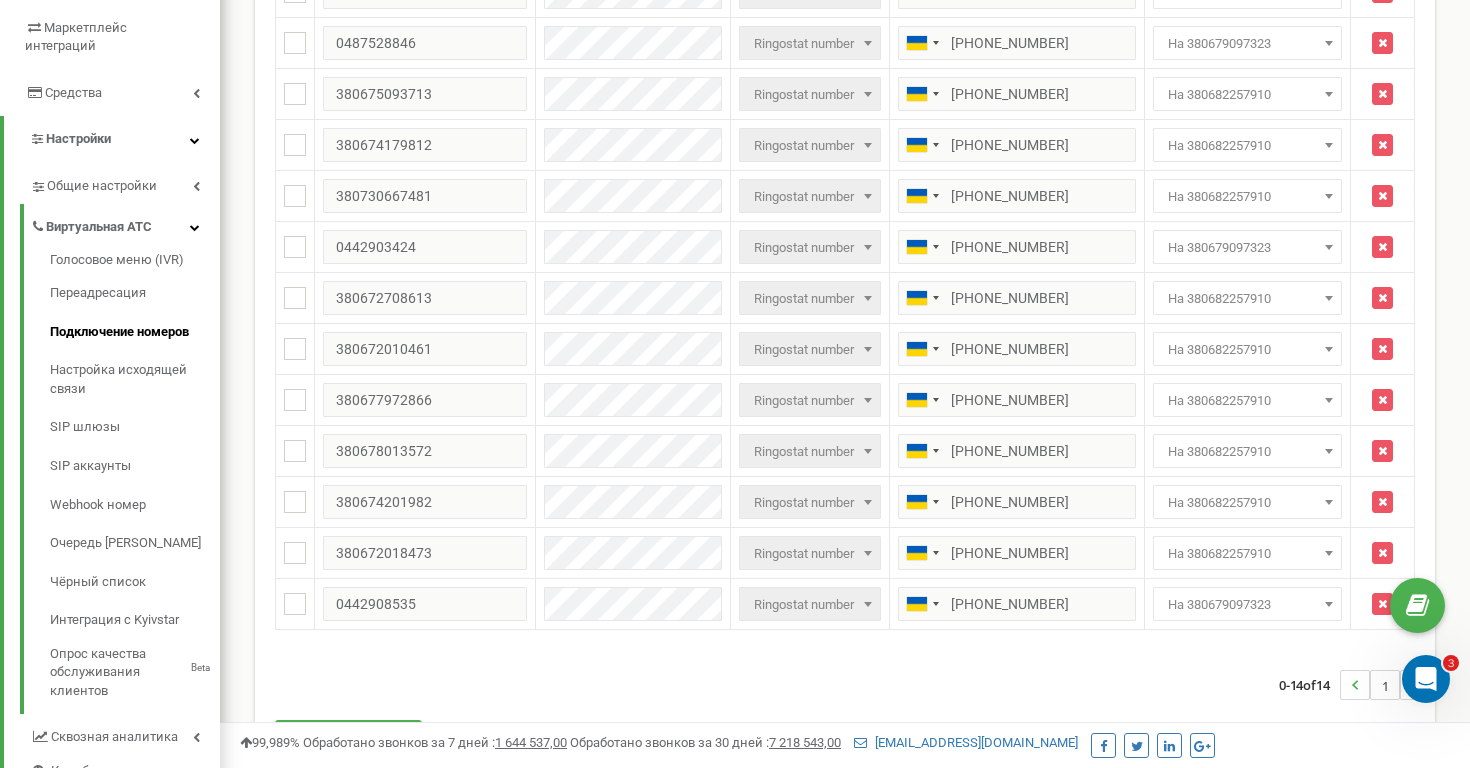 click at bounding box center (1426, 679) 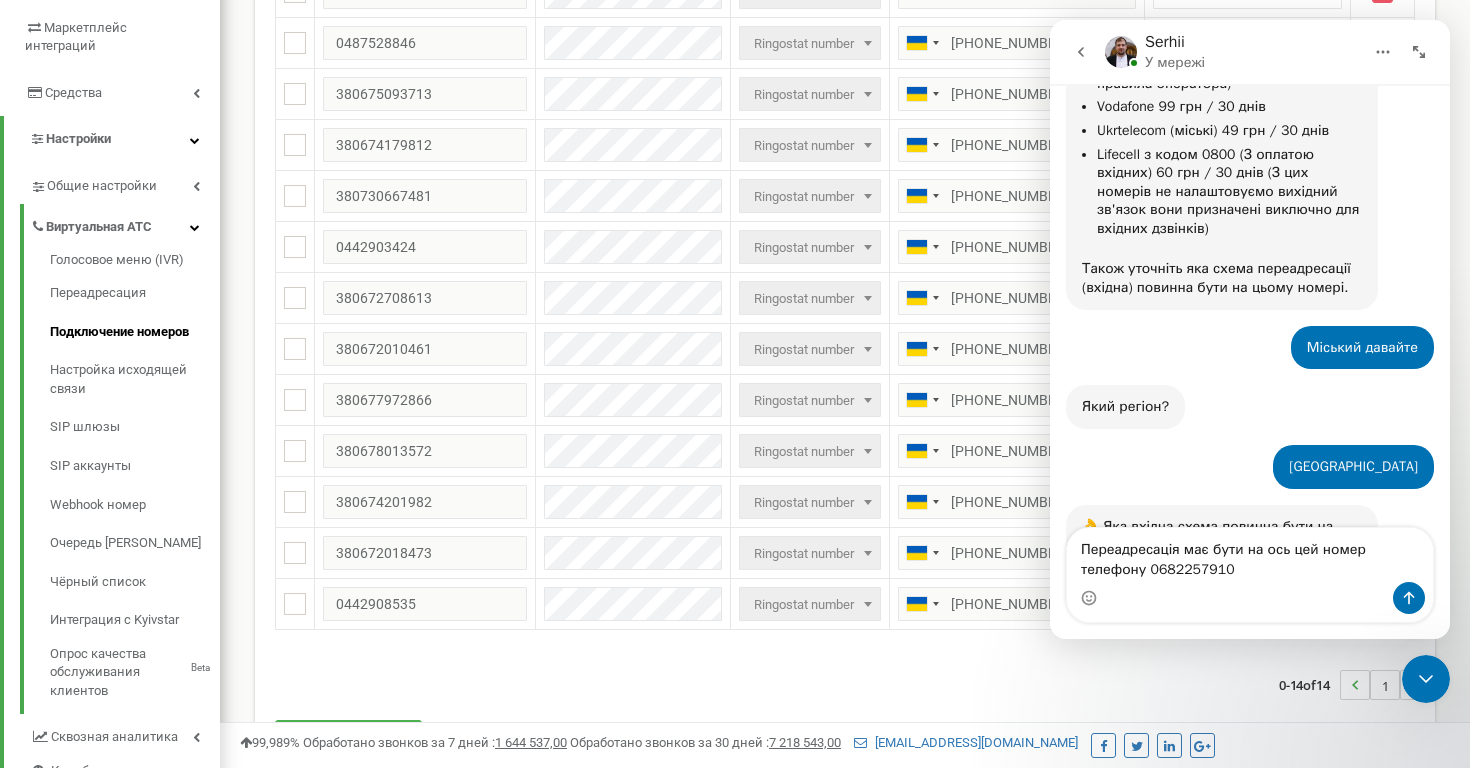 type 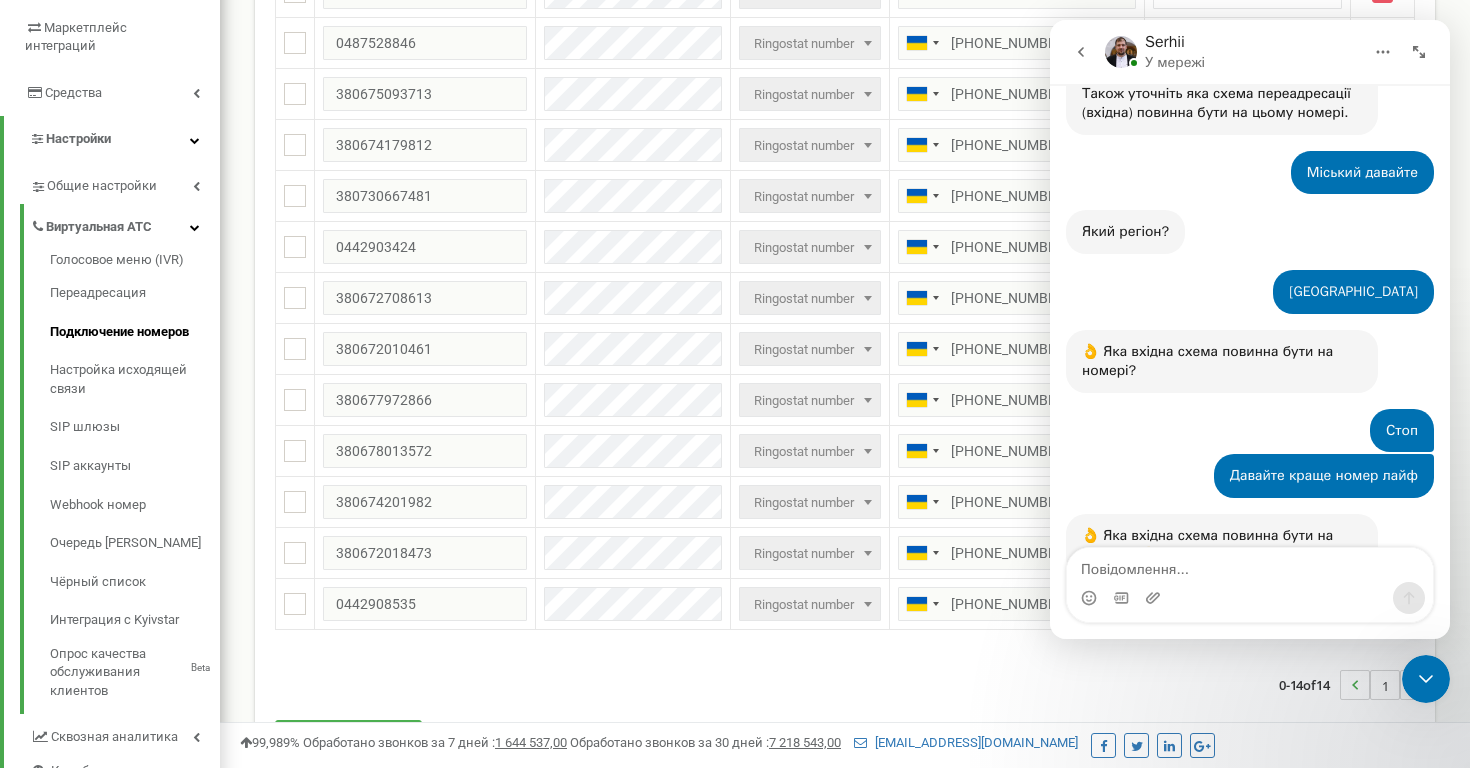 scroll, scrollTop: 1282, scrollLeft: 0, axis: vertical 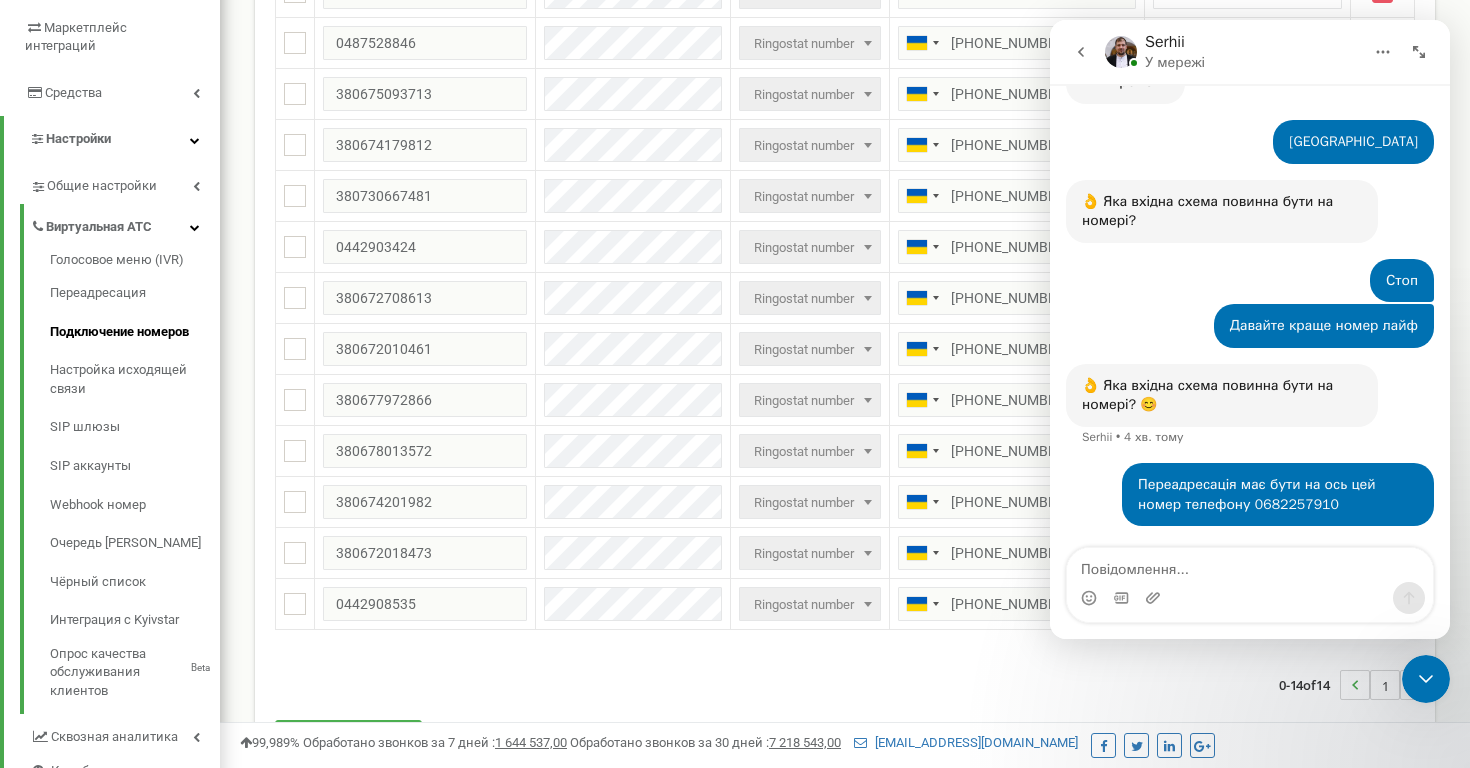 click on "Массовые операции
У меня нет SIP номеров
Настройка
Выберите настройку для редактирования
Схема переадресации
SIP шлюз
Выберите настройку для редактирования
Новое значение
Не назначено
основная на sip номера
на 380673331184
на 0673331185 вихідний
На 380679097323
На 380687399988" at bounding box center (845, 292) 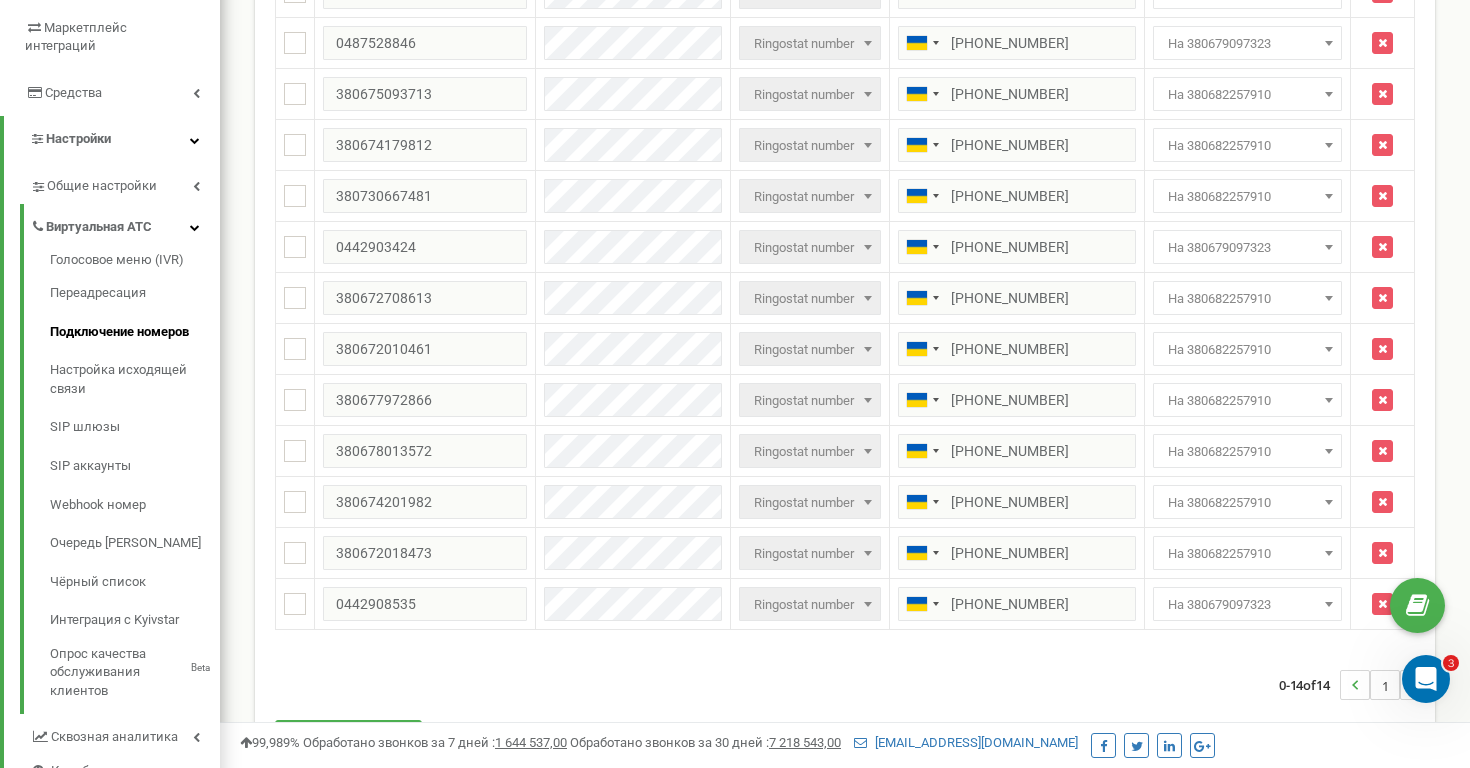 scroll, scrollTop: 1359, scrollLeft: 0, axis: vertical 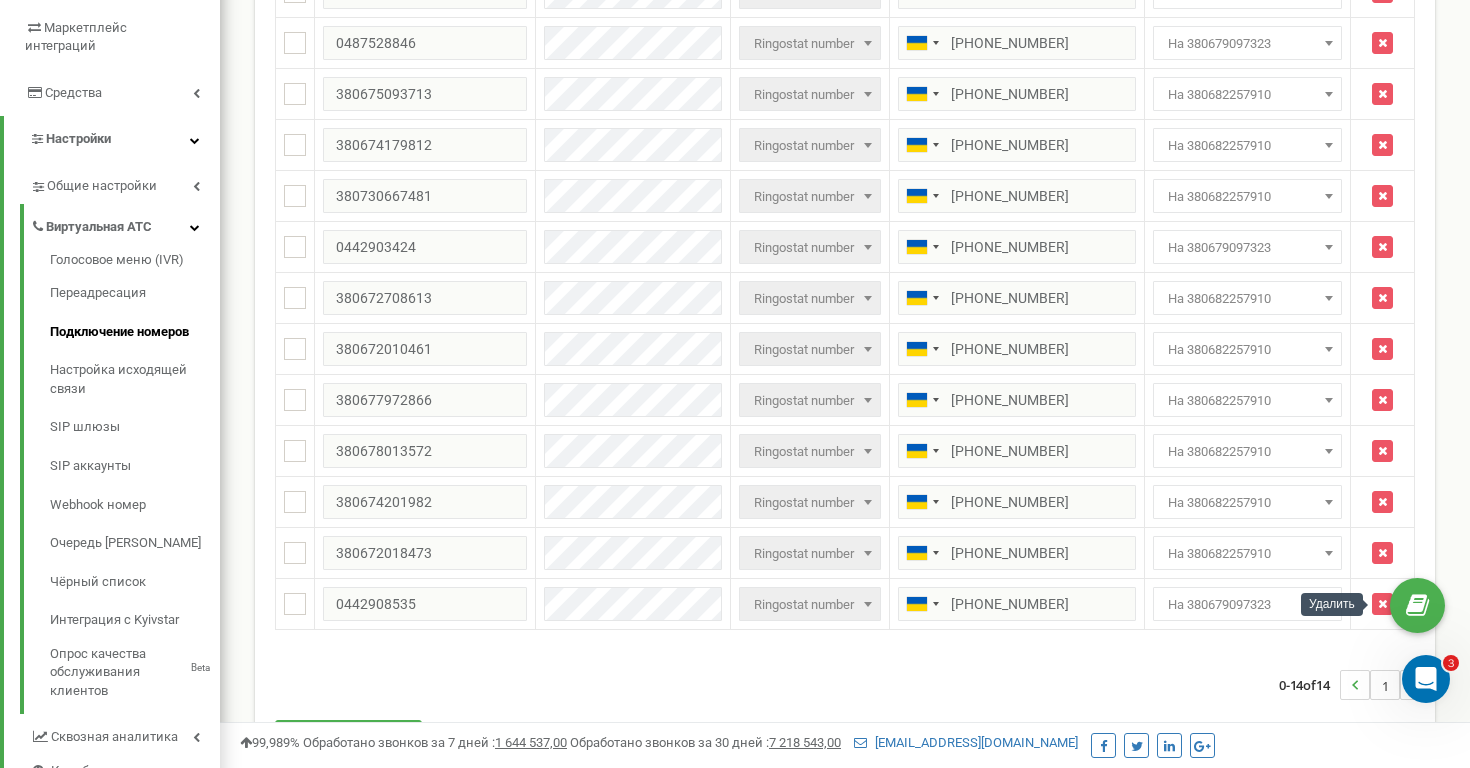 click 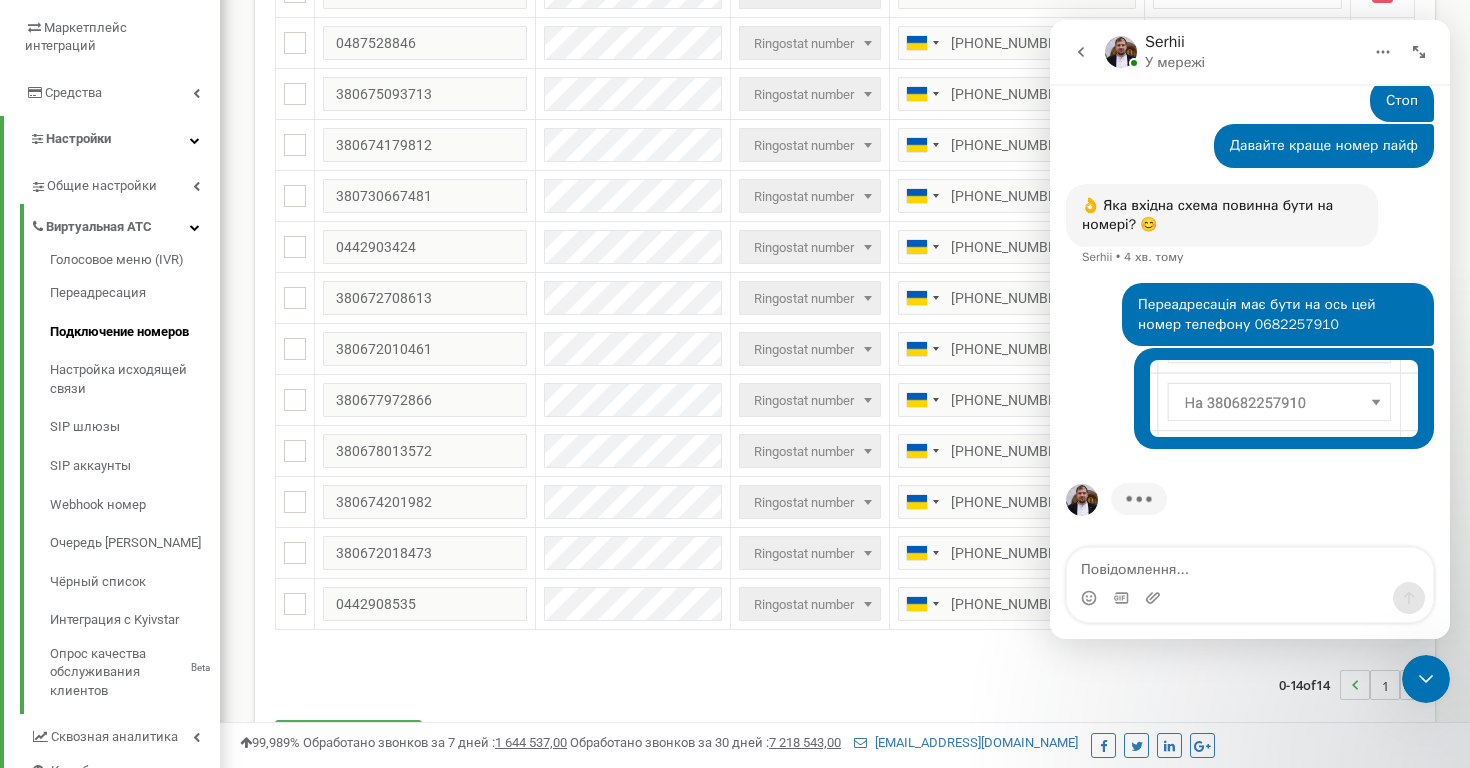 scroll, scrollTop: 1462, scrollLeft: 0, axis: vertical 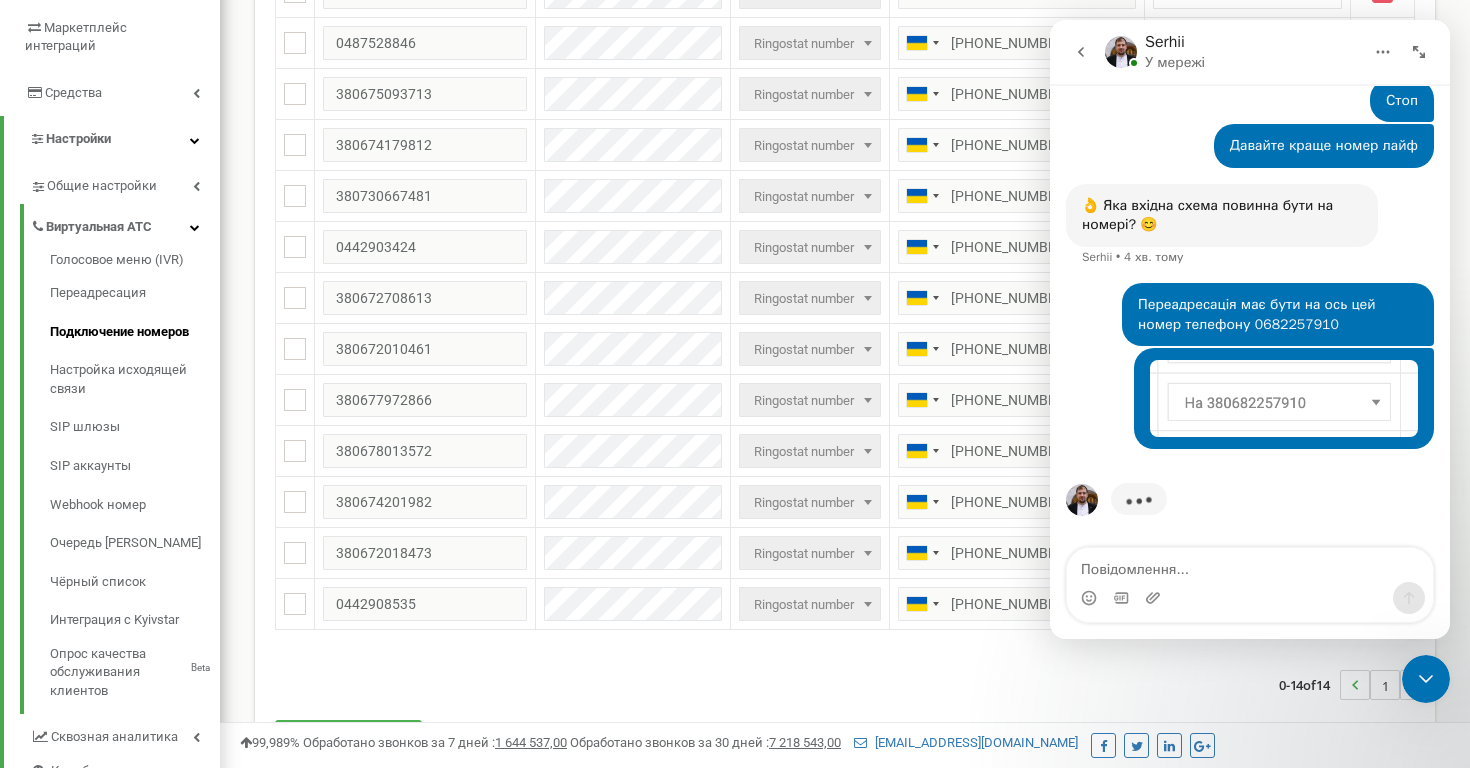 click on "0-14  of  14
1" at bounding box center (845, 685) 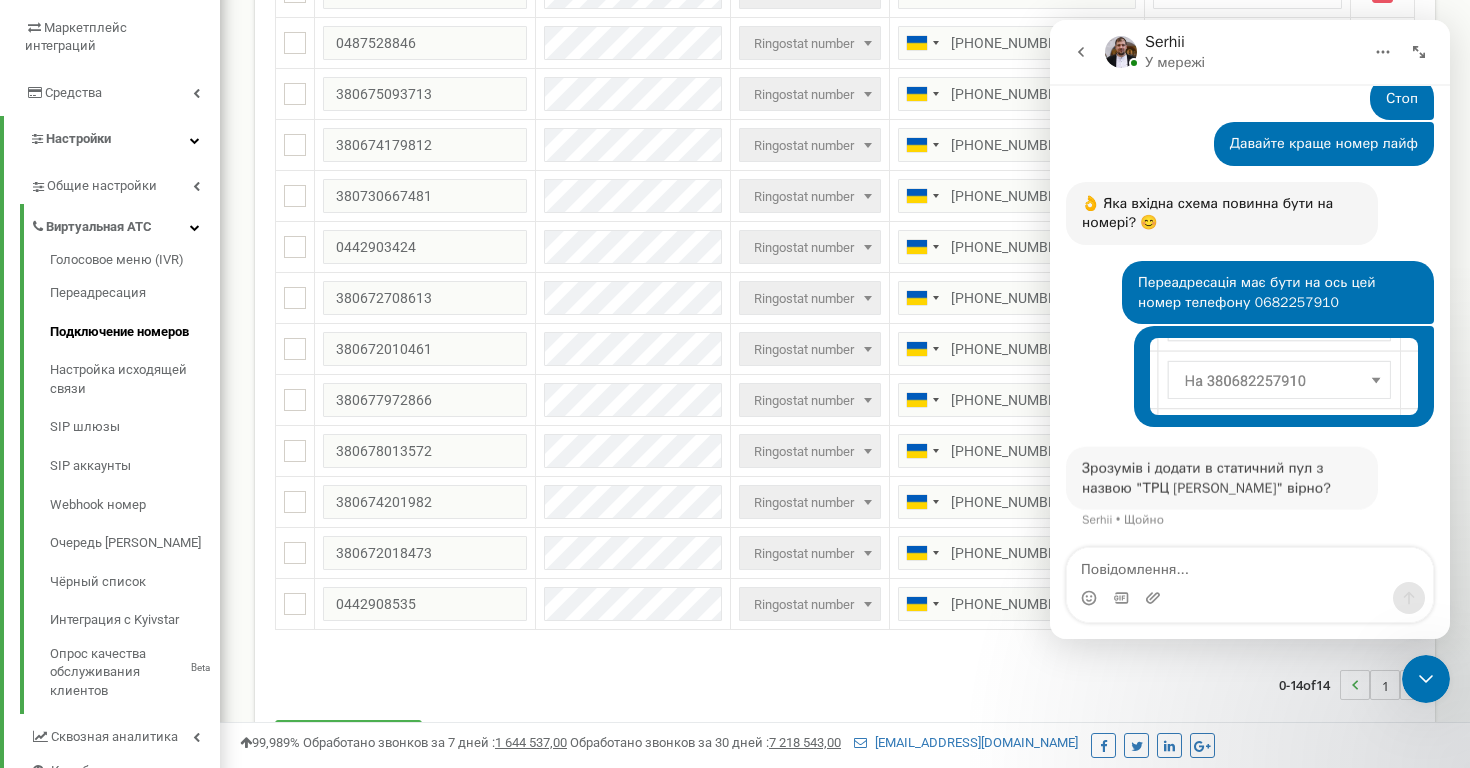 scroll, scrollTop: 1464, scrollLeft: 0, axis: vertical 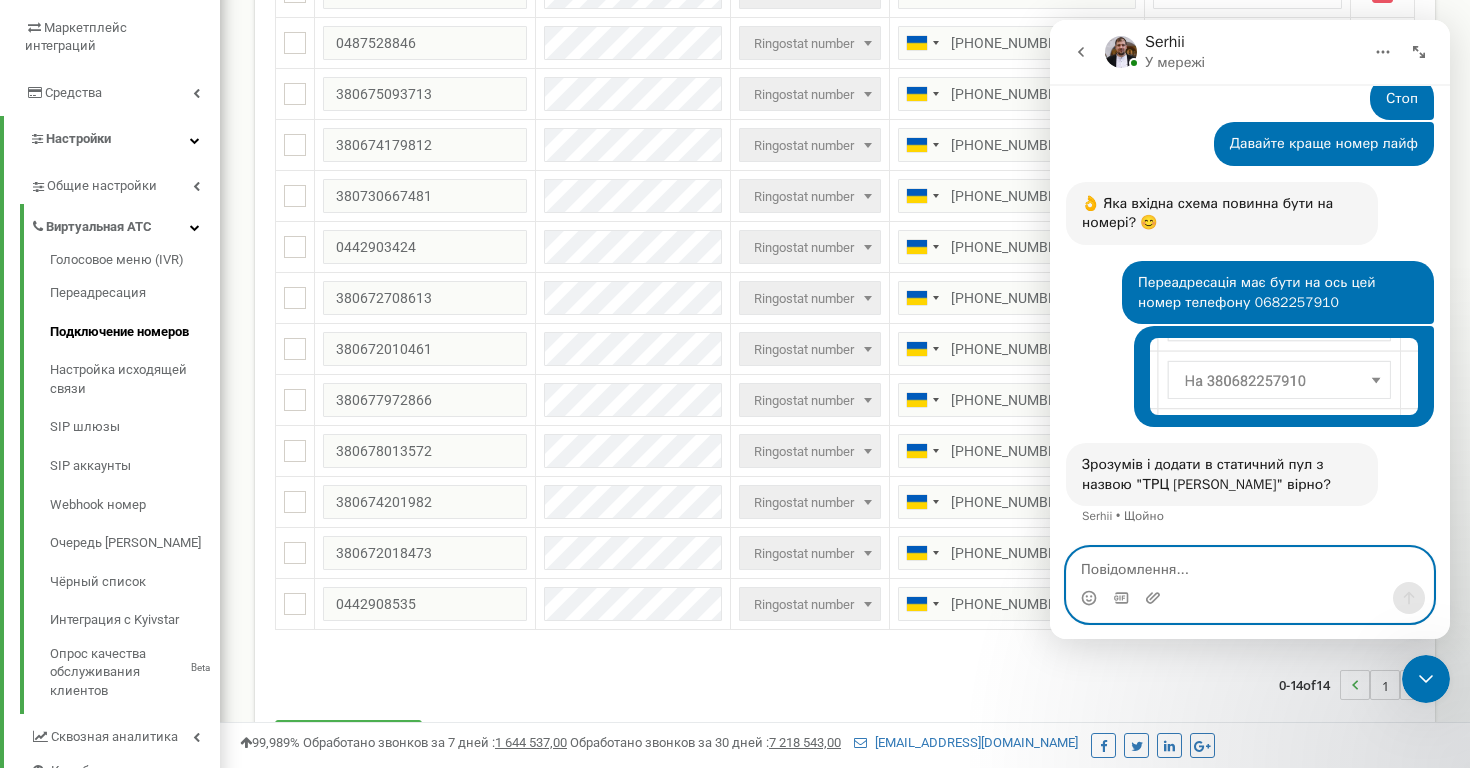click at bounding box center [1250, 565] 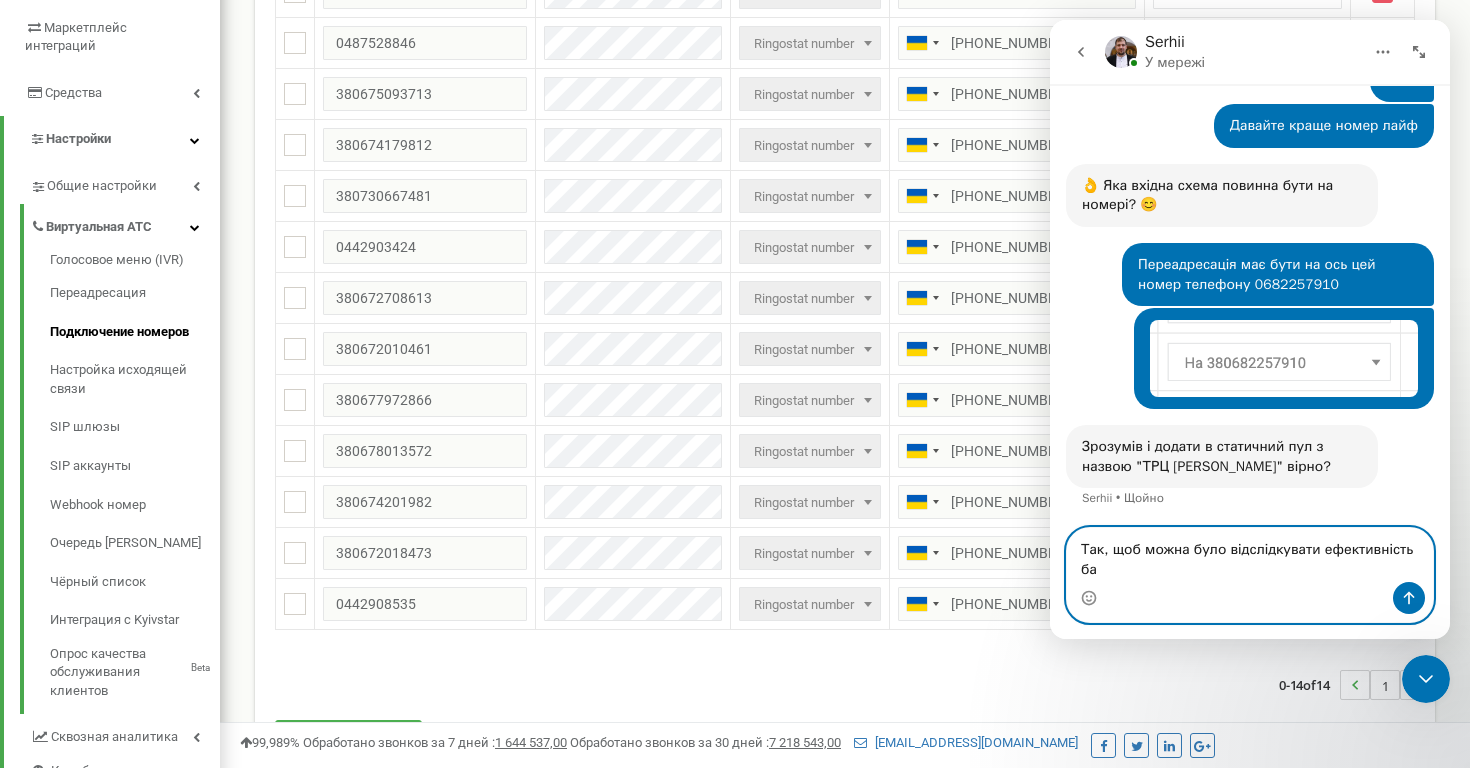 scroll, scrollTop: 1484, scrollLeft: 0, axis: vertical 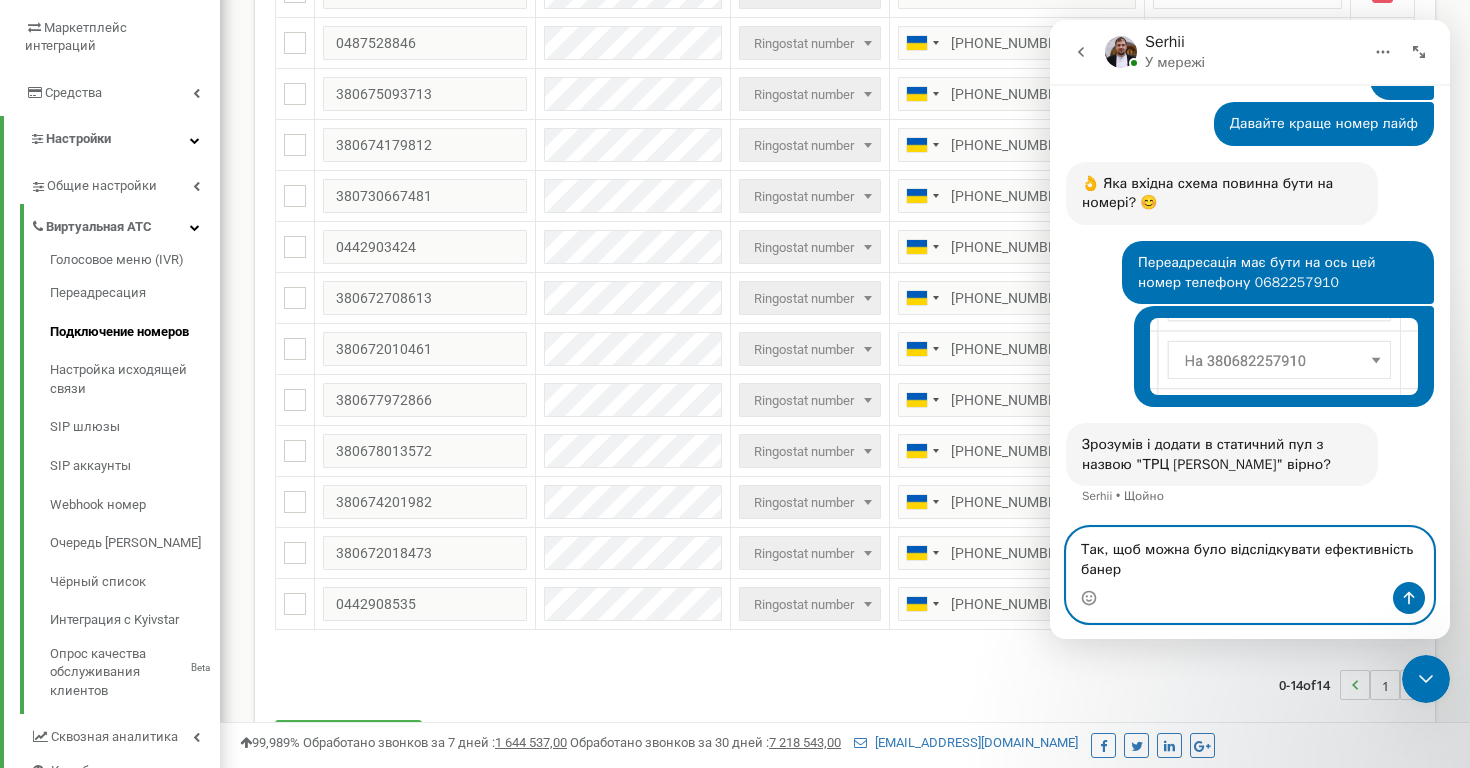 type on "Так, щоб можна було відслідкувати ефективність банеру" 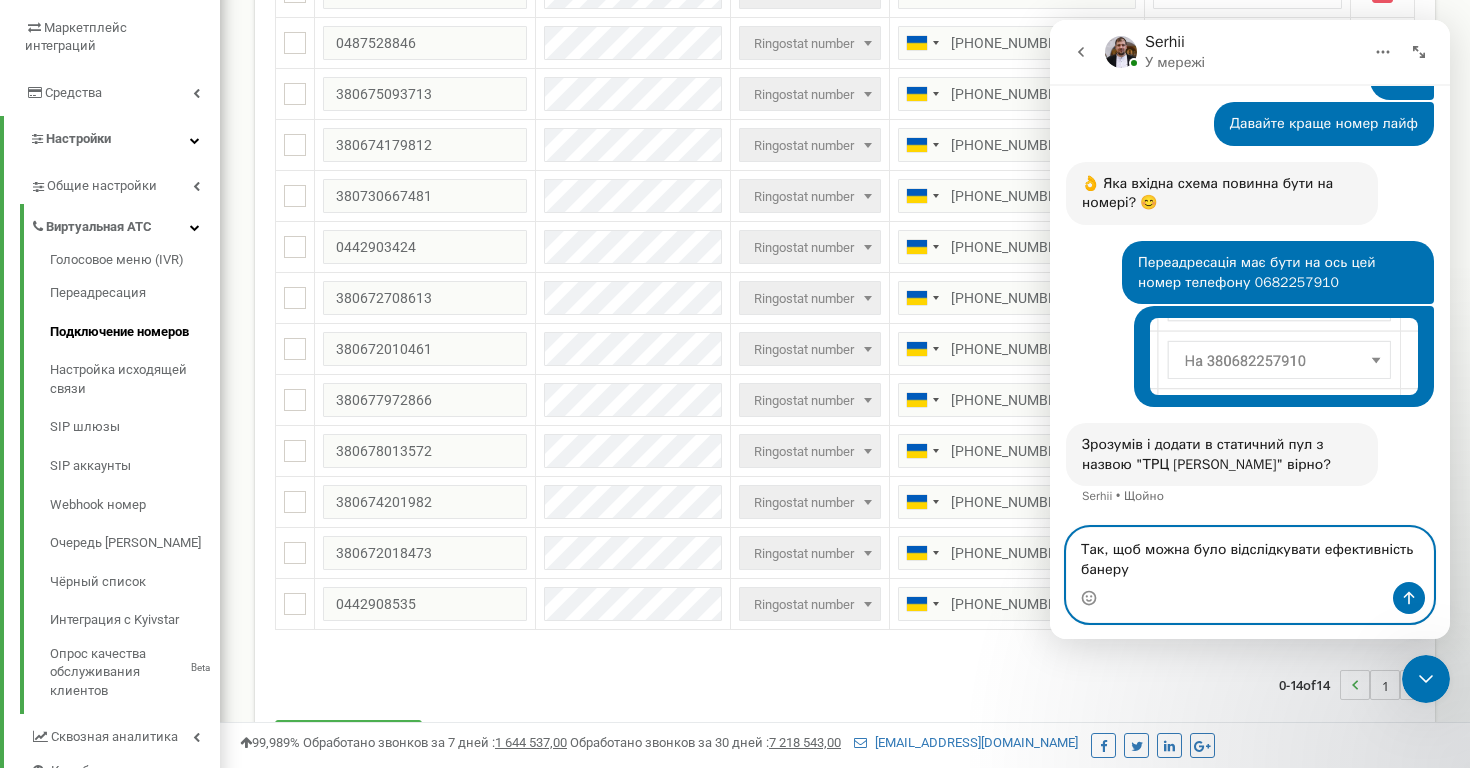 type 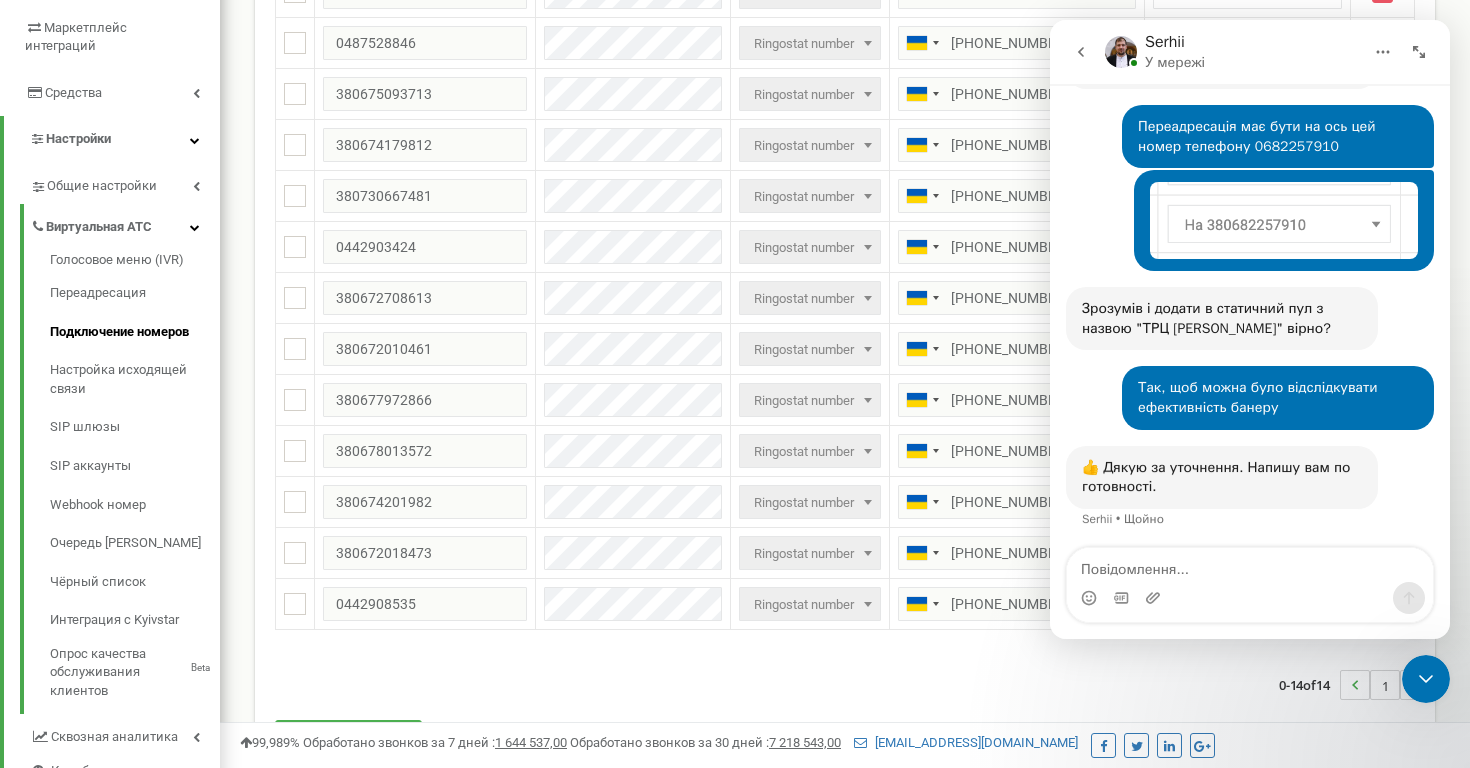 scroll, scrollTop: 1623, scrollLeft: 0, axis: vertical 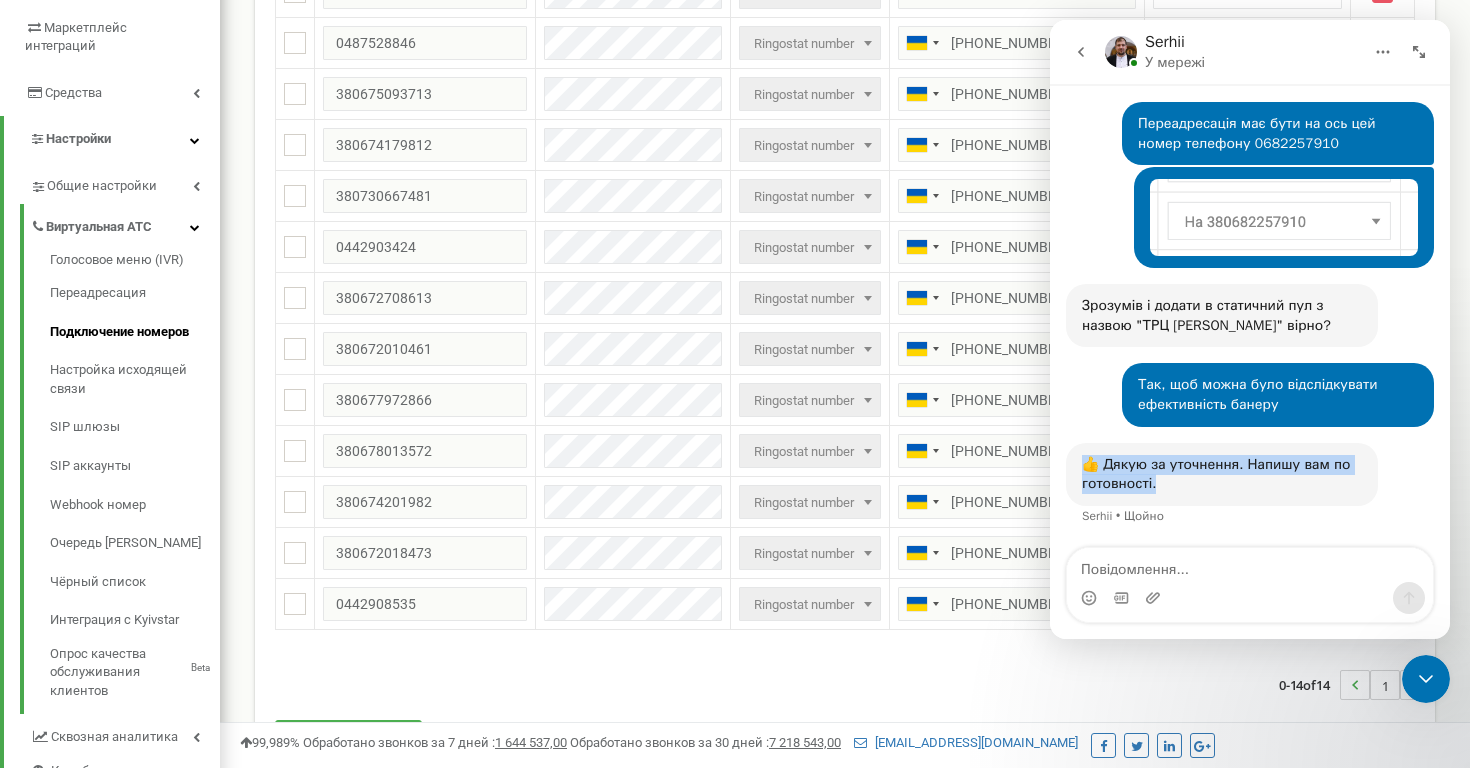 drag, startPoint x: 1170, startPoint y: 483, endPoint x: 1086, endPoint y: 463, distance: 86.34813 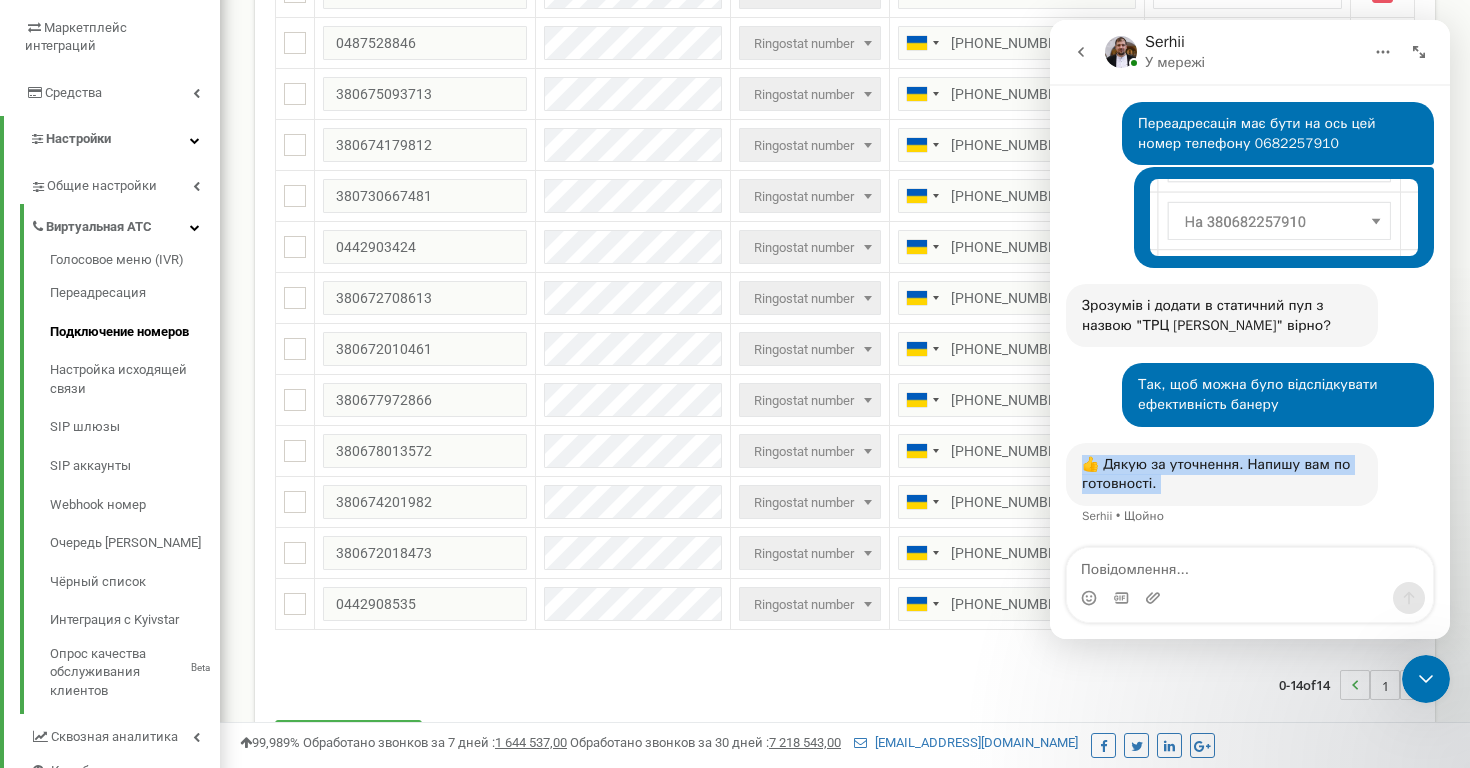 drag, startPoint x: 1087, startPoint y: 463, endPoint x: 1182, endPoint y: 494, distance: 99.92998 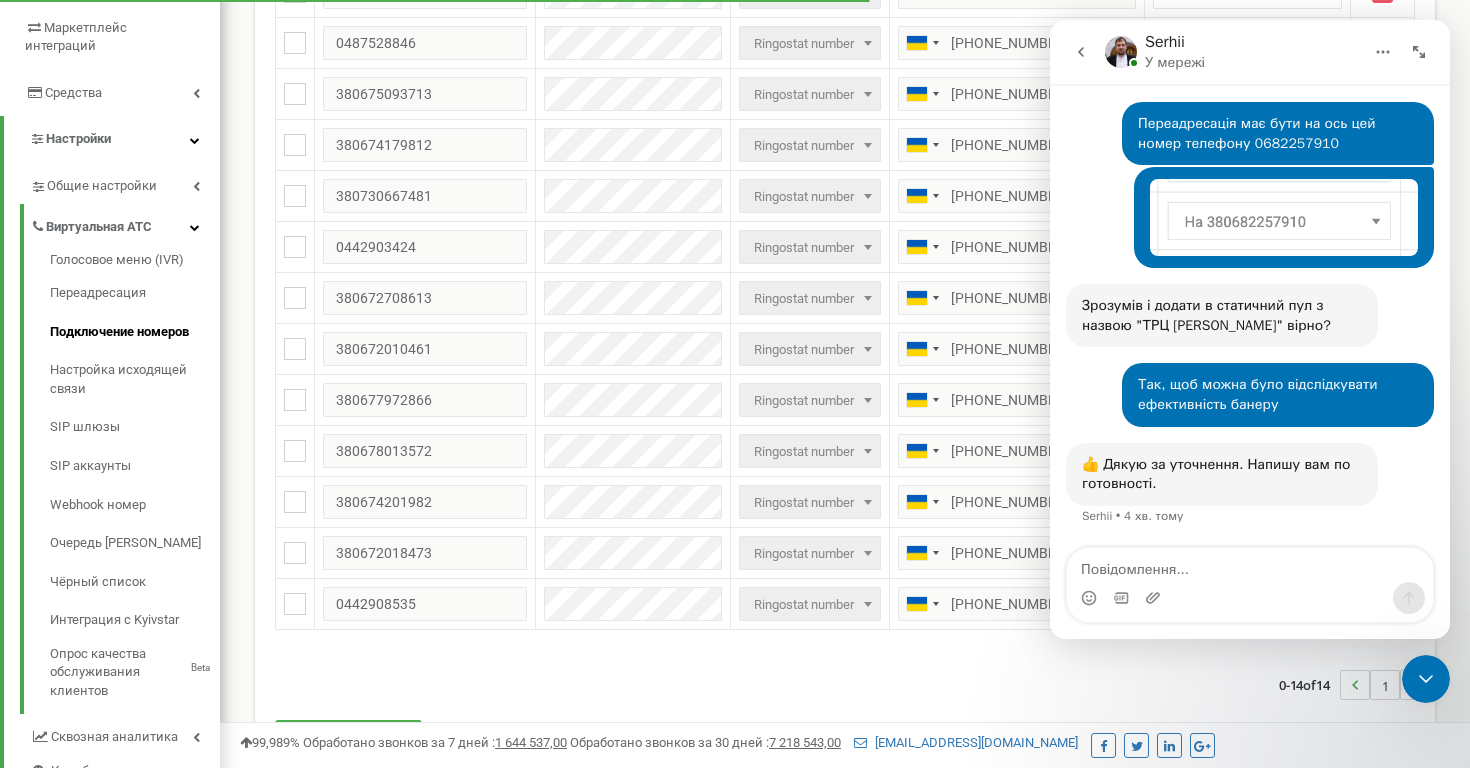 scroll, scrollTop: 1623, scrollLeft: 0, axis: vertical 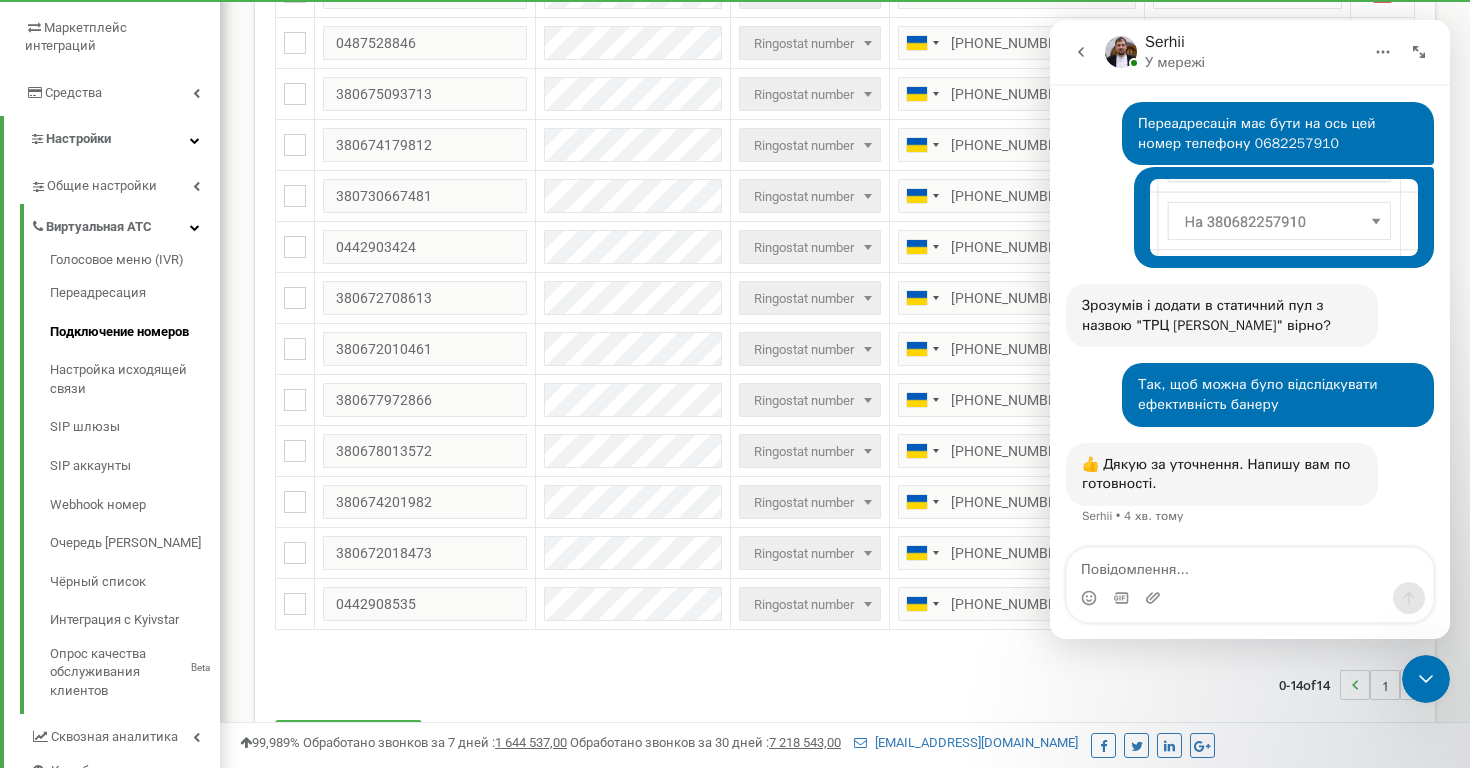 click 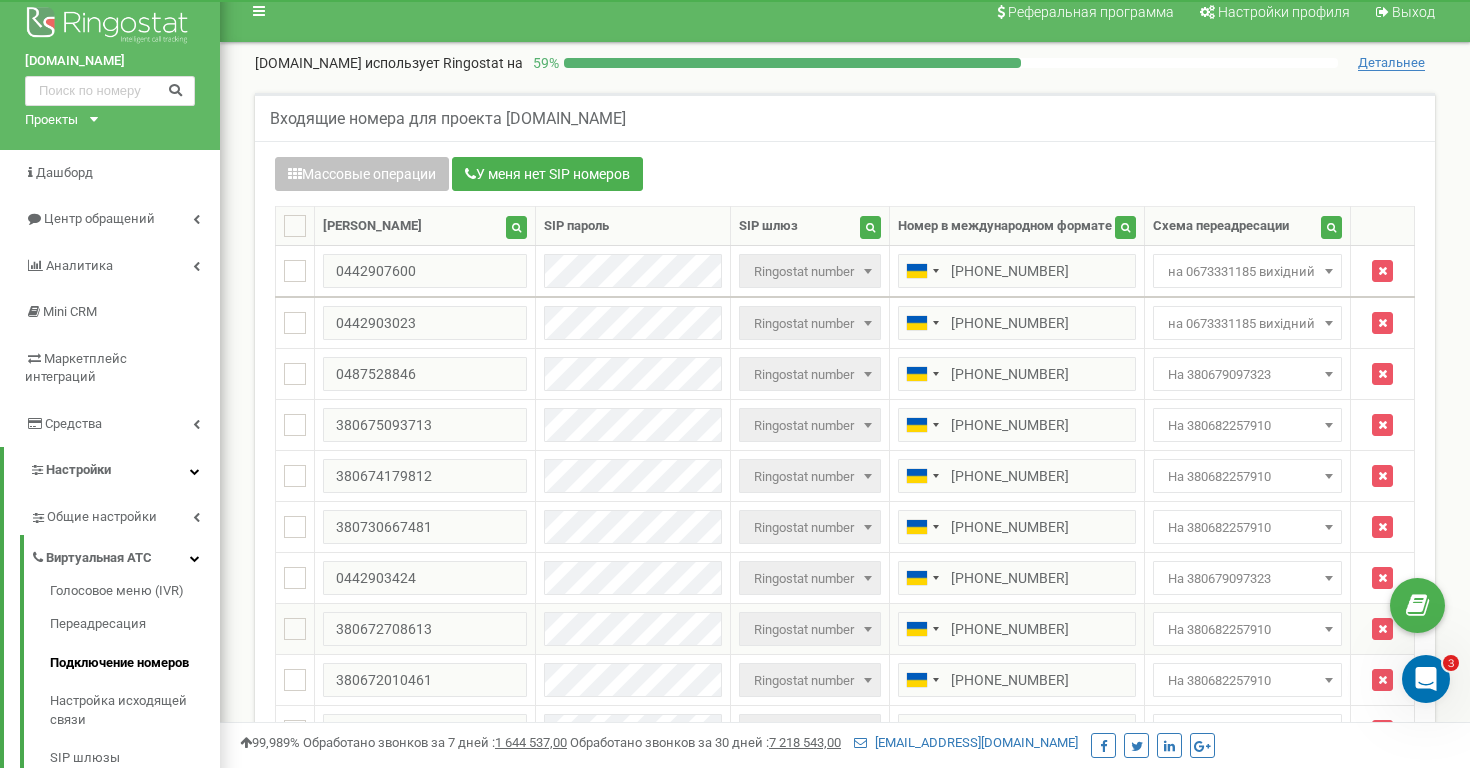 scroll, scrollTop: 0, scrollLeft: 0, axis: both 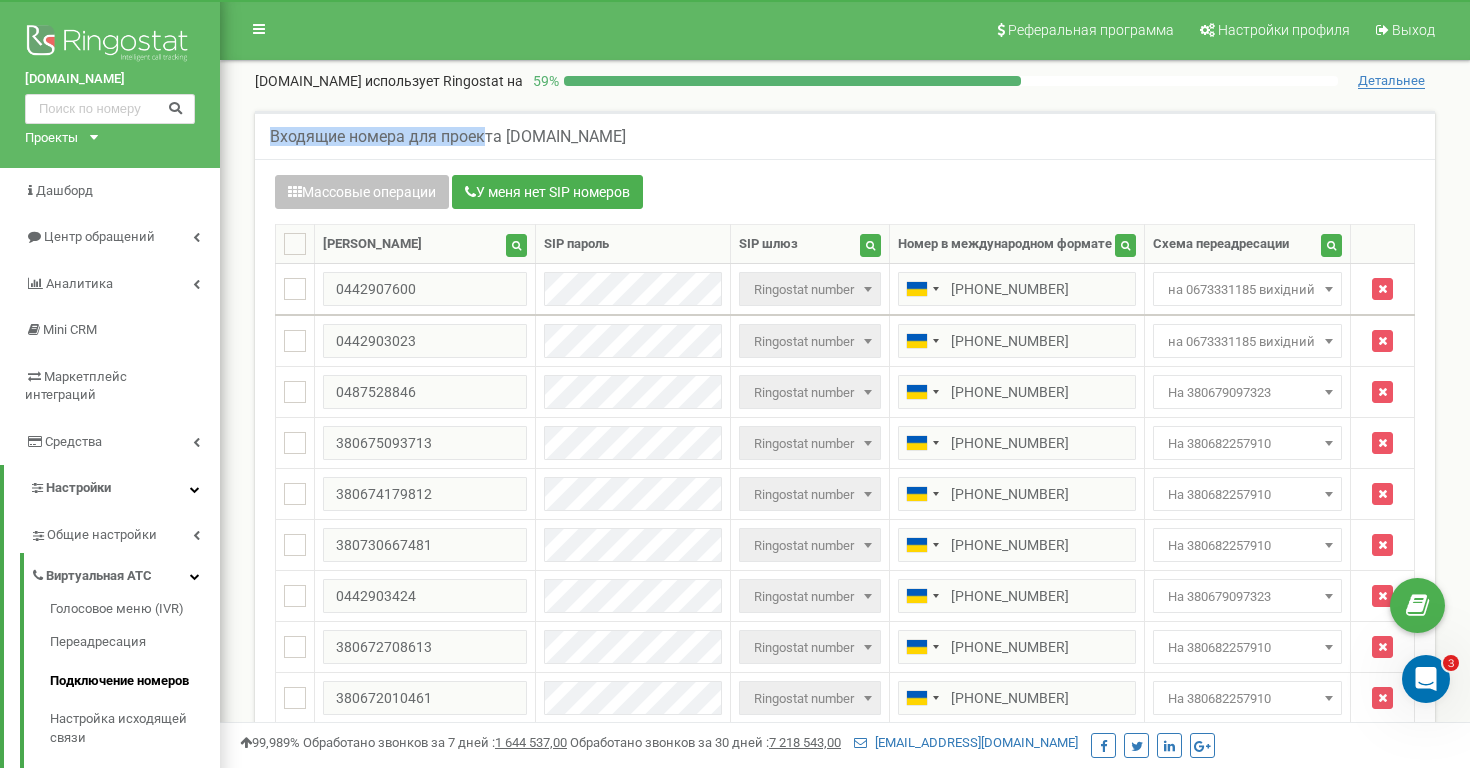 drag, startPoint x: 620, startPoint y: 131, endPoint x: 491, endPoint y: 130, distance: 129.00388 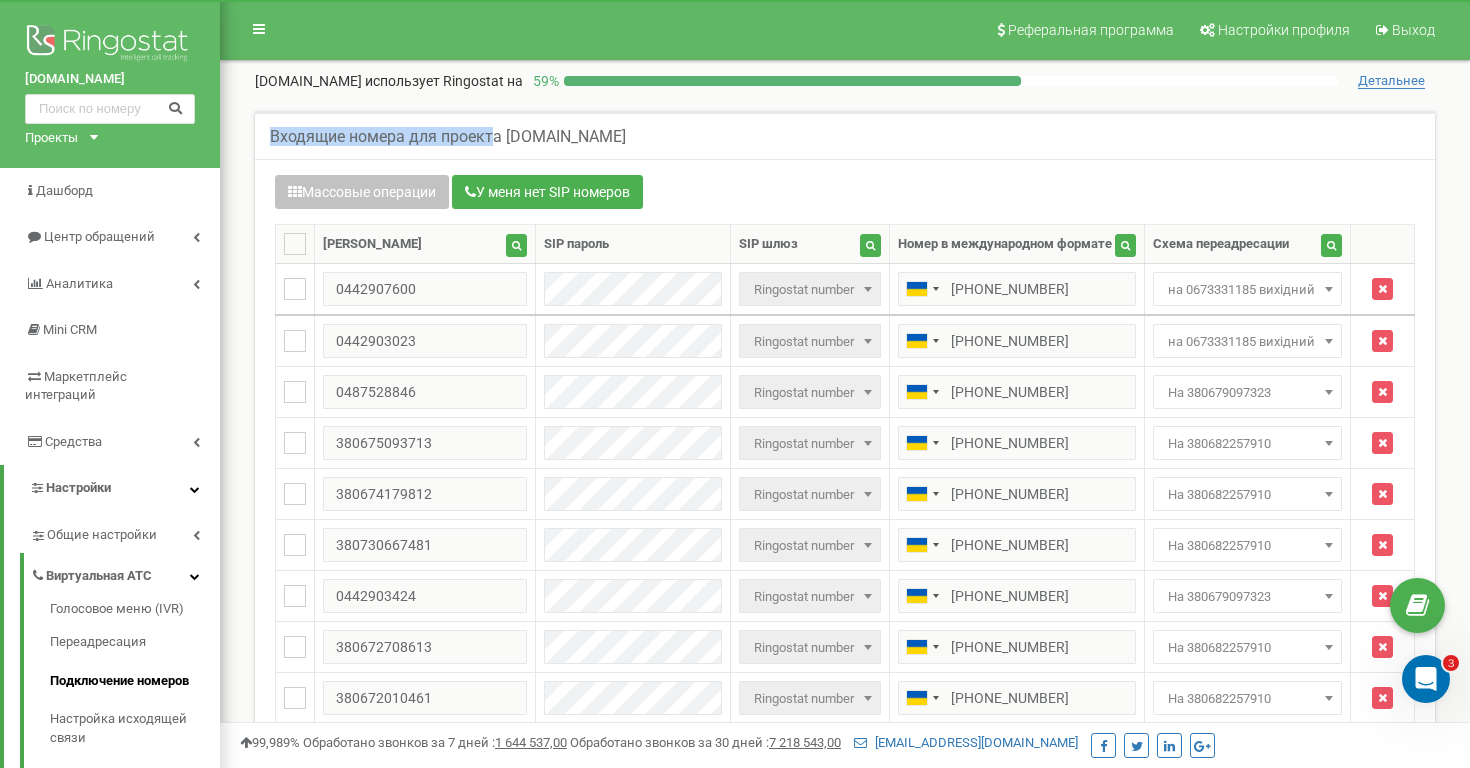 click on "Входящие номера для проекта rusaniv.com" at bounding box center (448, 137) 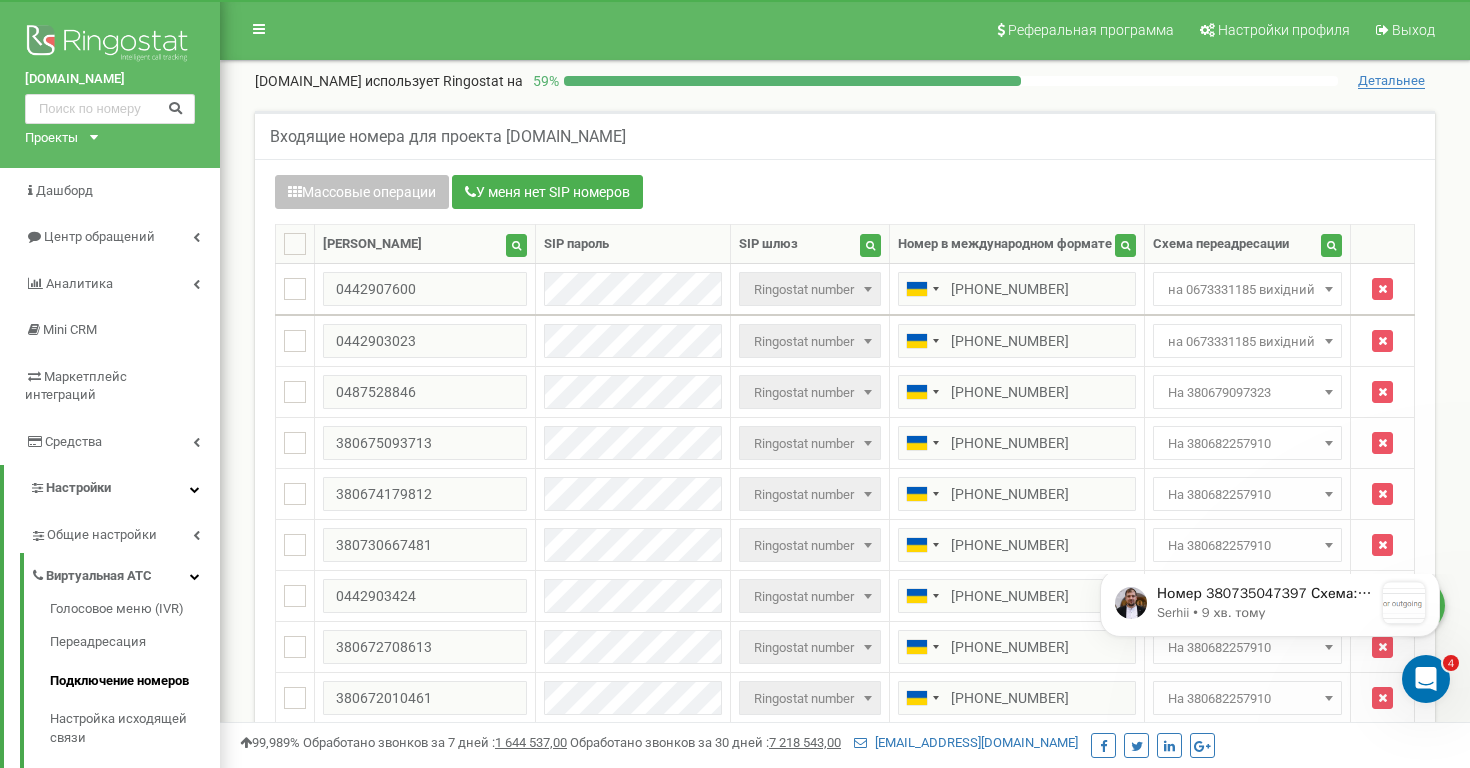 scroll, scrollTop: 0, scrollLeft: 0, axis: both 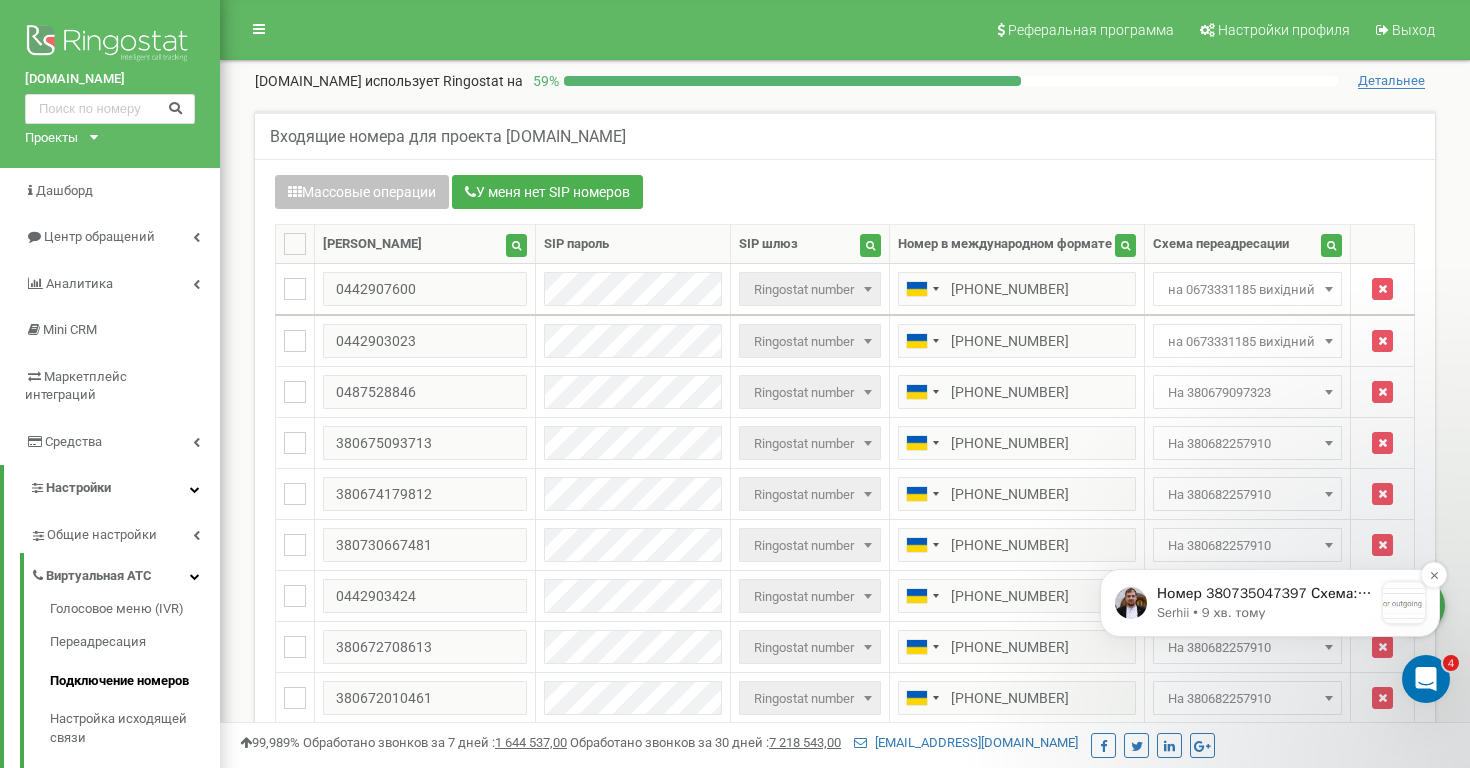 click on "Номер 380735047397   Схема: Статичний пул "ТРЦ Аркадія" По платіжках запит передав в бухгалтерію. Напишу як зроблять." at bounding box center (1265, 594) 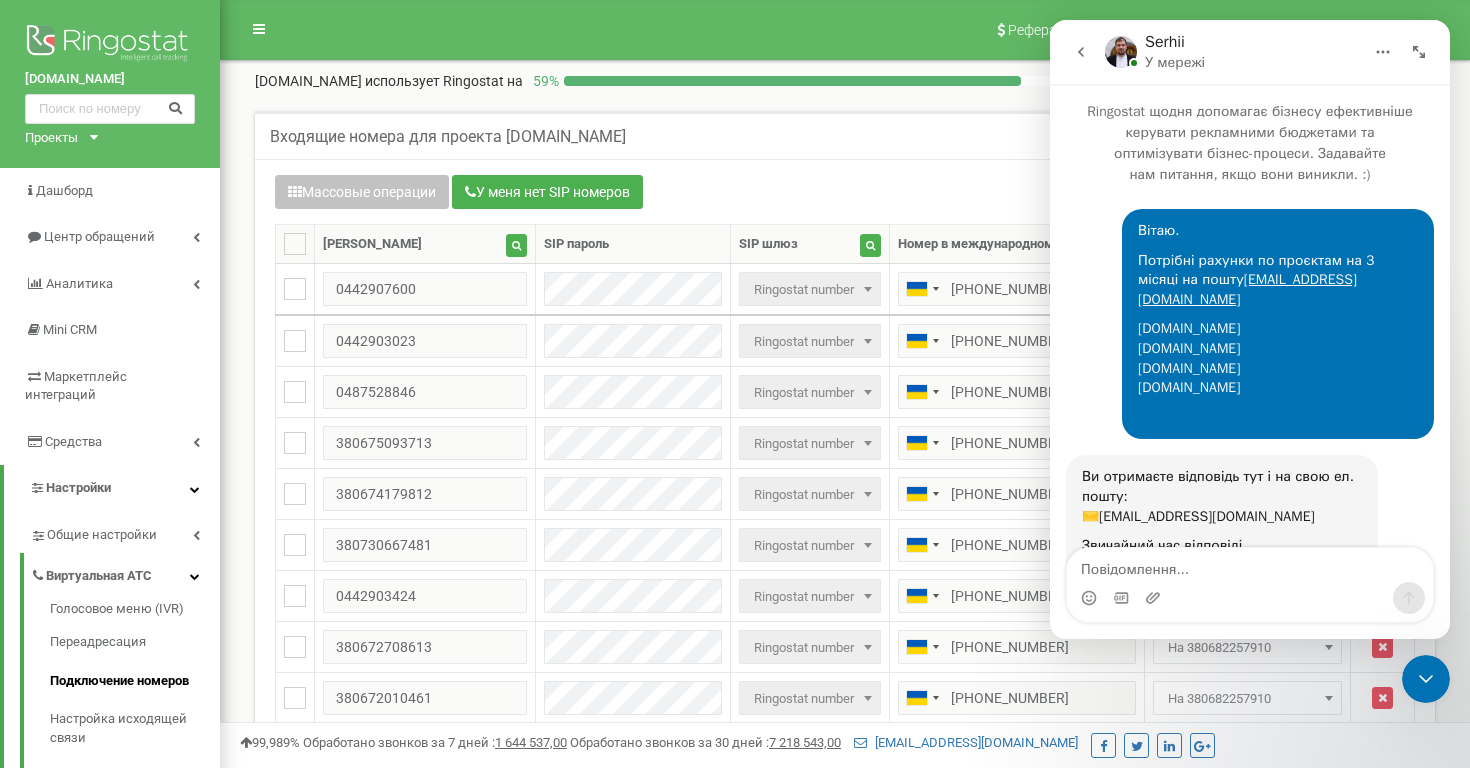 scroll, scrollTop: 3, scrollLeft: 0, axis: vertical 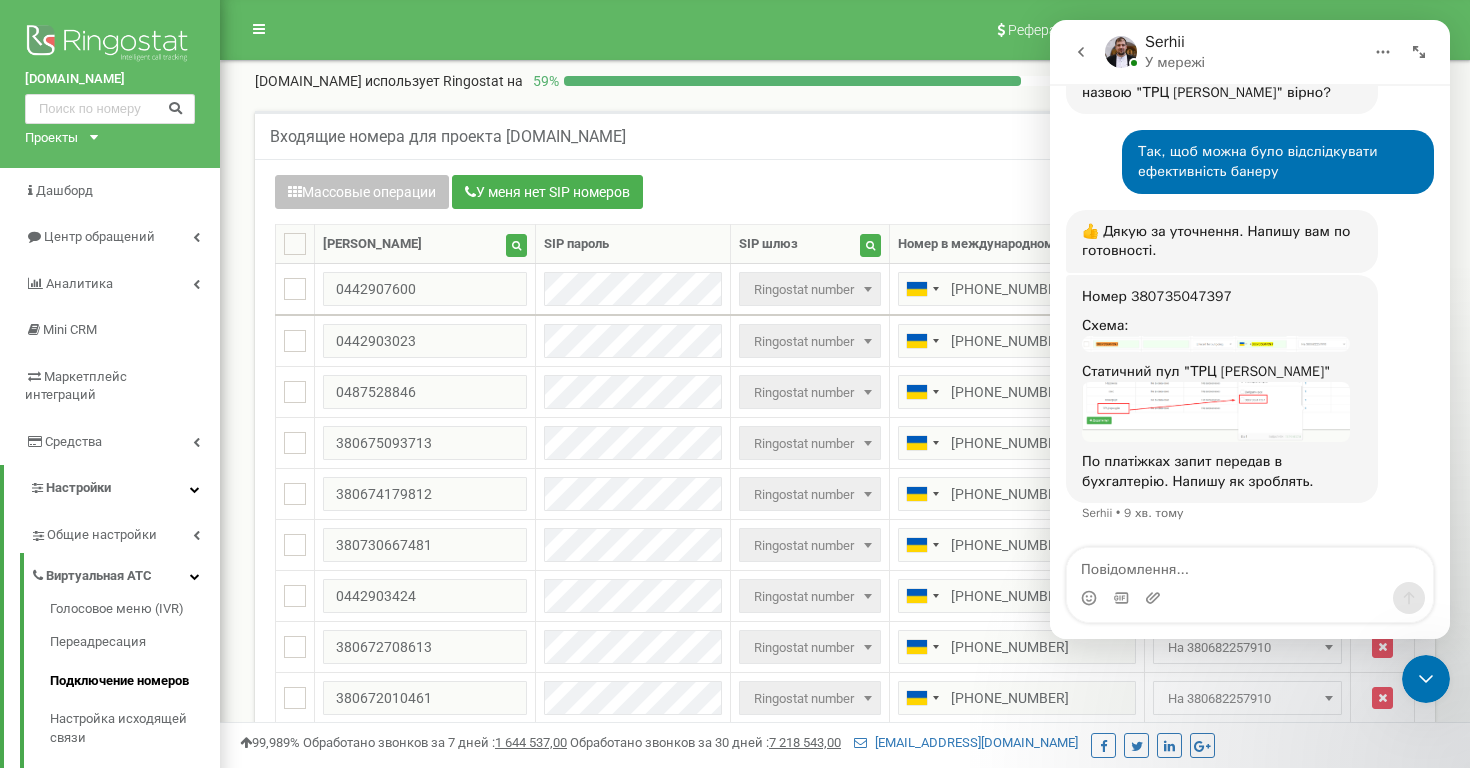 click at bounding box center (1216, 412) 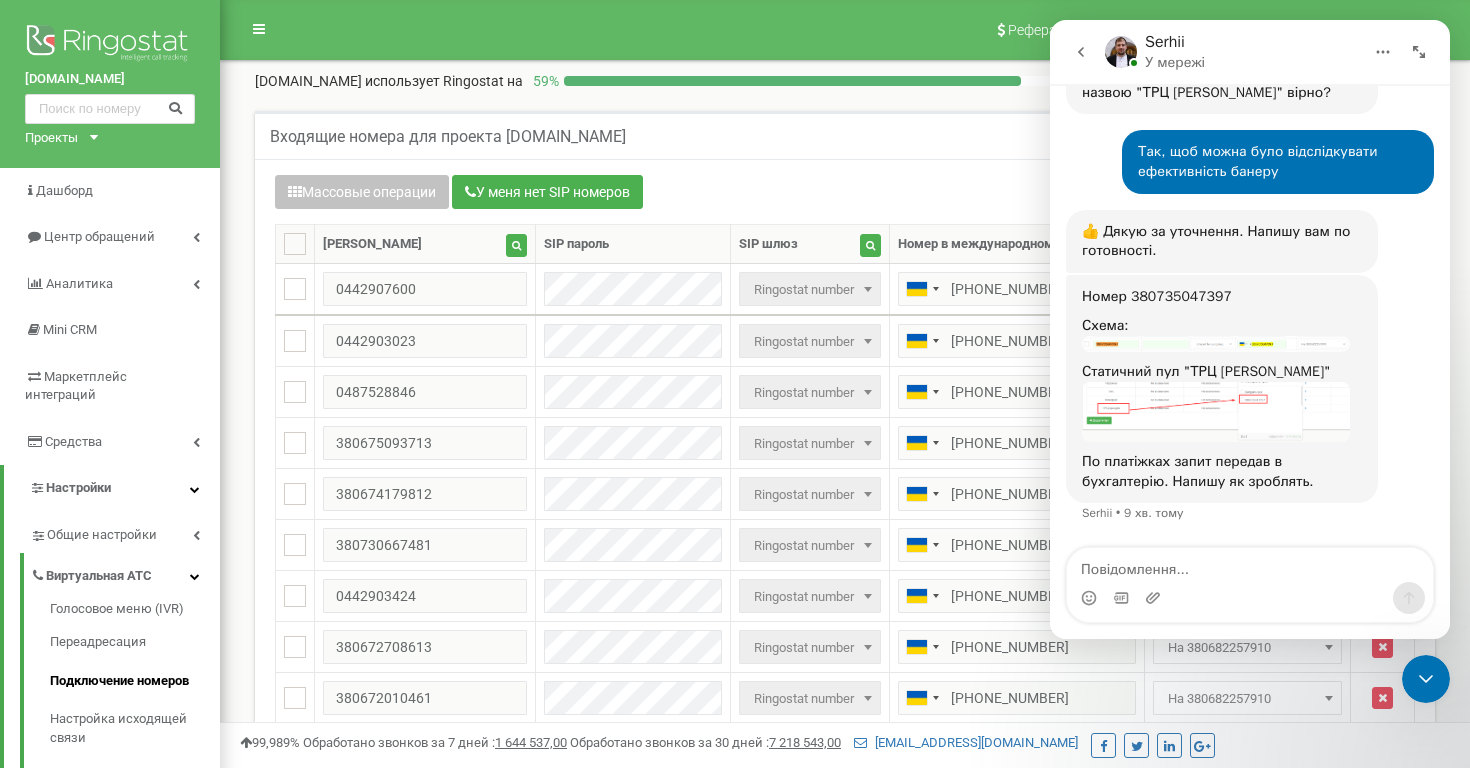 scroll, scrollTop: 0, scrollLeft: 0, axis: both 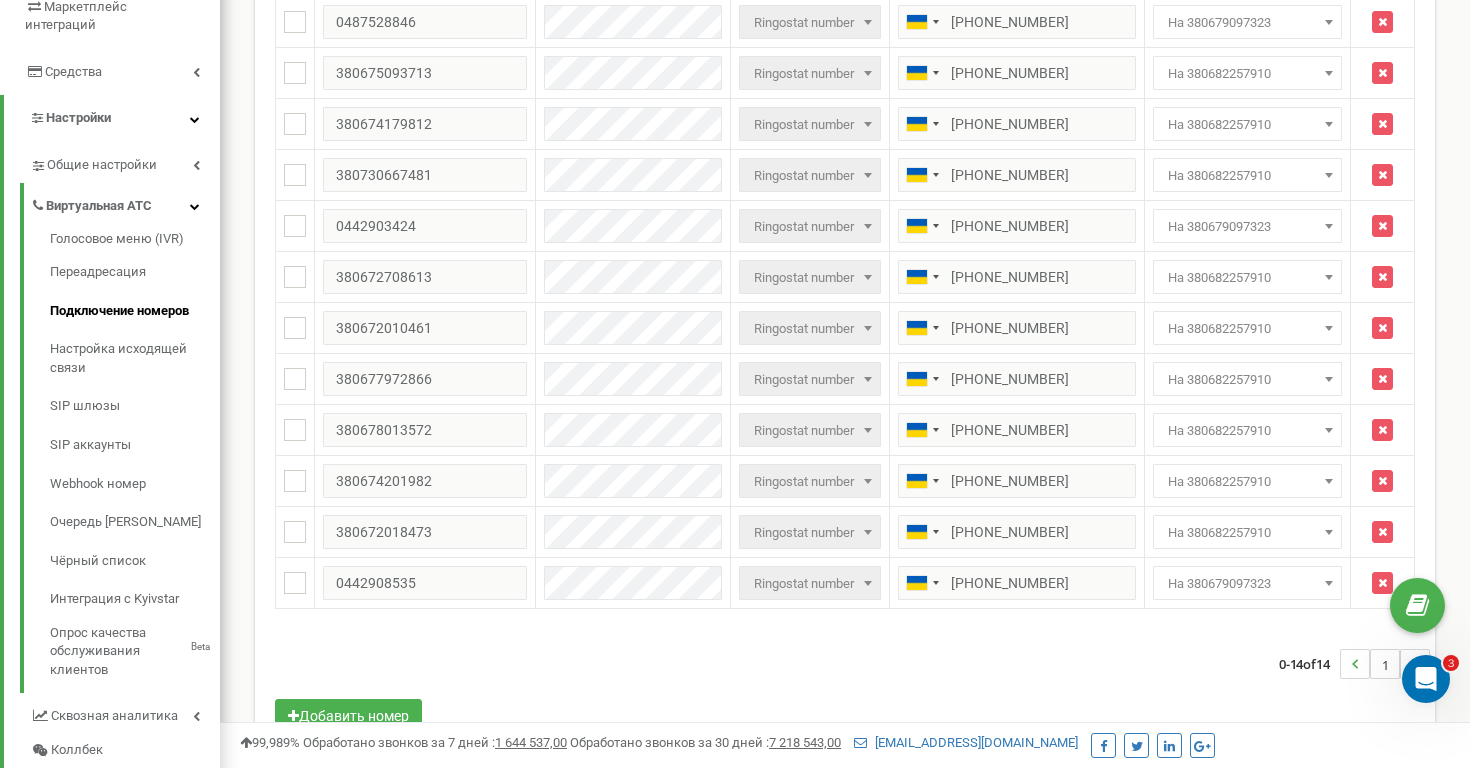 click 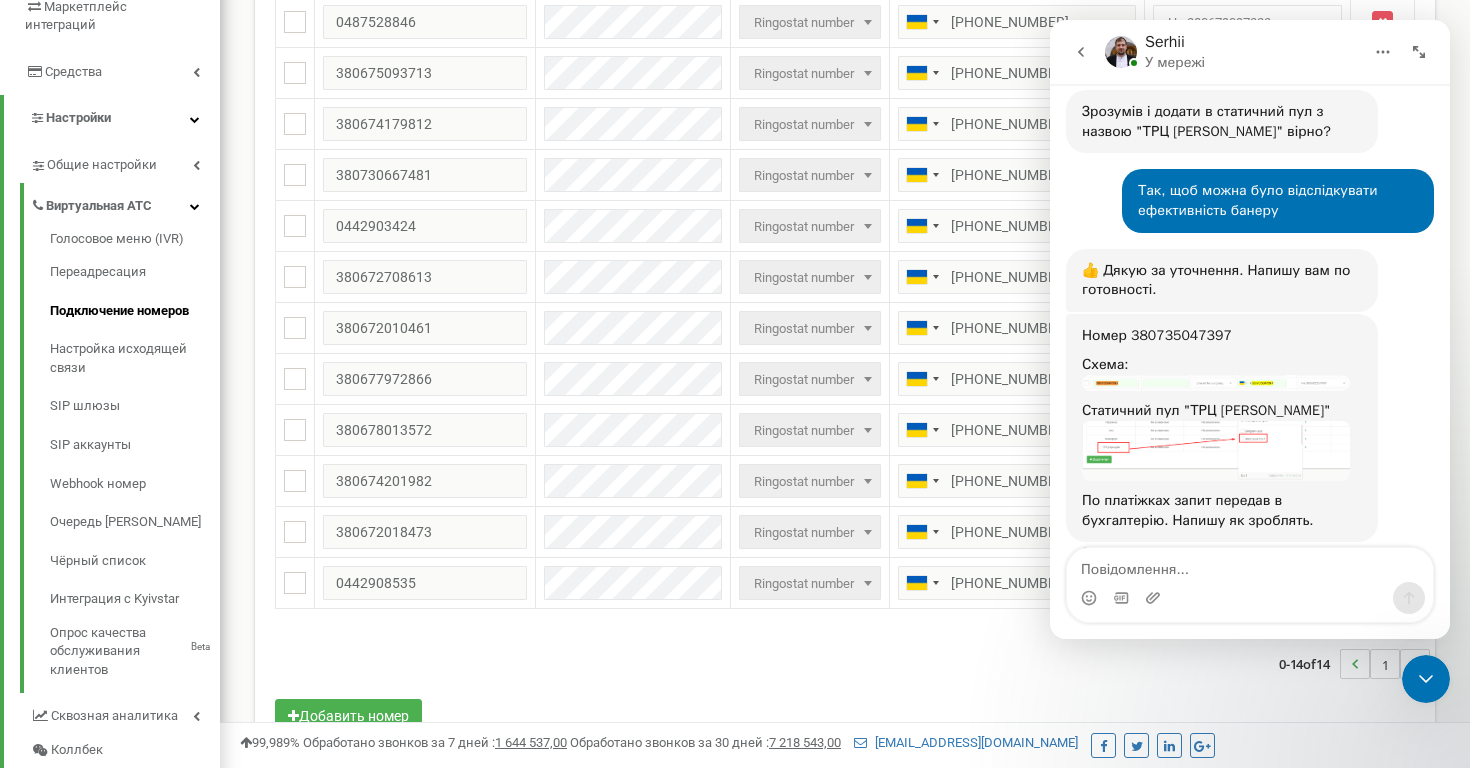 scroll, scrollTop: 1853, scrollLeft: 0, axis: vertical 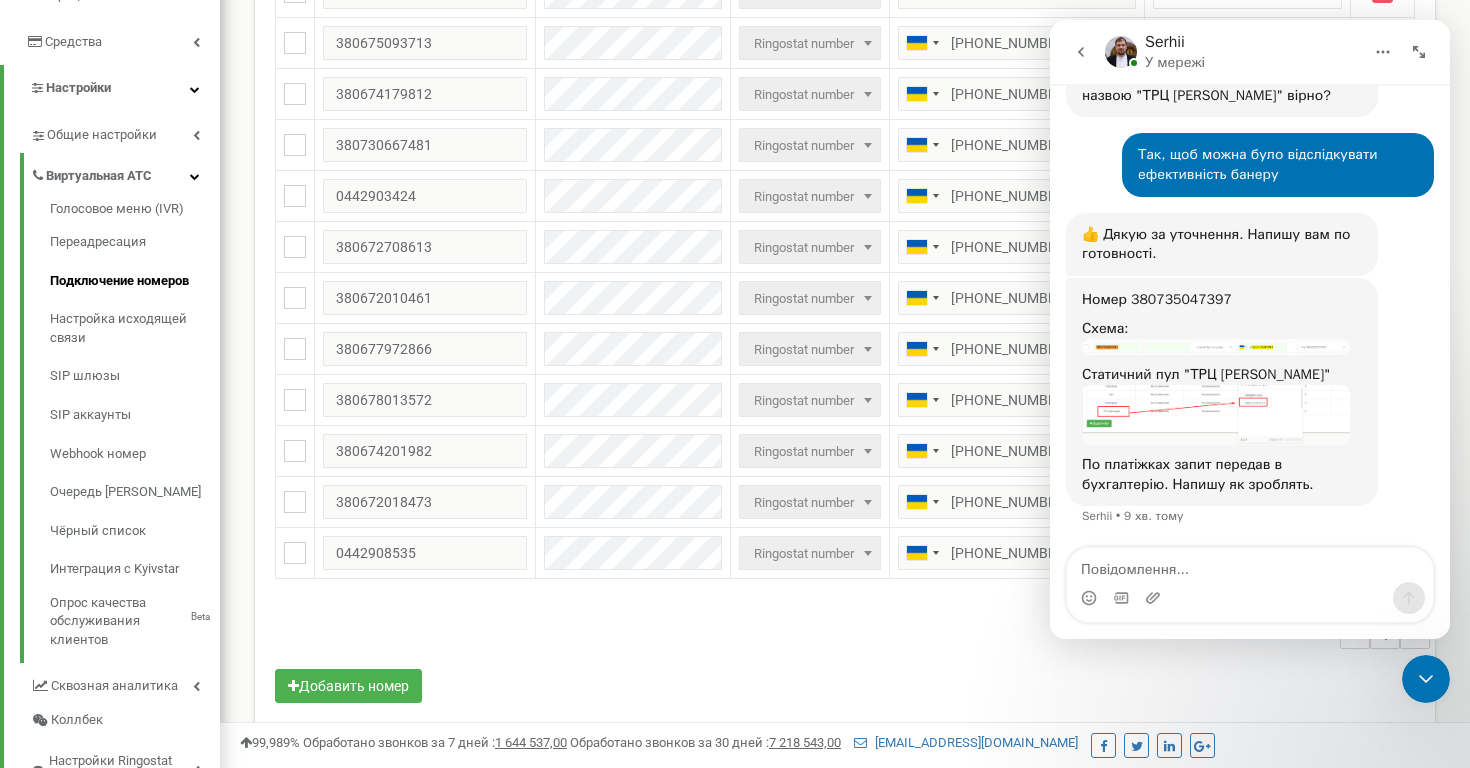 click on "Номер 380735047397" at bounding box center [1222, 300] 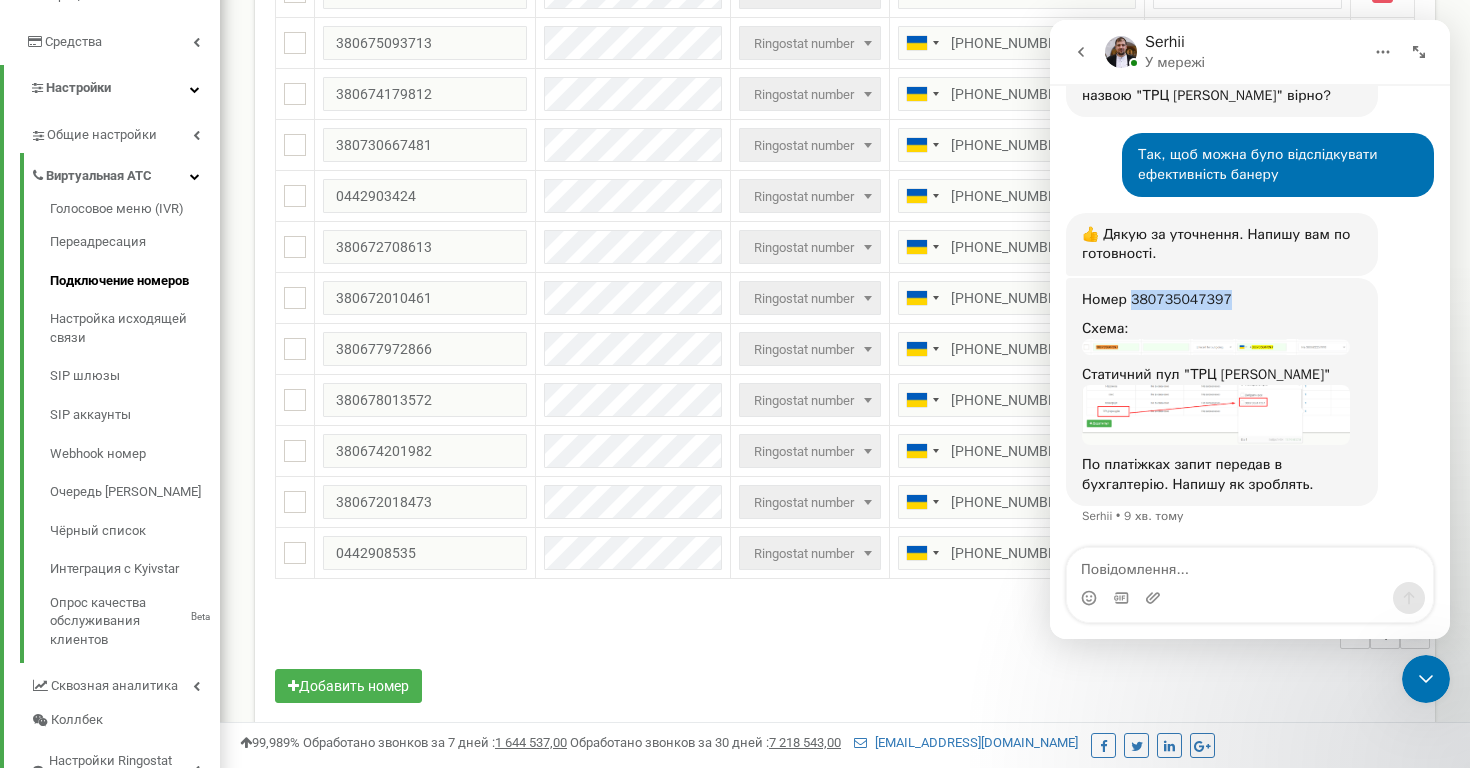 click on "Номер 380735047397" at bounding box center (1222, 300) 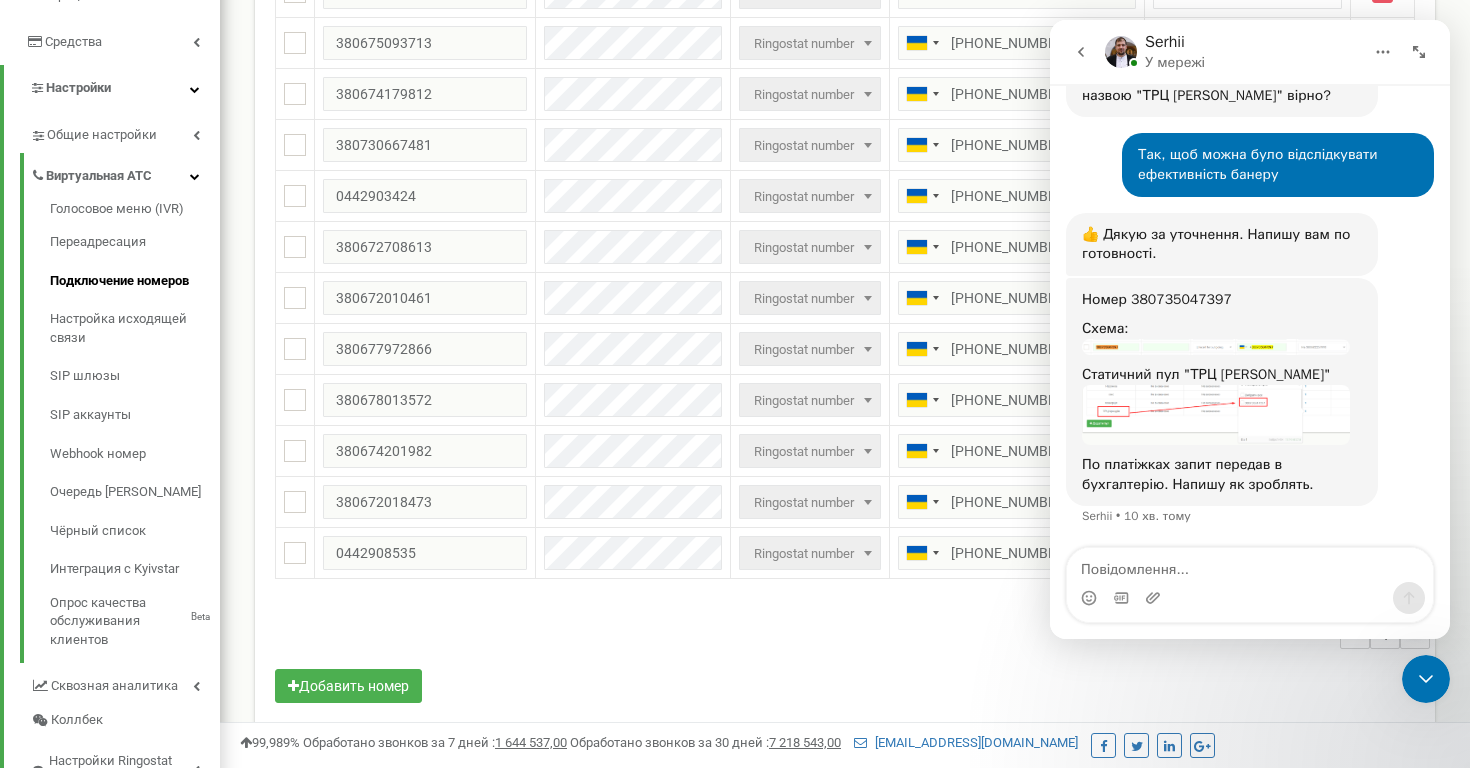 click on "По платіжках запит передав в бухгалтерію. Напишу як зроблять." at bounding box center [1222, 474] 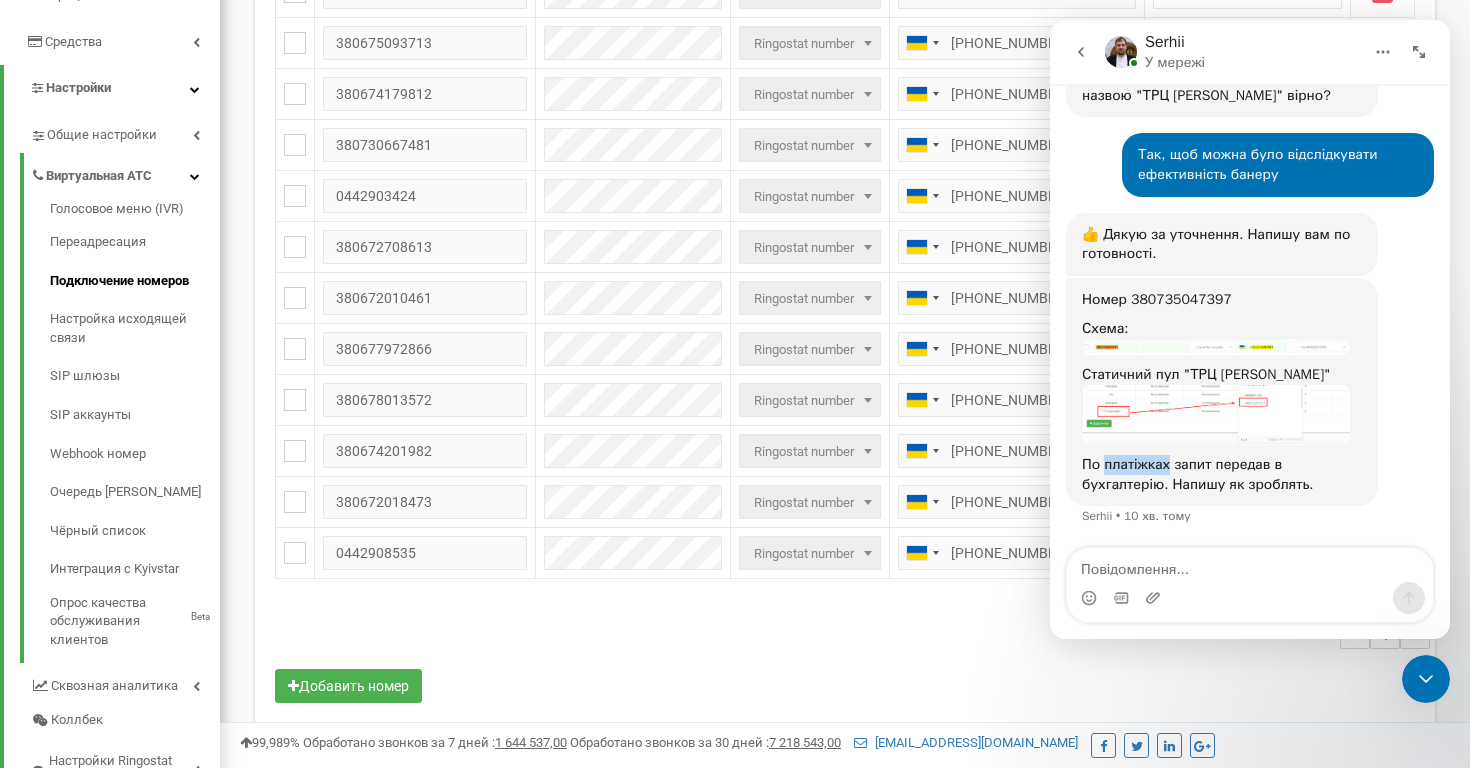 click on "По платіжках запит передав в бухгалтерію. Напишу як зроблять." at bounding box center (1222, 474) 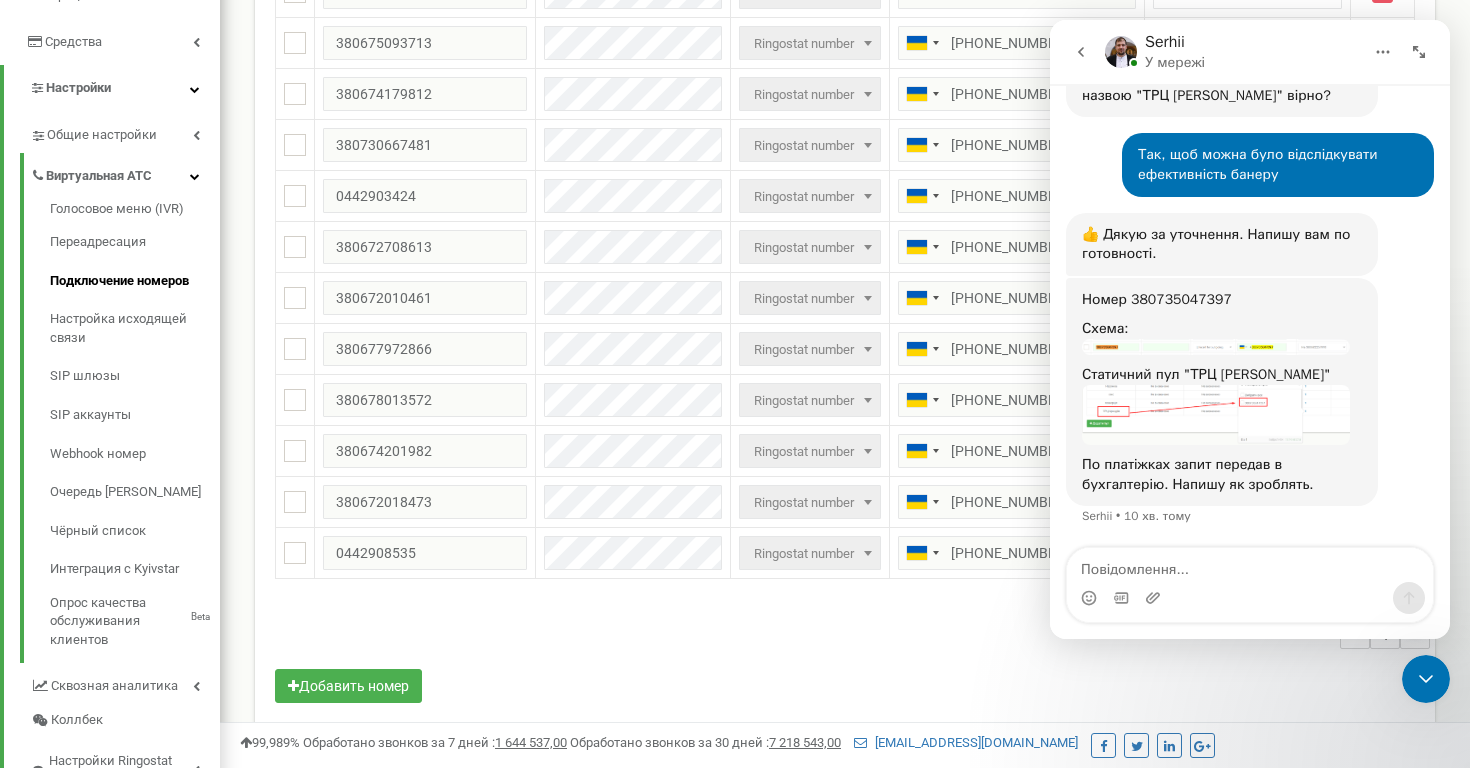 click on "По платіжках запит передав в бухгалтерію. Напишу як зроблять." at bounding box center [1222, 474] 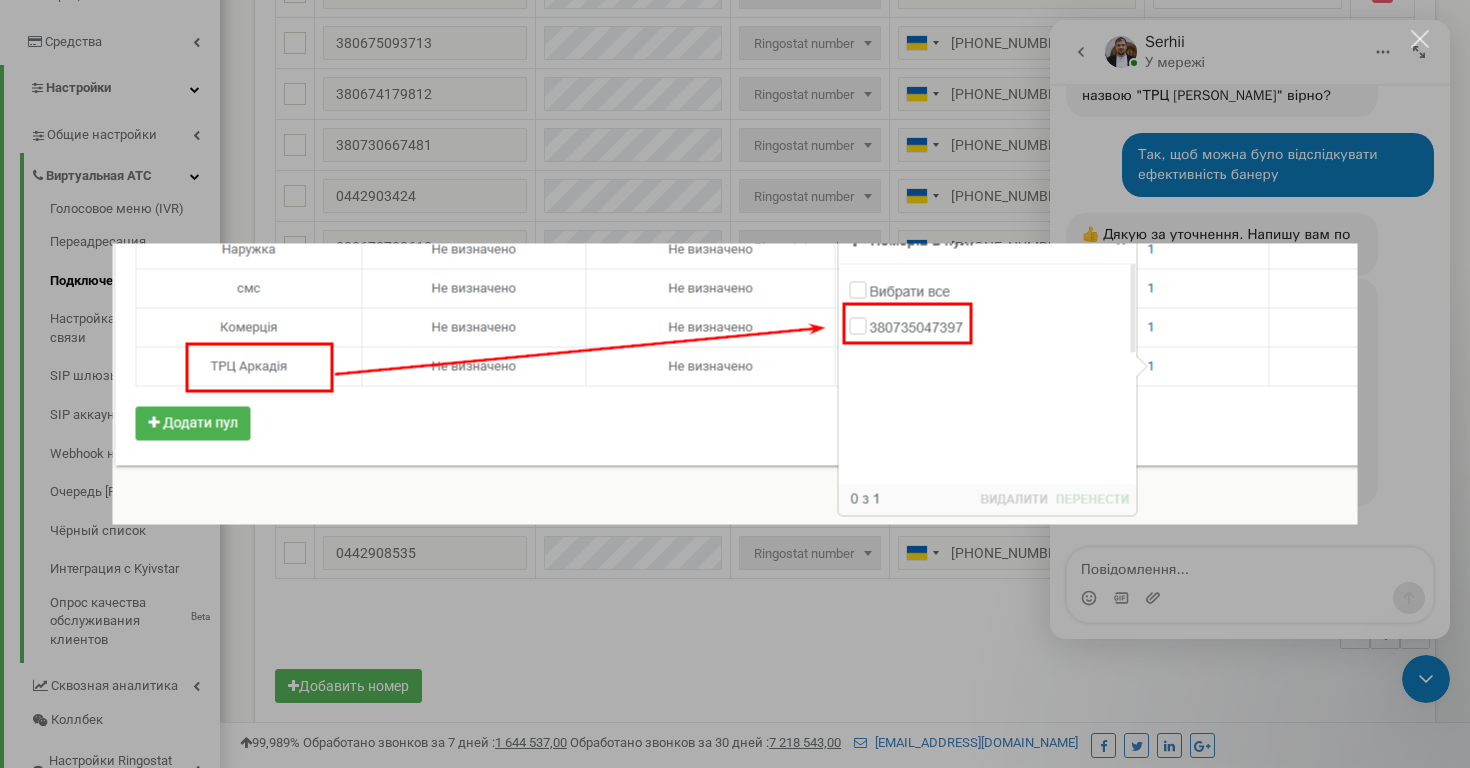 scroll, scrollTop: 0, scrollLeft: 0, axis: both 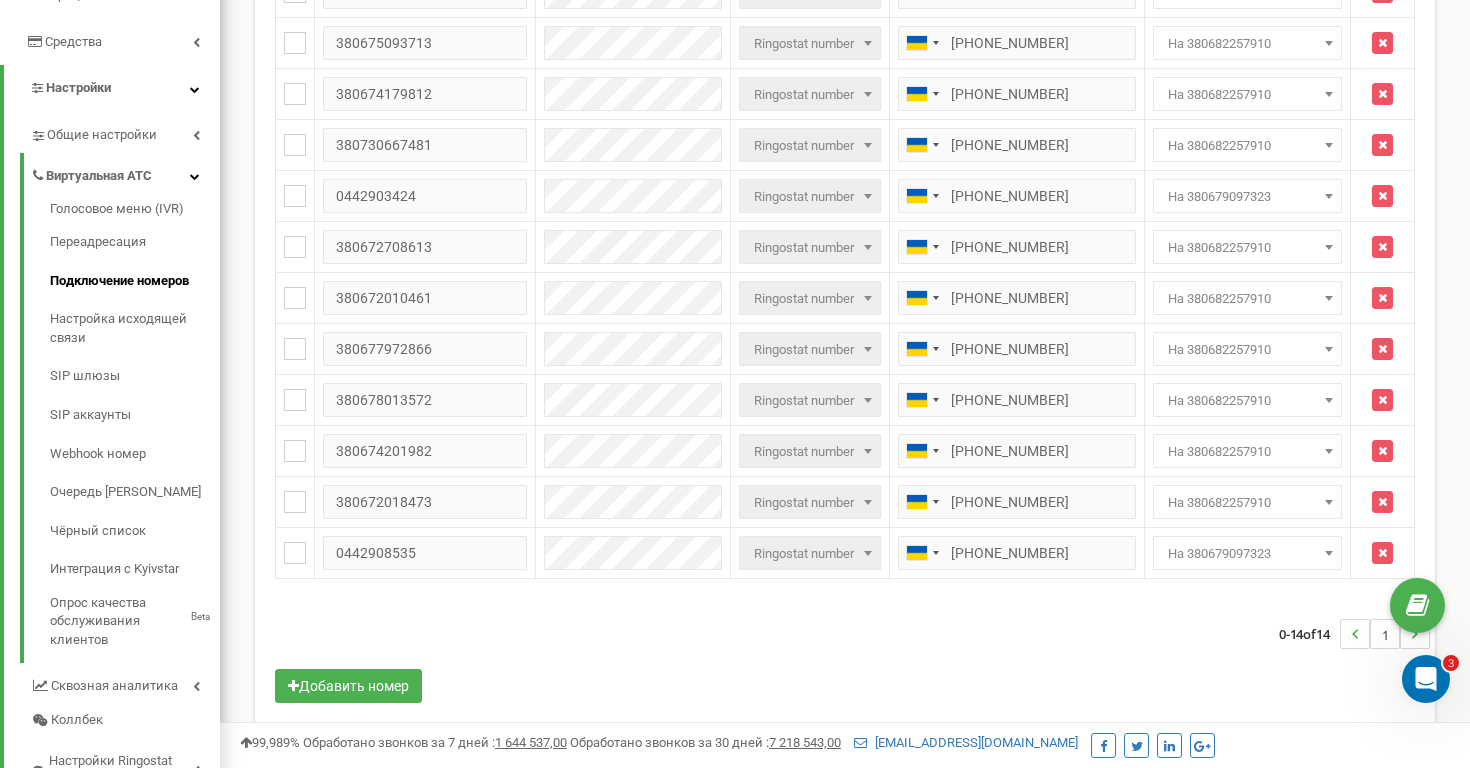 click at bounding box center [1426, 679] 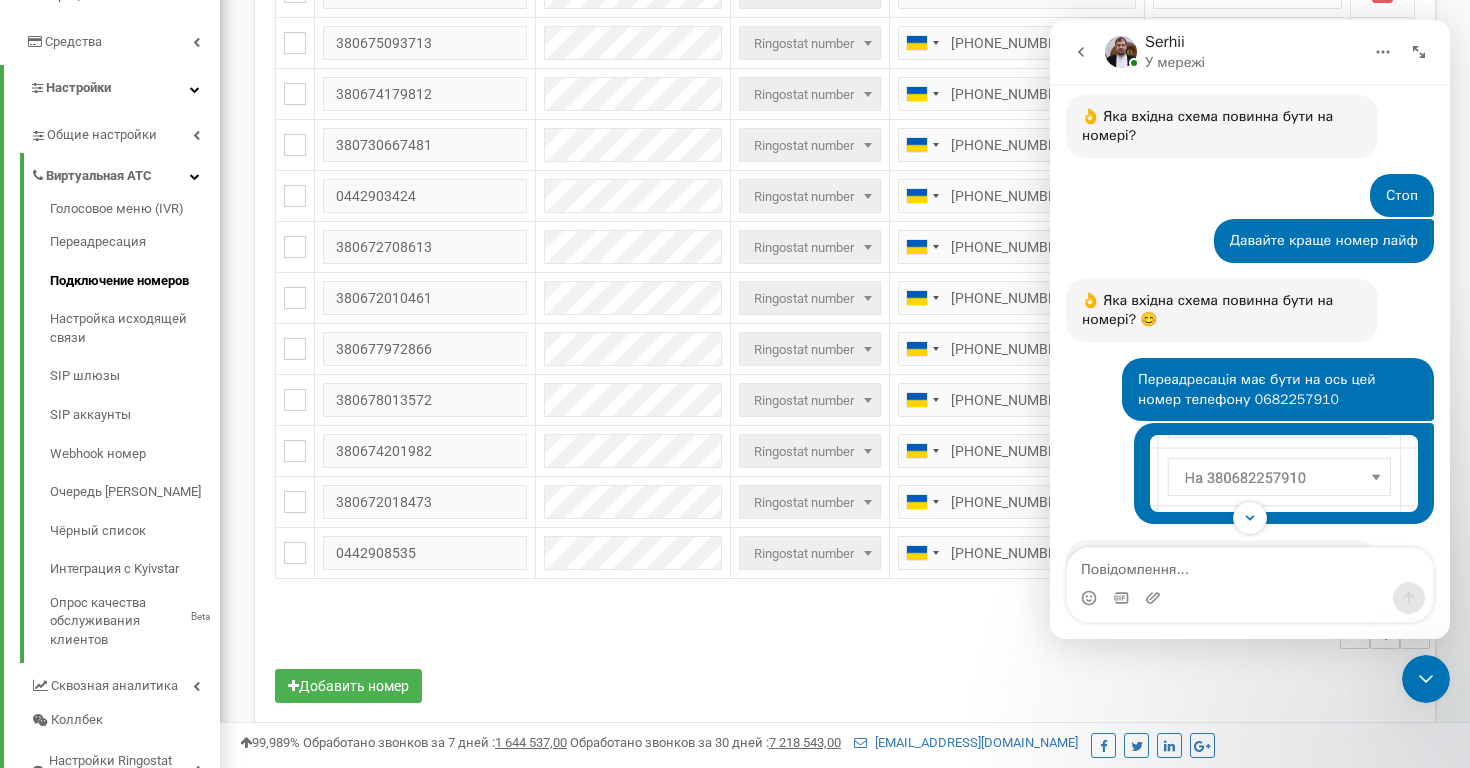 scroll, scrollTop: 1364, scrollLeft: 0, axis: vertical 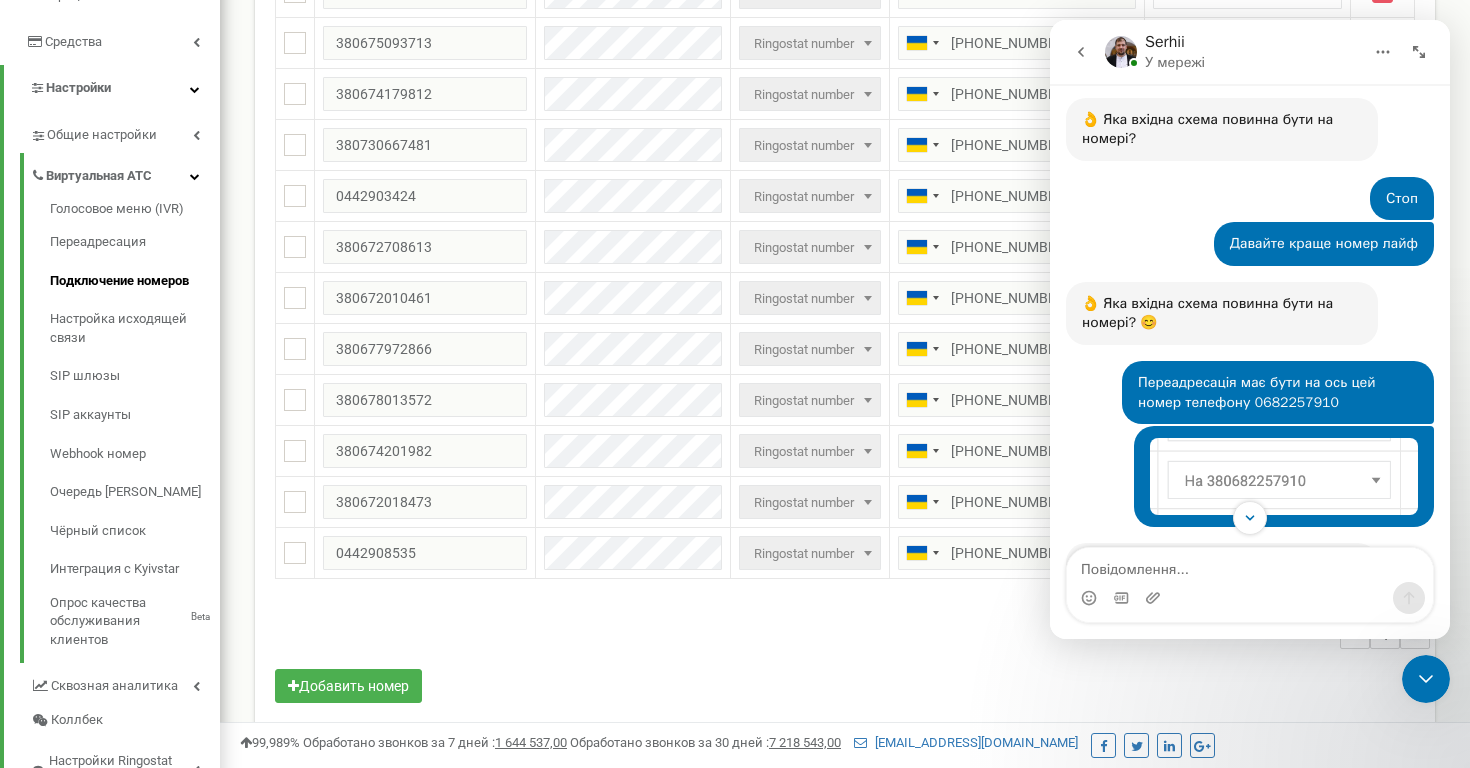 click on "Переадресація має бути на ось цей номер телефону 0682257910" at bounding box center (1278, 392) 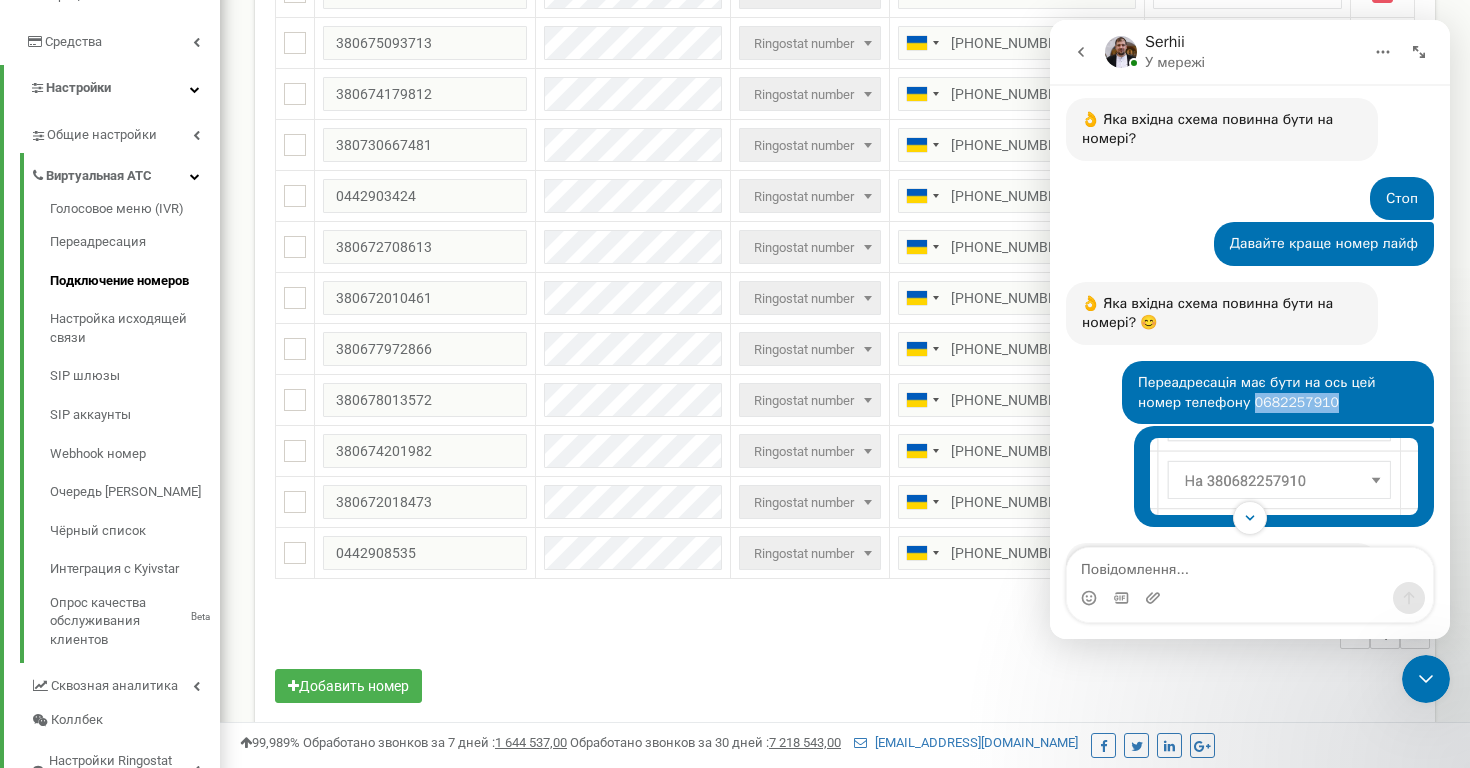 click on "Переадресація має бути на ось цей номер телефону 0682257910" at bounding box center (1278, 392) 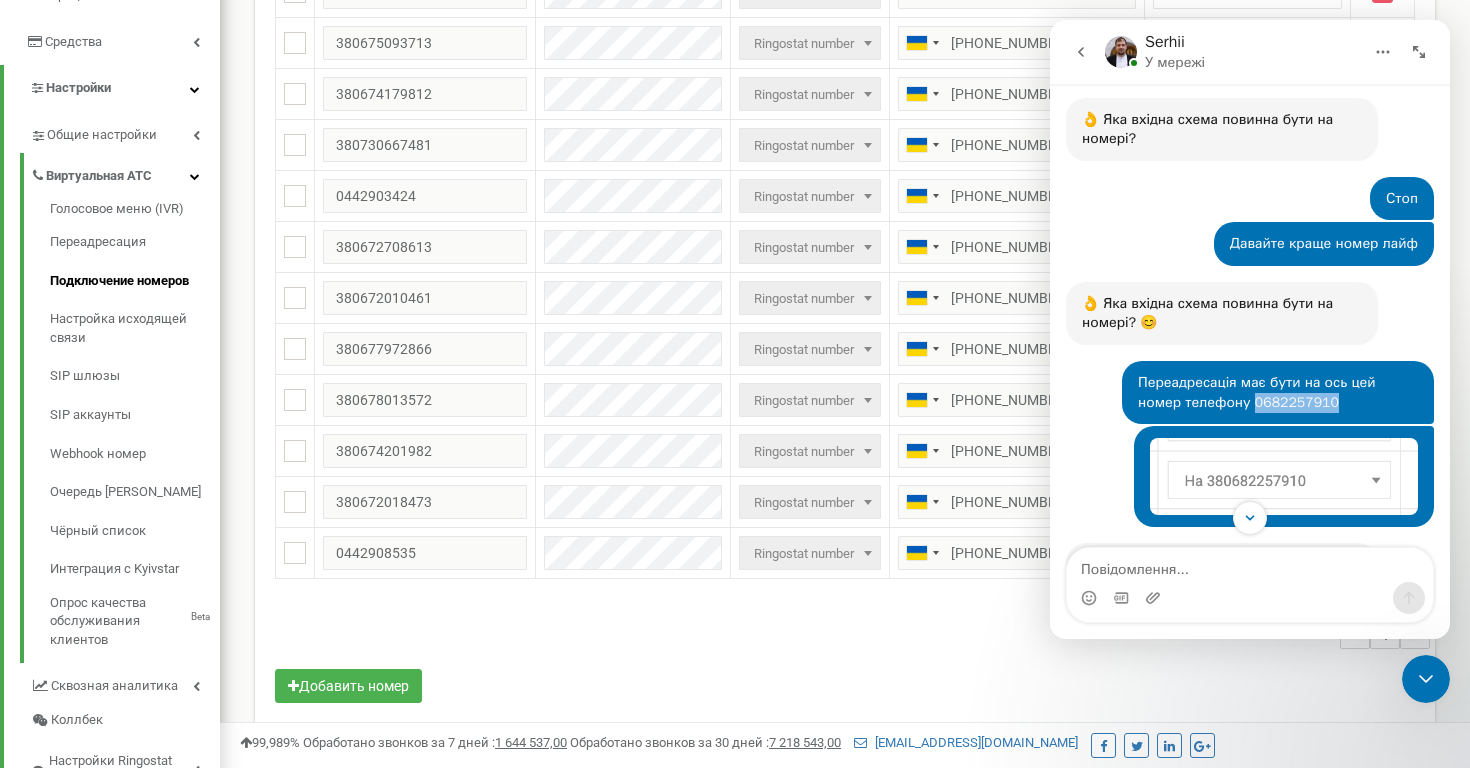 scroll, scrollTop: 1853, scrollLeft: 0, axis: vertical 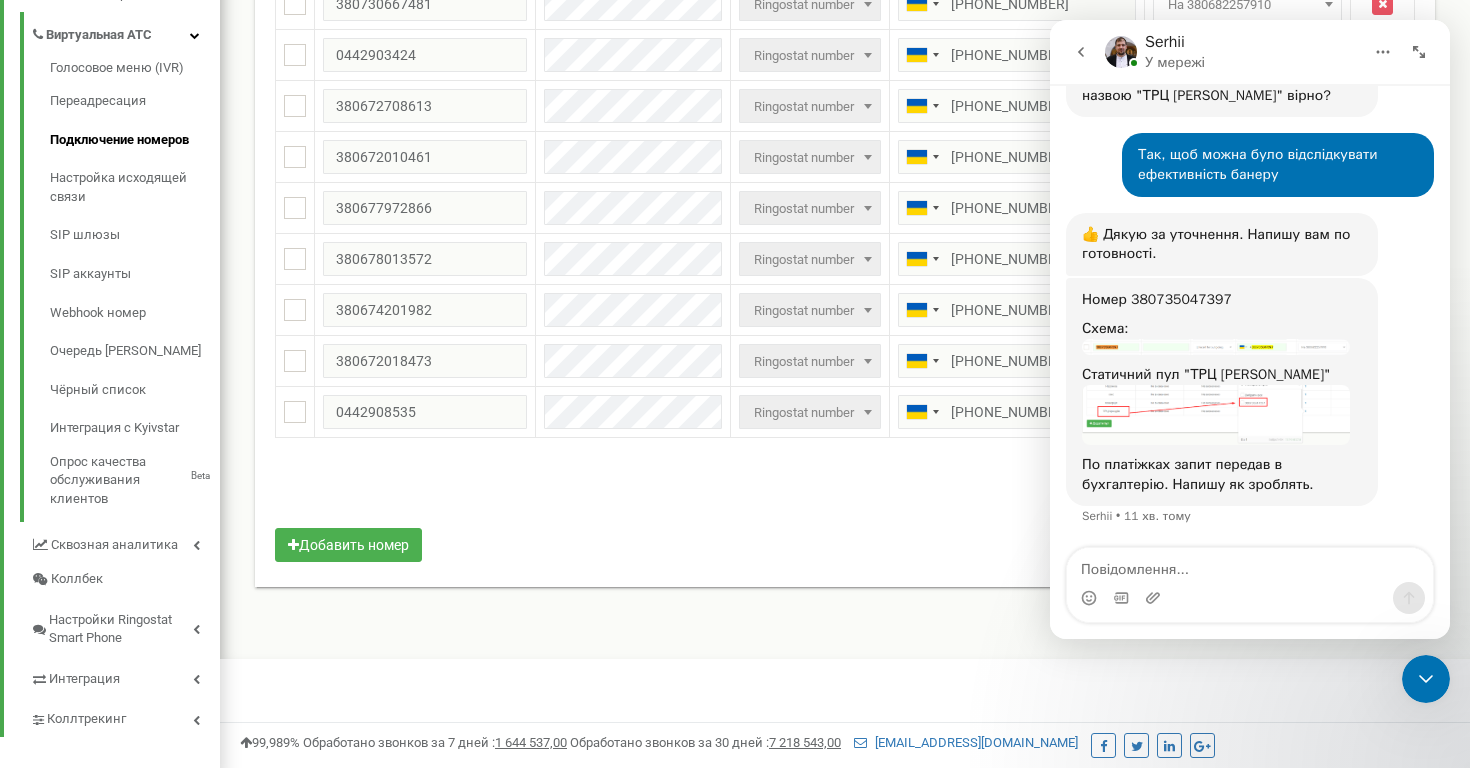 click on "Массовые операции
У меня нет SIP номеров
Настройка
Выберите настройку для редактирования
Схема переадресации
SIP шлюз
Выберите настройку для редактирования
Новое значение
Не назначено
основная на sip номера
на 380673331184
на 0673331185 вихідний
На 380679097323
На 380687399988" at bounding box center (845, 100) 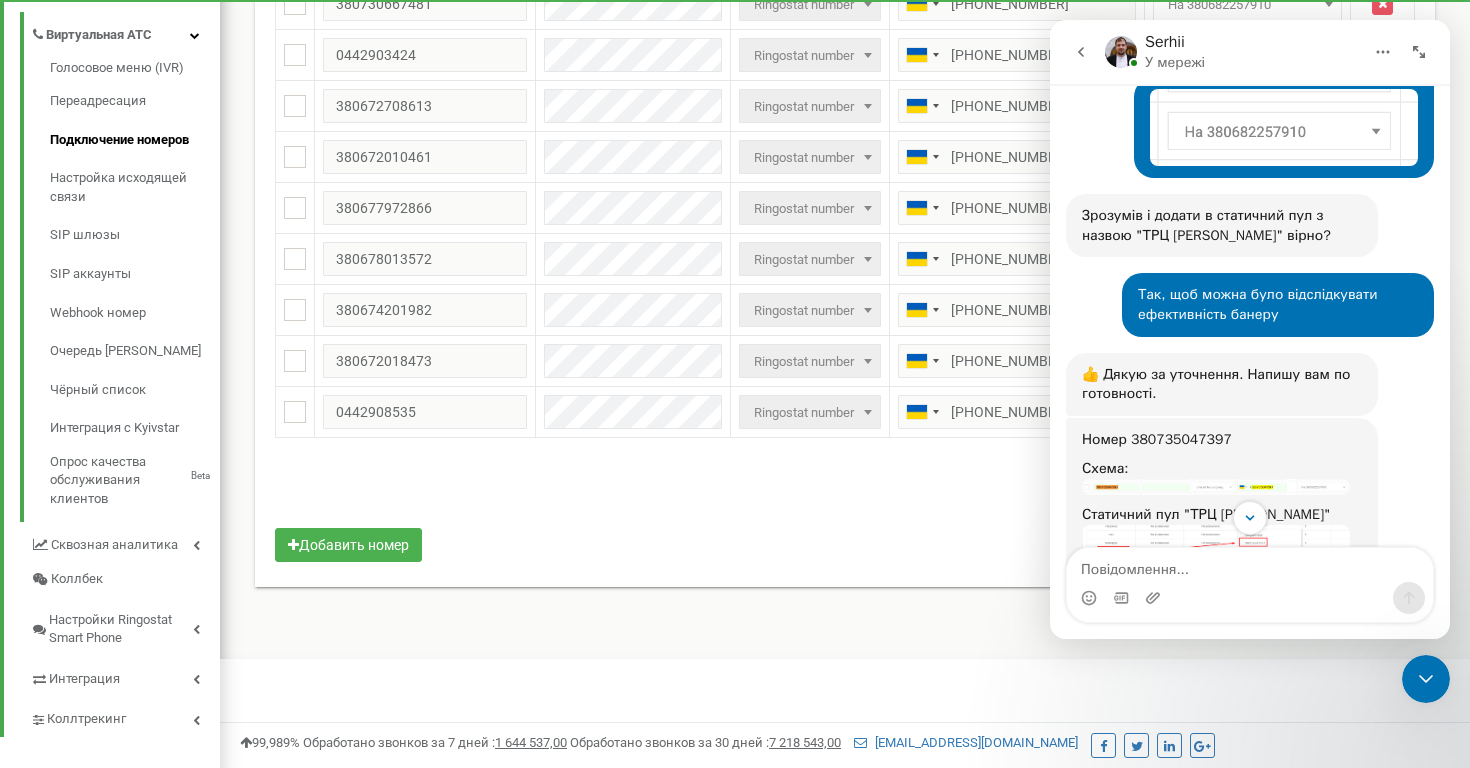 scroll, scrollTop: 1853, scrollLeft: 0, axis: vertical 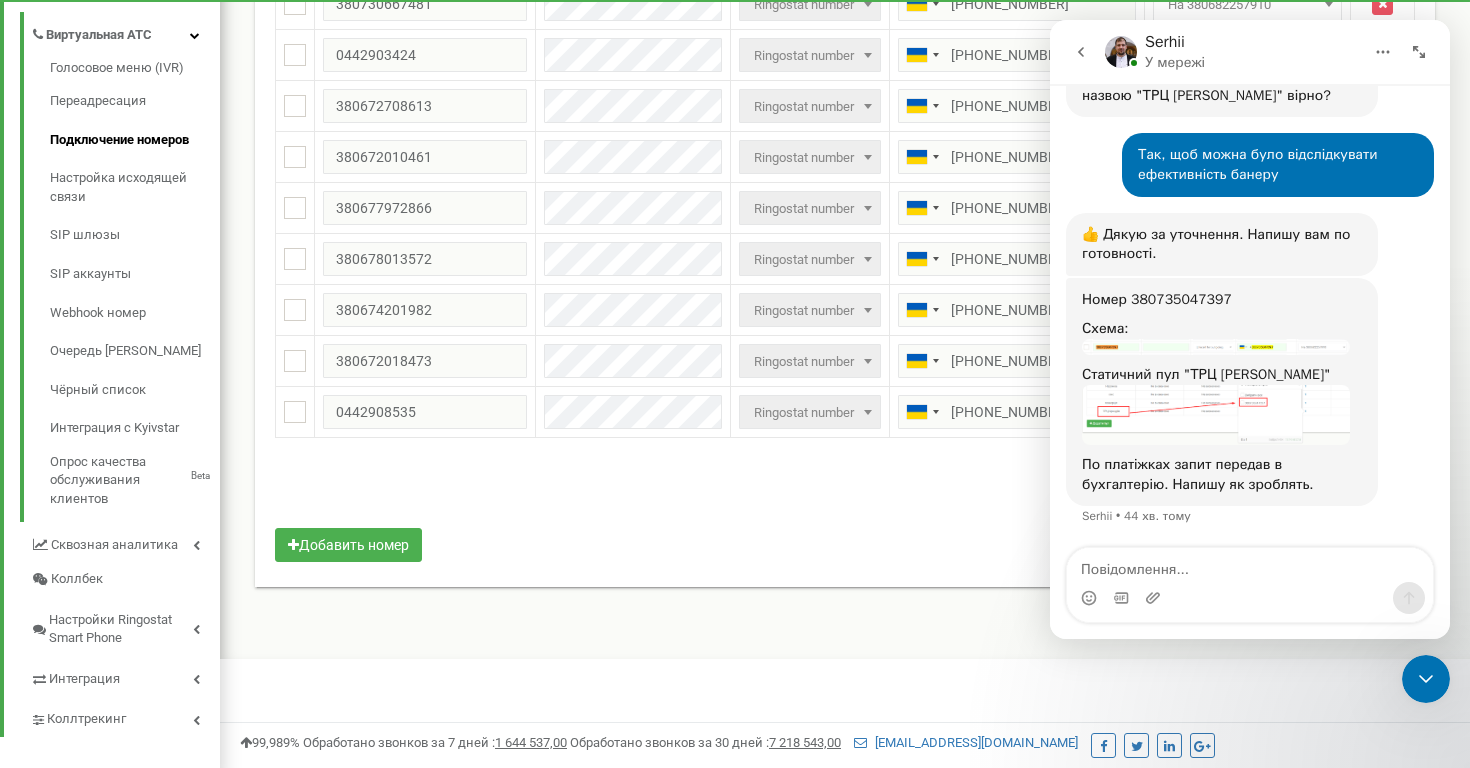 click on "По платіжках запит передав в бухгалтерію. Напишу як зроблять." at bounding box center [1222, 474] 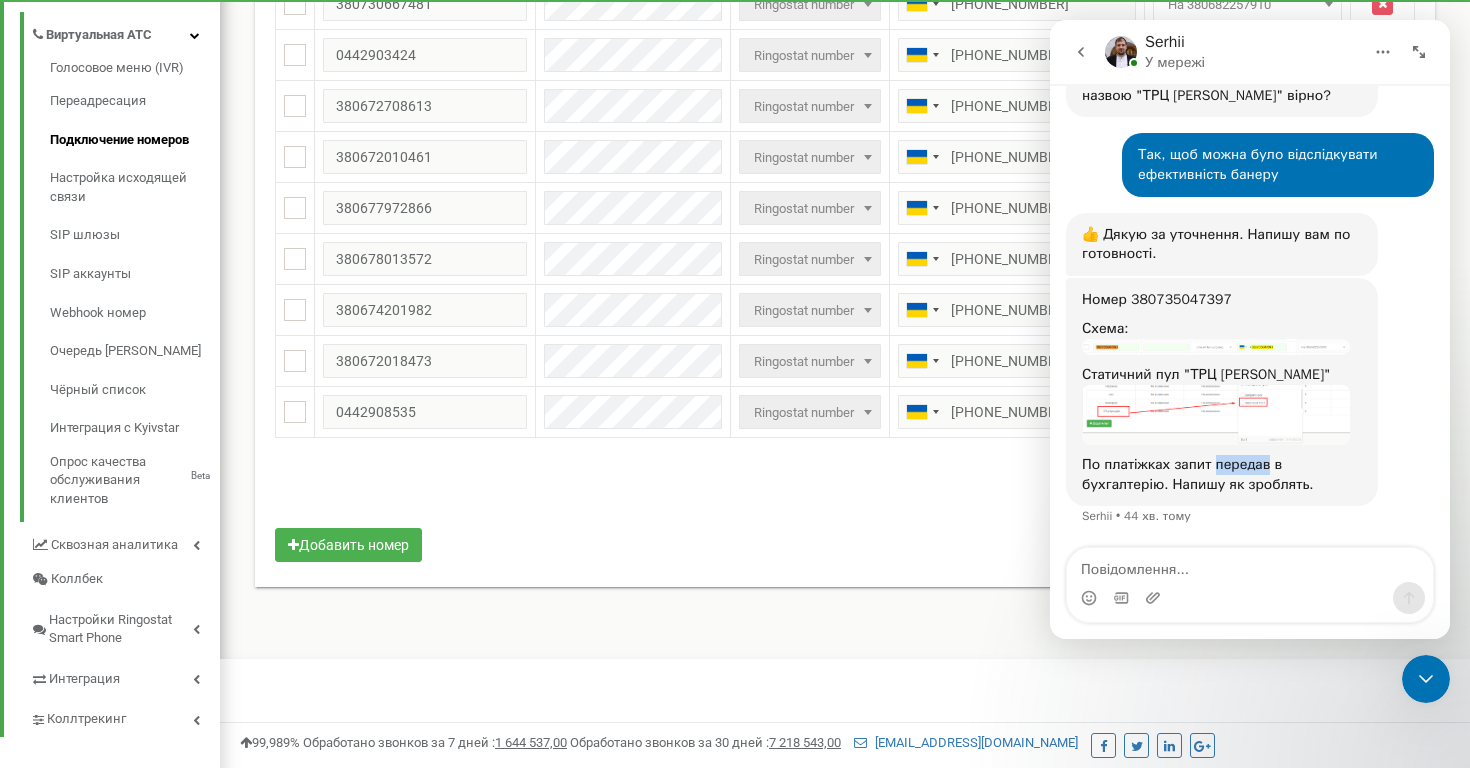 click on "По платіжках запит передав в бухгалтерію. Напишу як зроблять." at bounding box center [1222, 474] 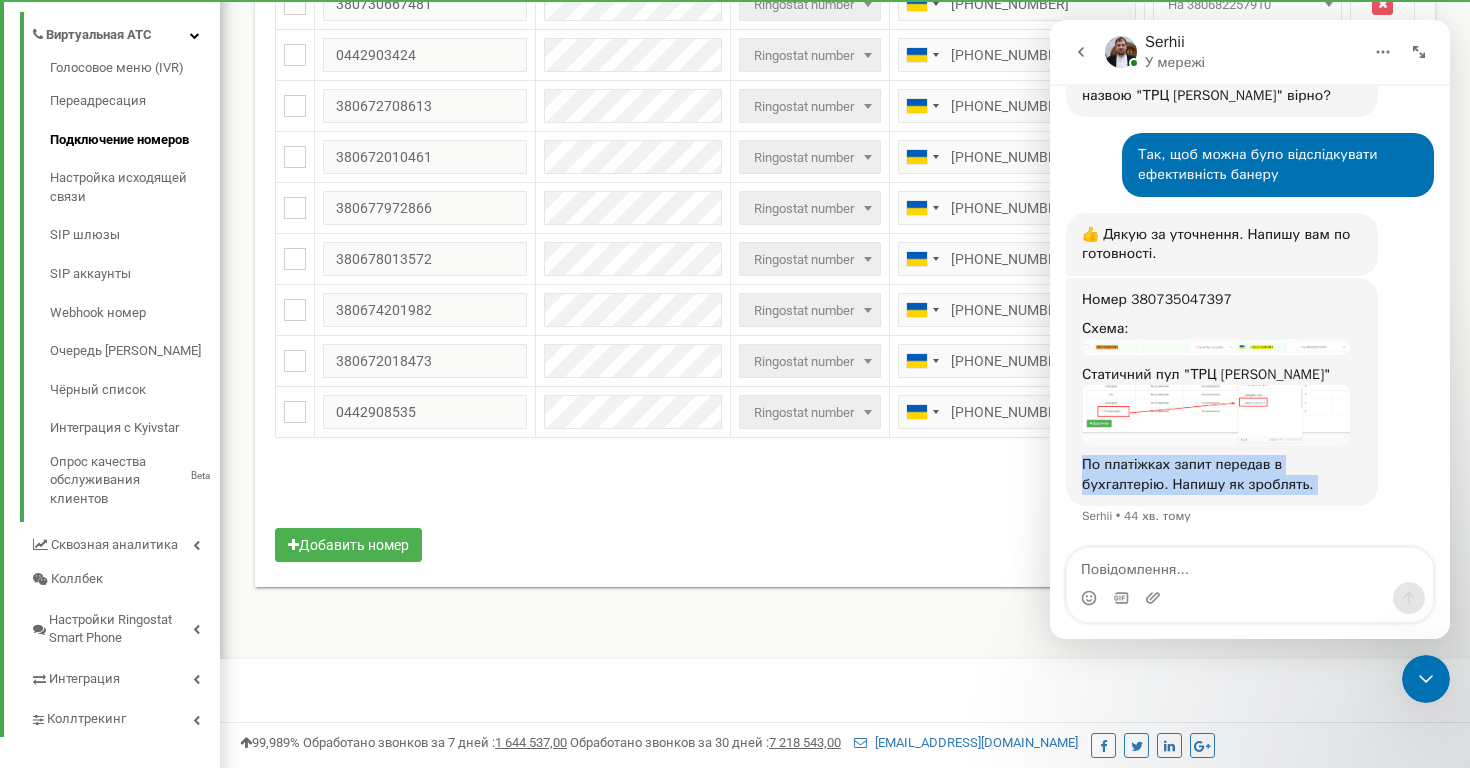 click on "По платіжках запит передав в бухгалтерію. Напишу як зроблять." at bounding box center [1222, 474] 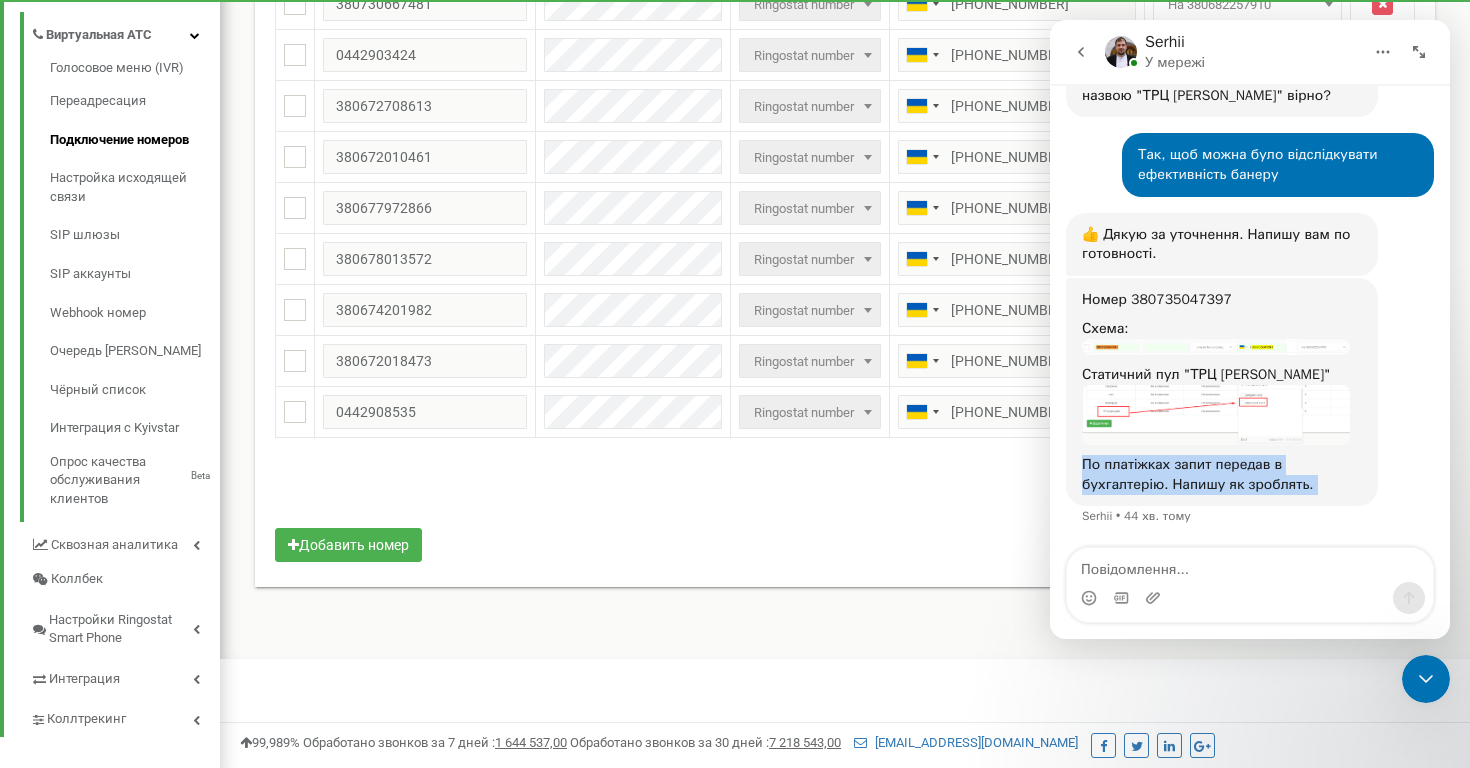 click on "По платіжках запит передав в бухгалтерію. Напишу як зроблять." at bounding box center [1222, 474] 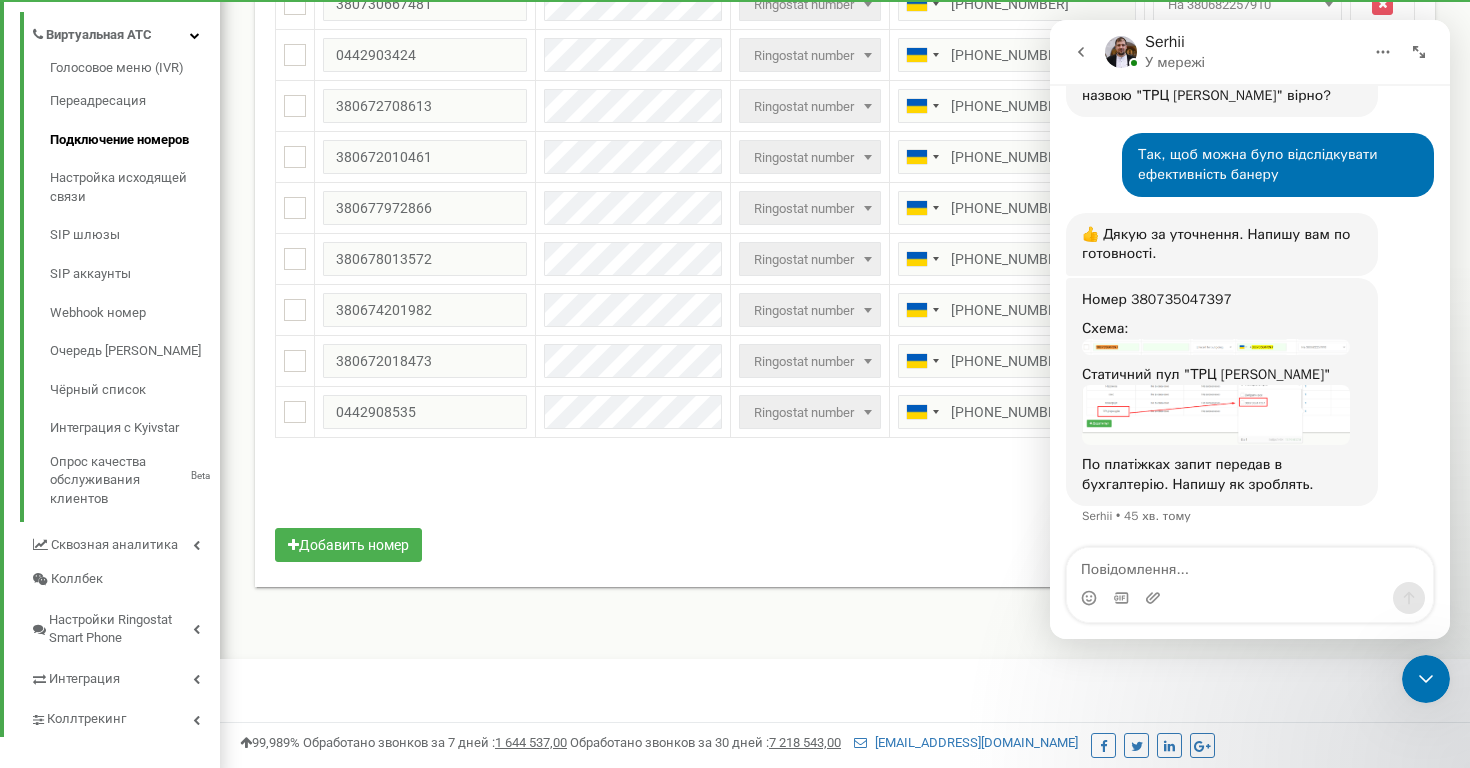 click on "0-14  of  14
1" at bounding box center (845, 493) 